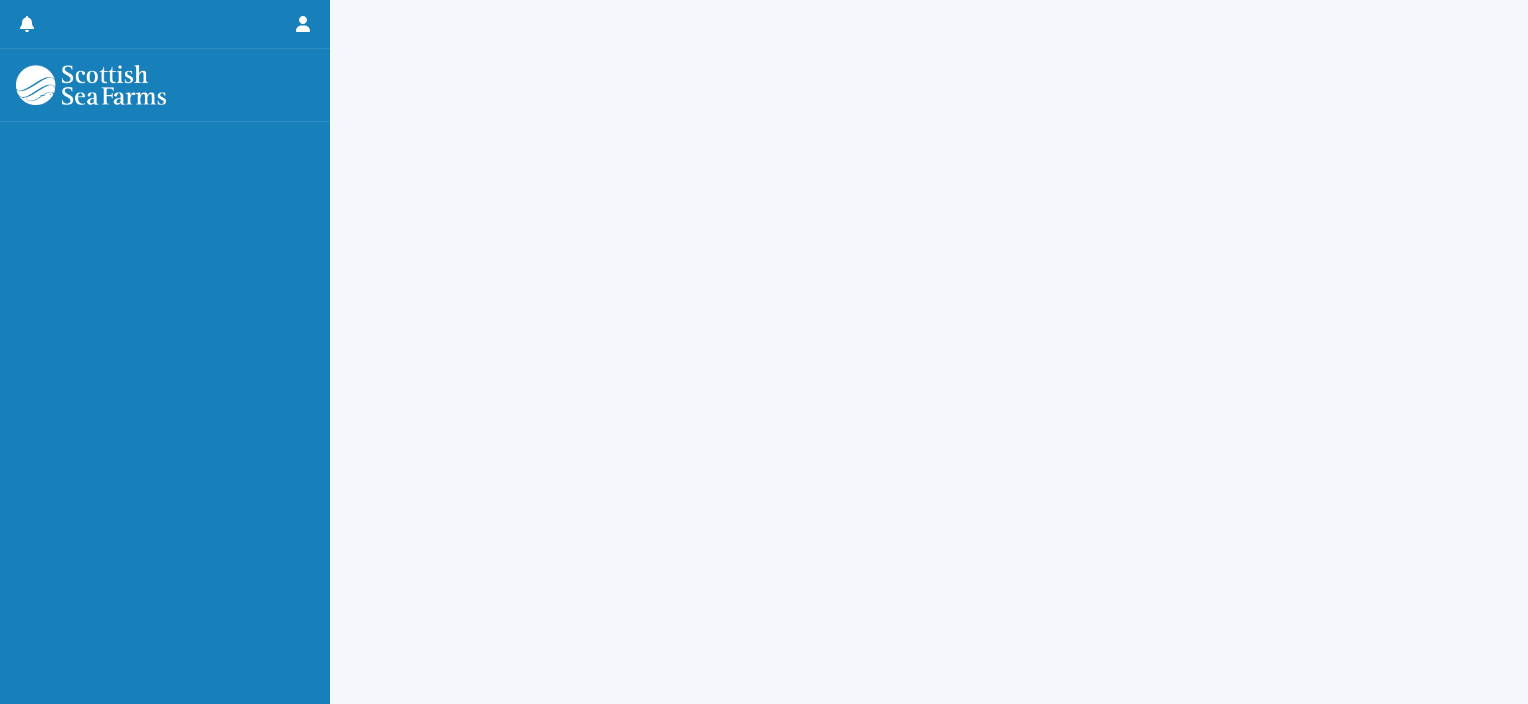 scroll, scrollTop: 0, scrollLeft: 0, axis: both 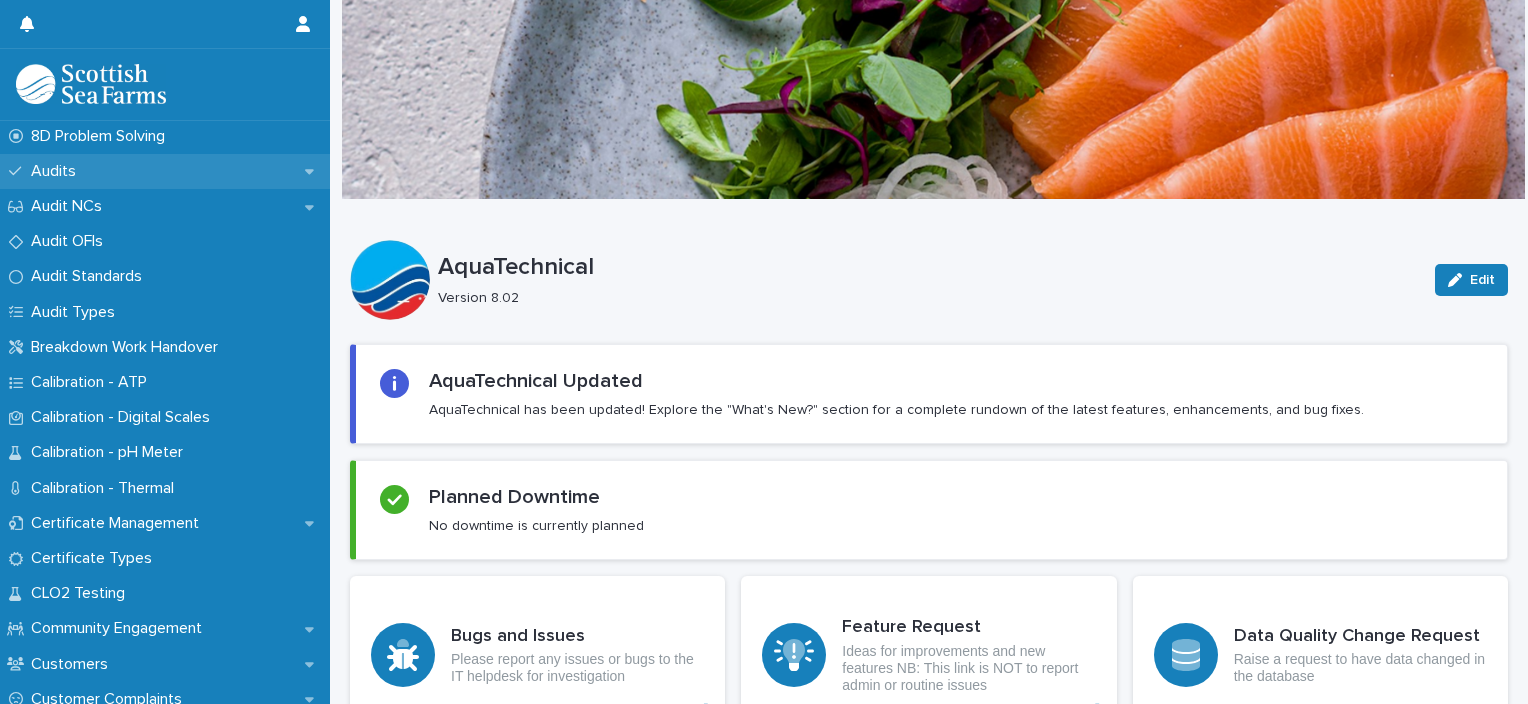 click on "Audits" at bounding box center [57, 171] 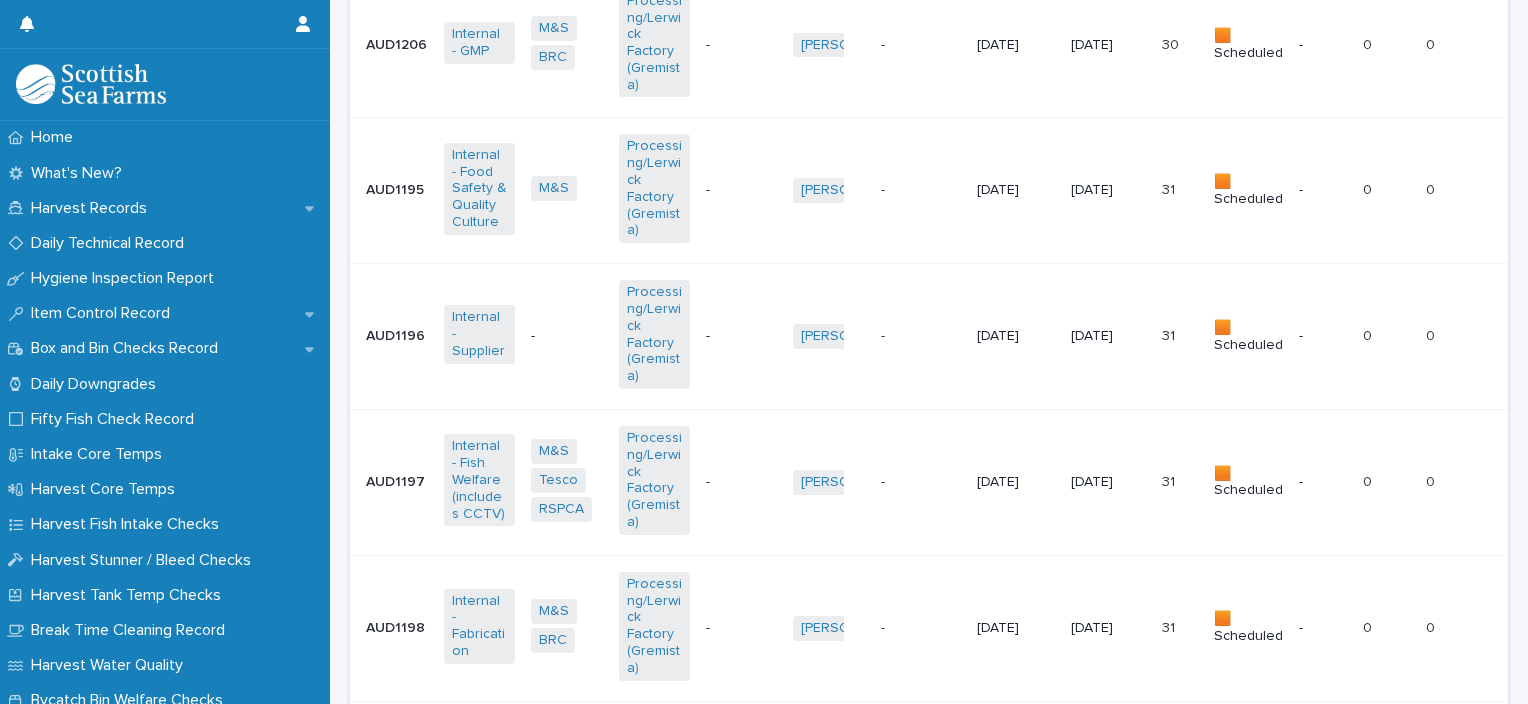 scroll, scrollTop: 4909, scrollLeft: 0, axis: vertical 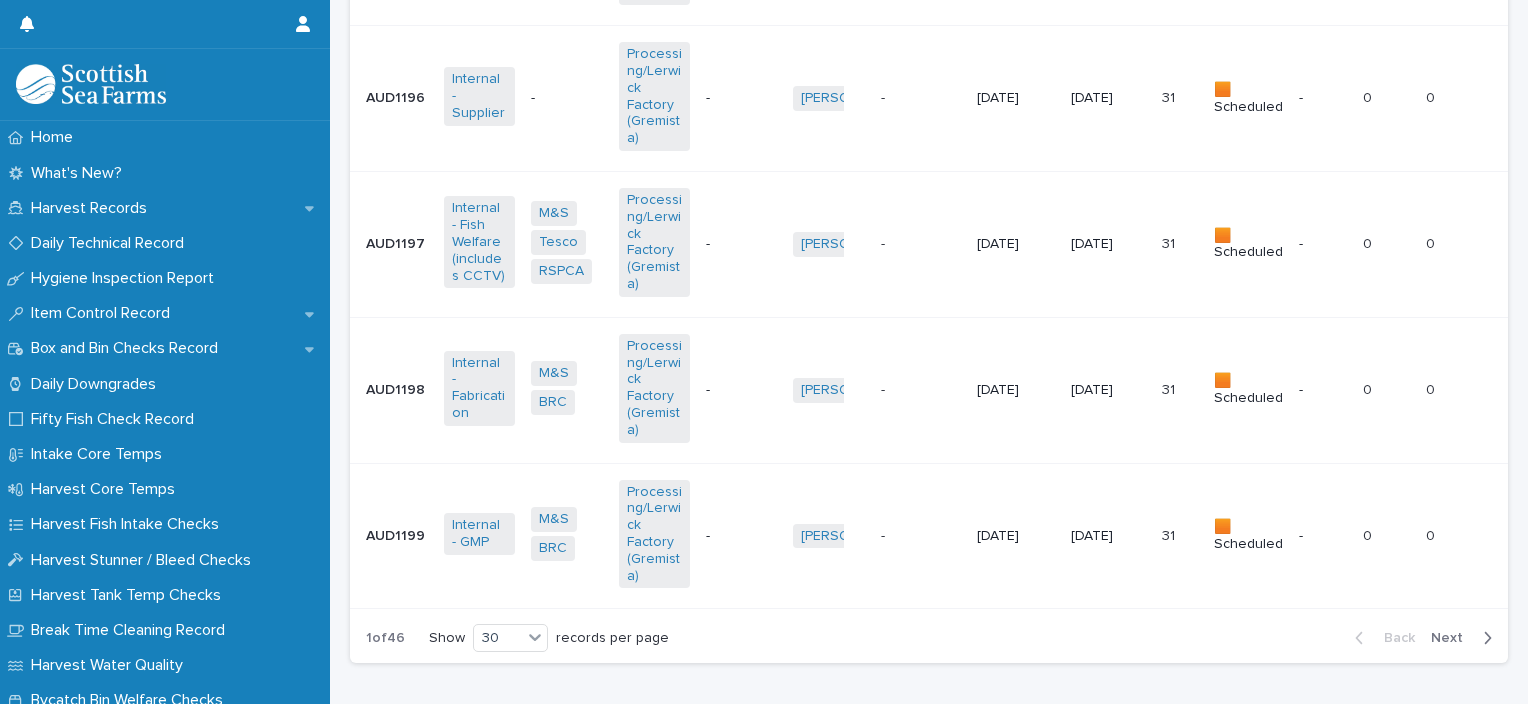 click on "Next" at bounding box center (1453, 638) 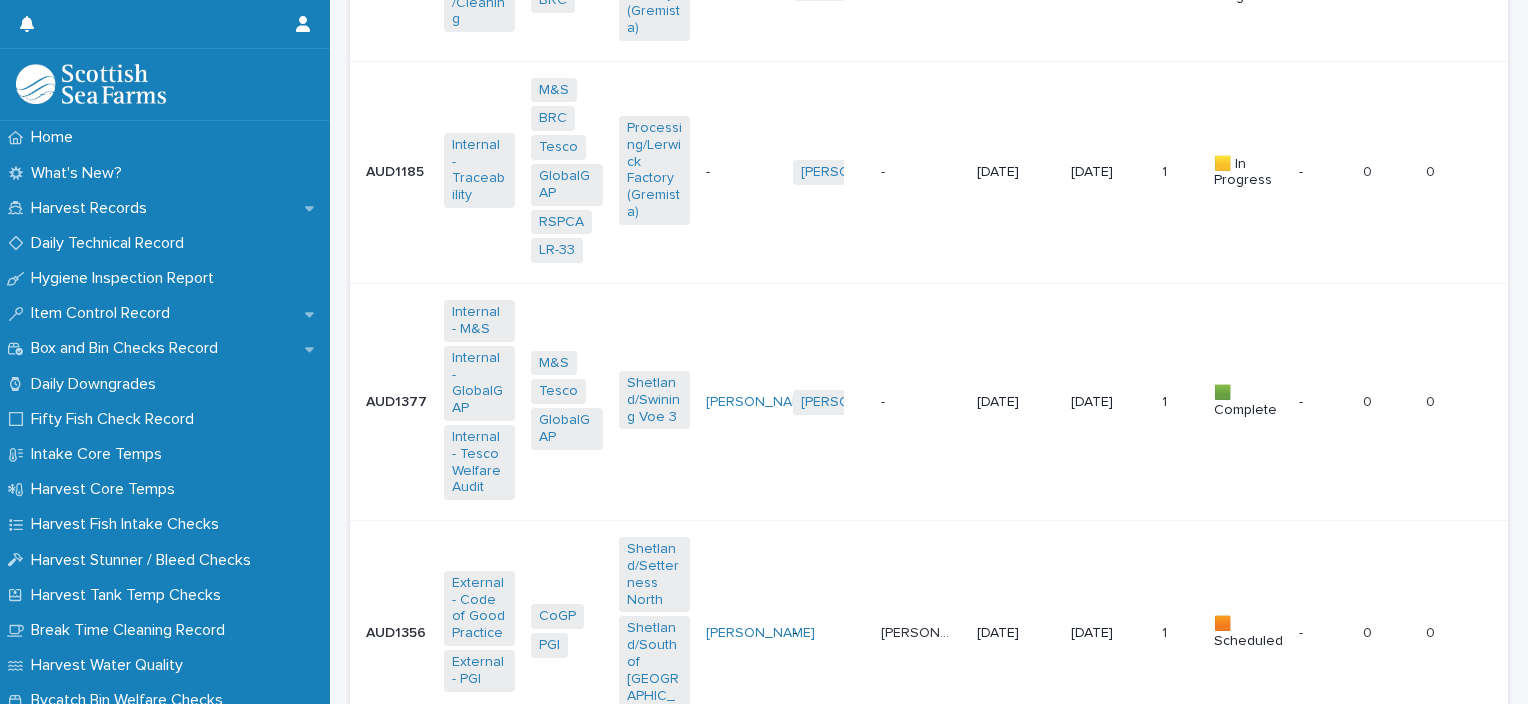scroll, scrollTop: 3120, scrollLeft: 0, axis: vertical 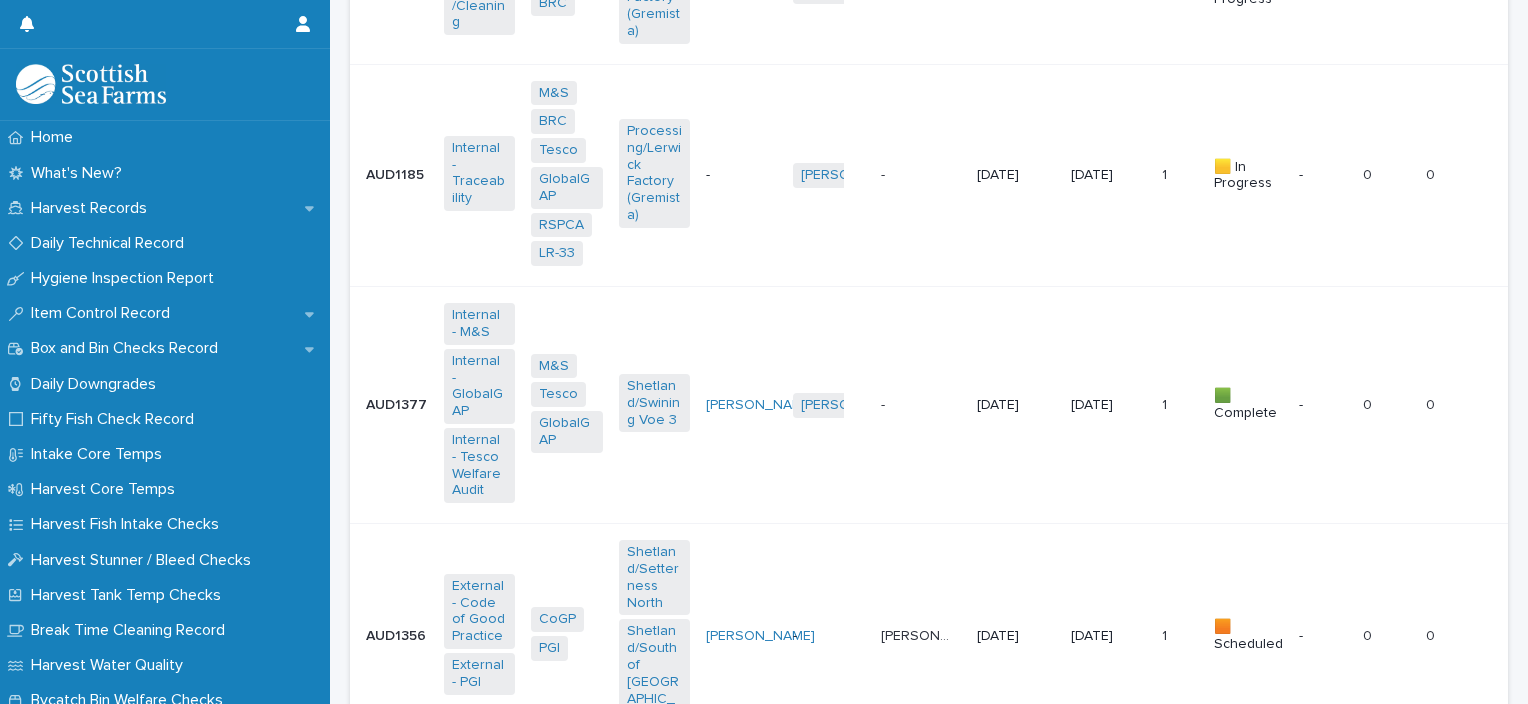 click on "8/7/2025" at bounding box center (1106, 405) 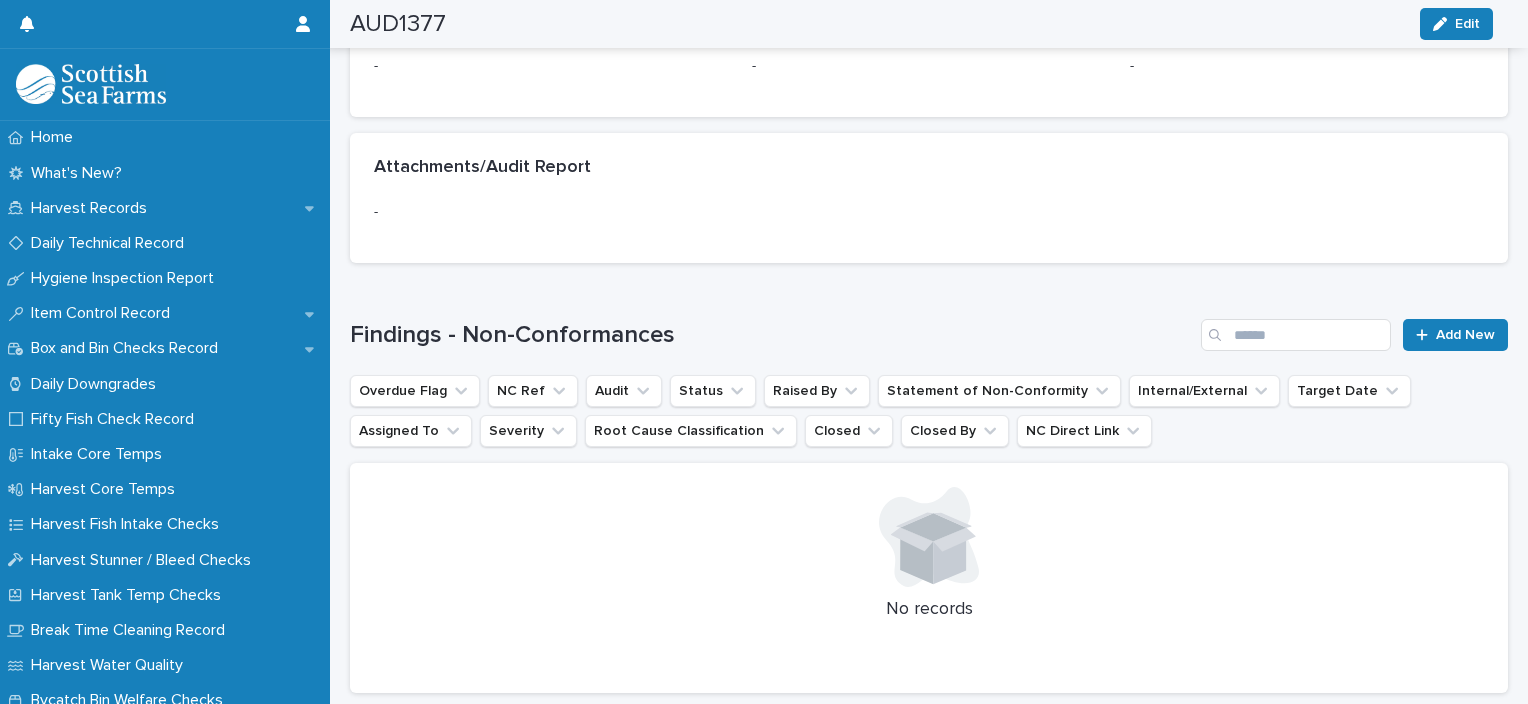 scroll, scrollTop: 1579, scrollLeft: 0, axis: vertical 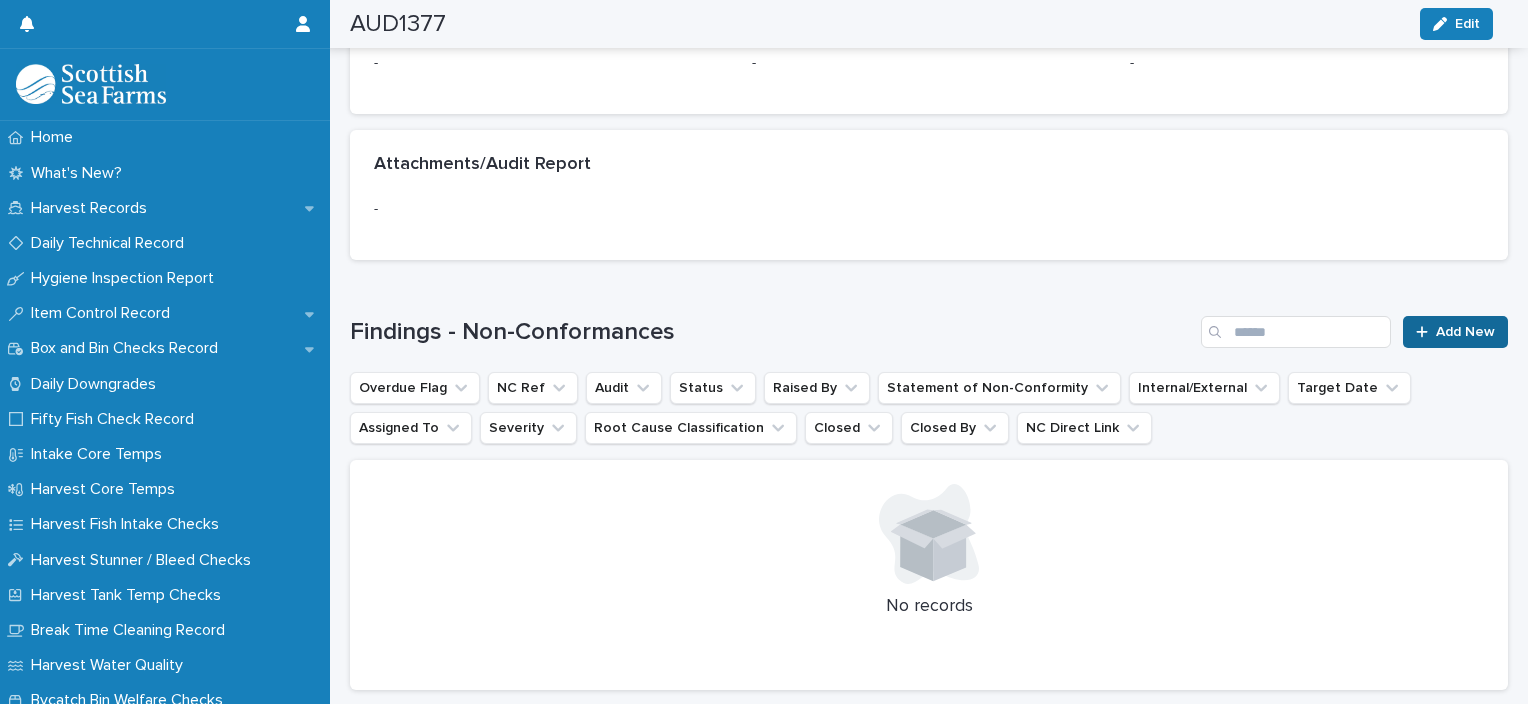 click on "Add New" at bounding box center (1455, 332) 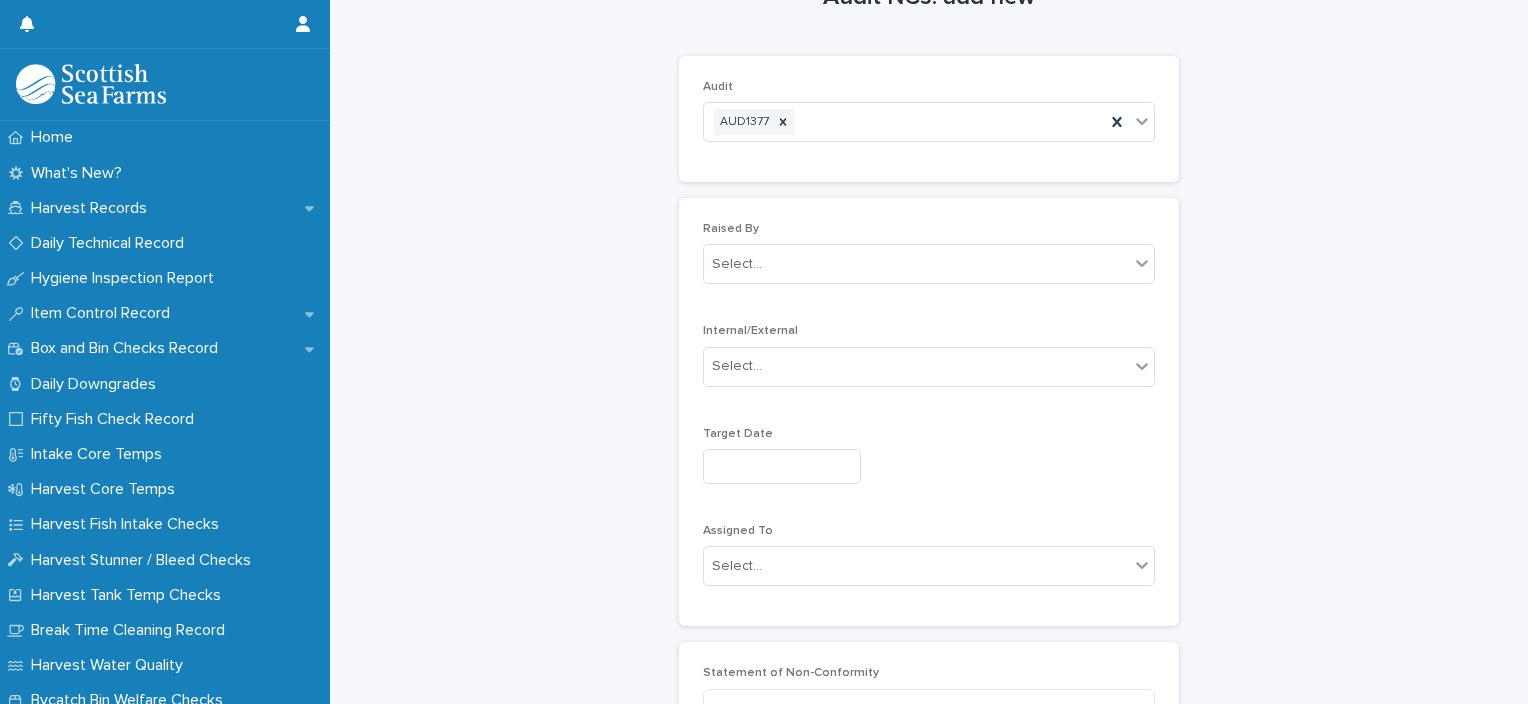scroll, scrollTop: 60, scrollLeft: 0, axis: vertical 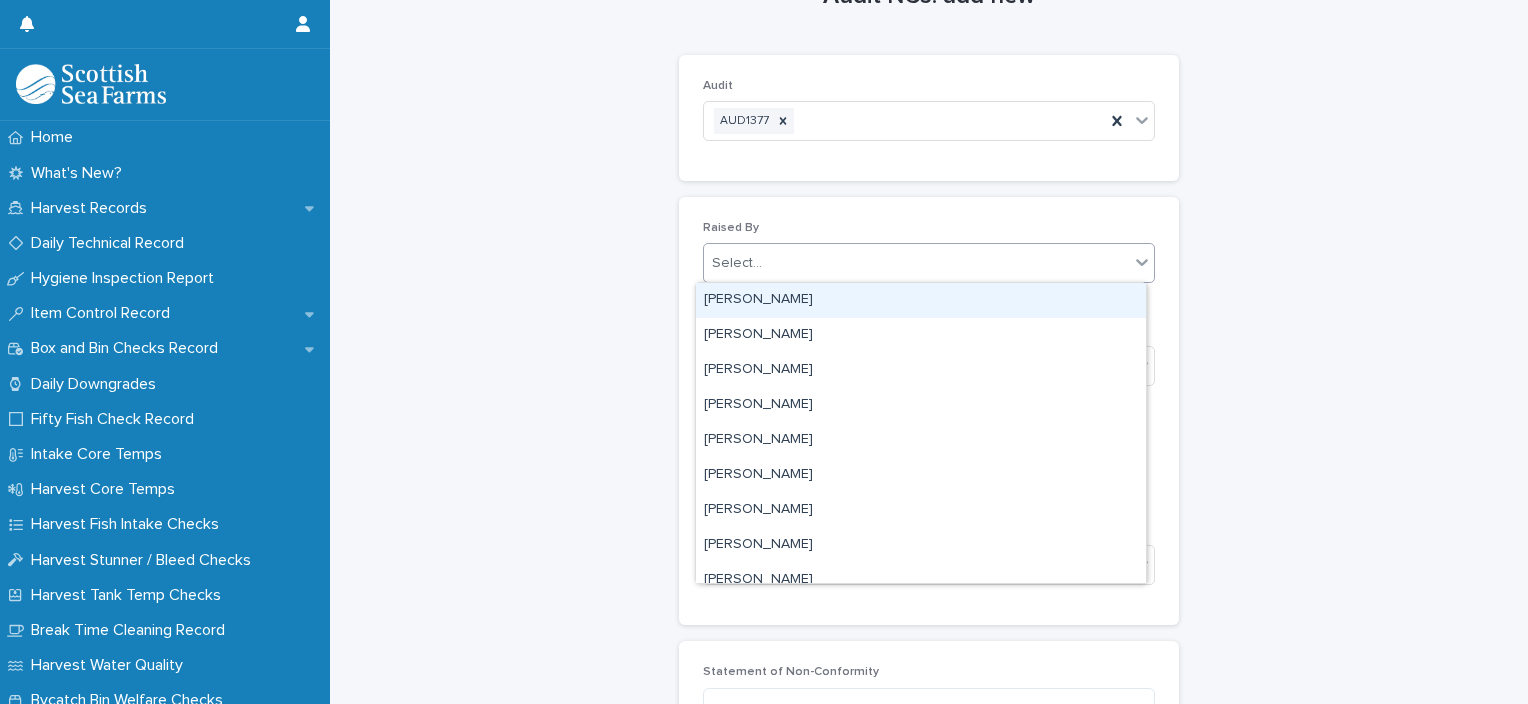 click on "Select..." at bounding box center [916, 263] 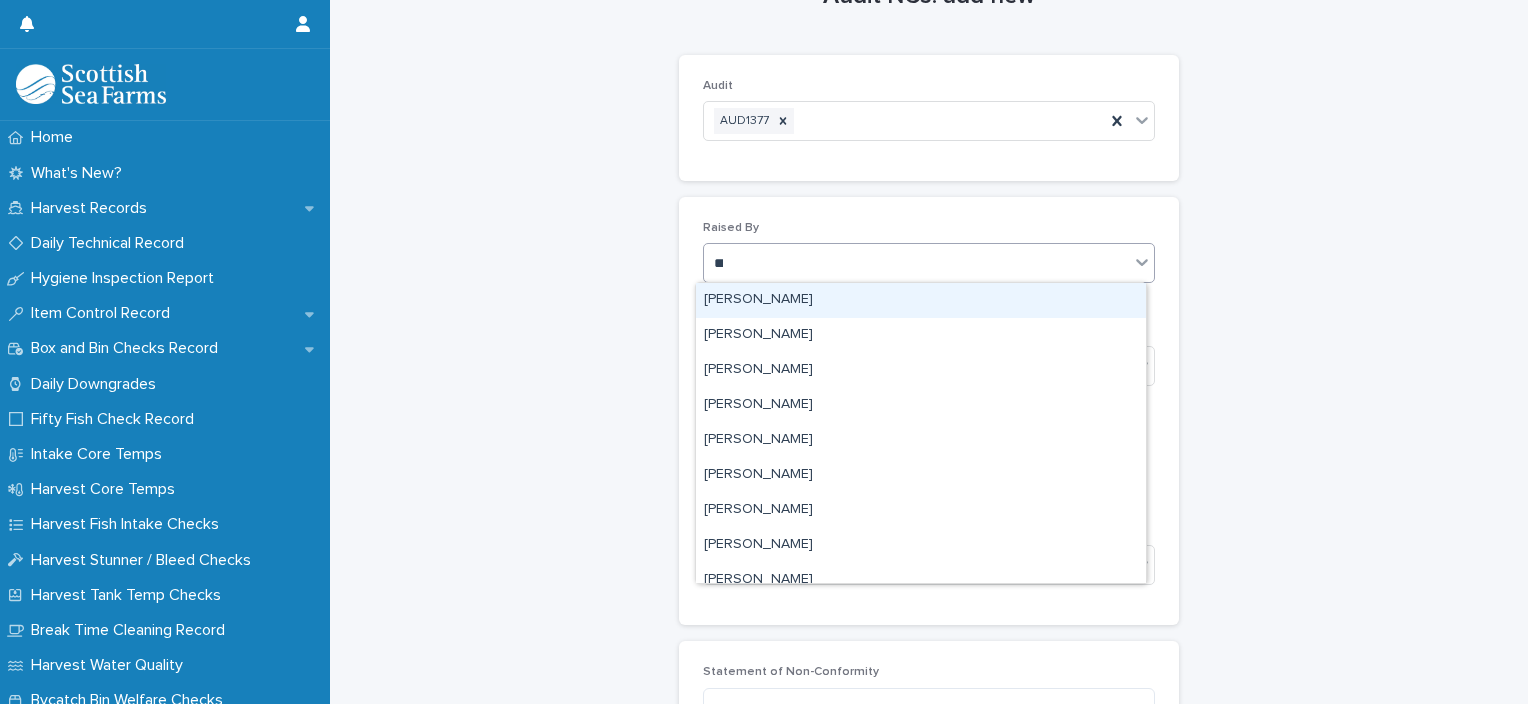 type on "****" 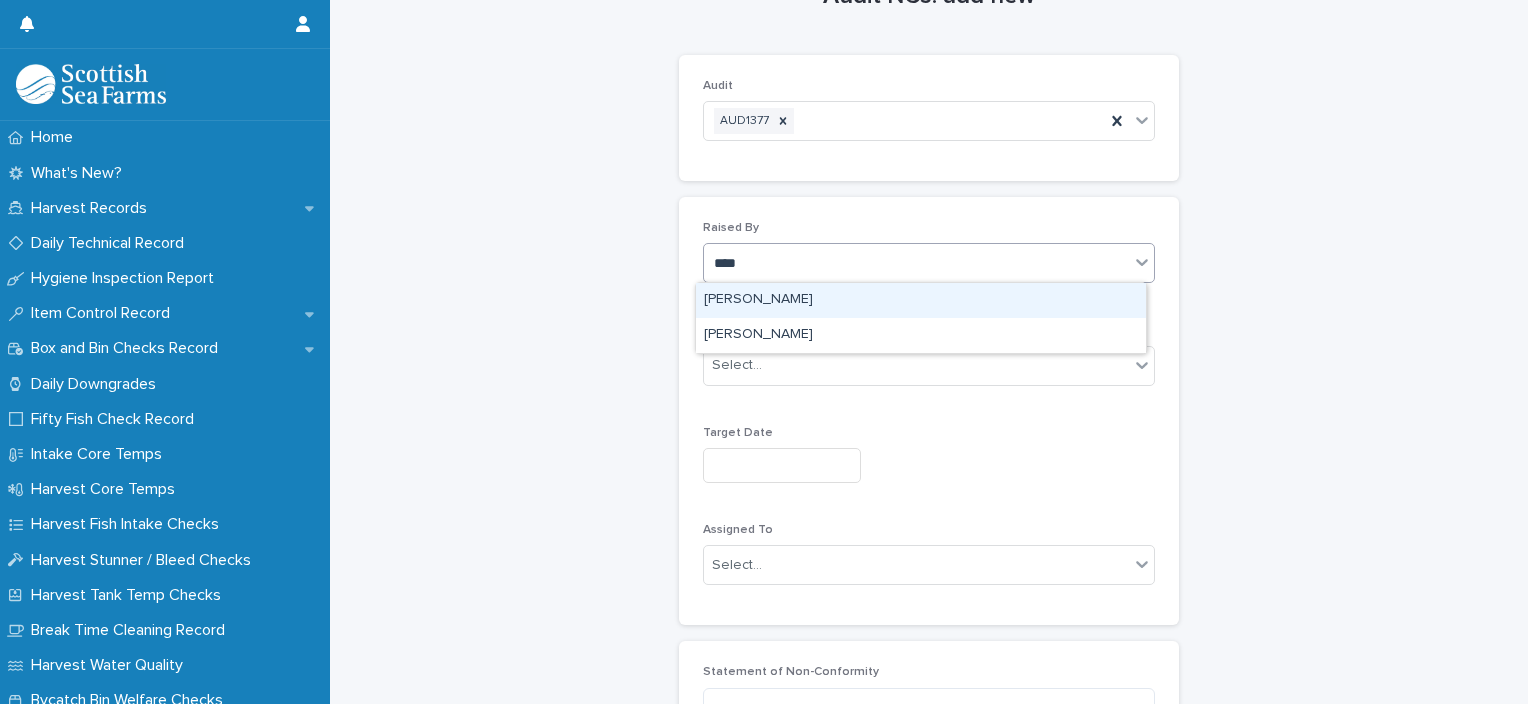 click on "[PERSON_NAME]" at bounding box center (921, 300) 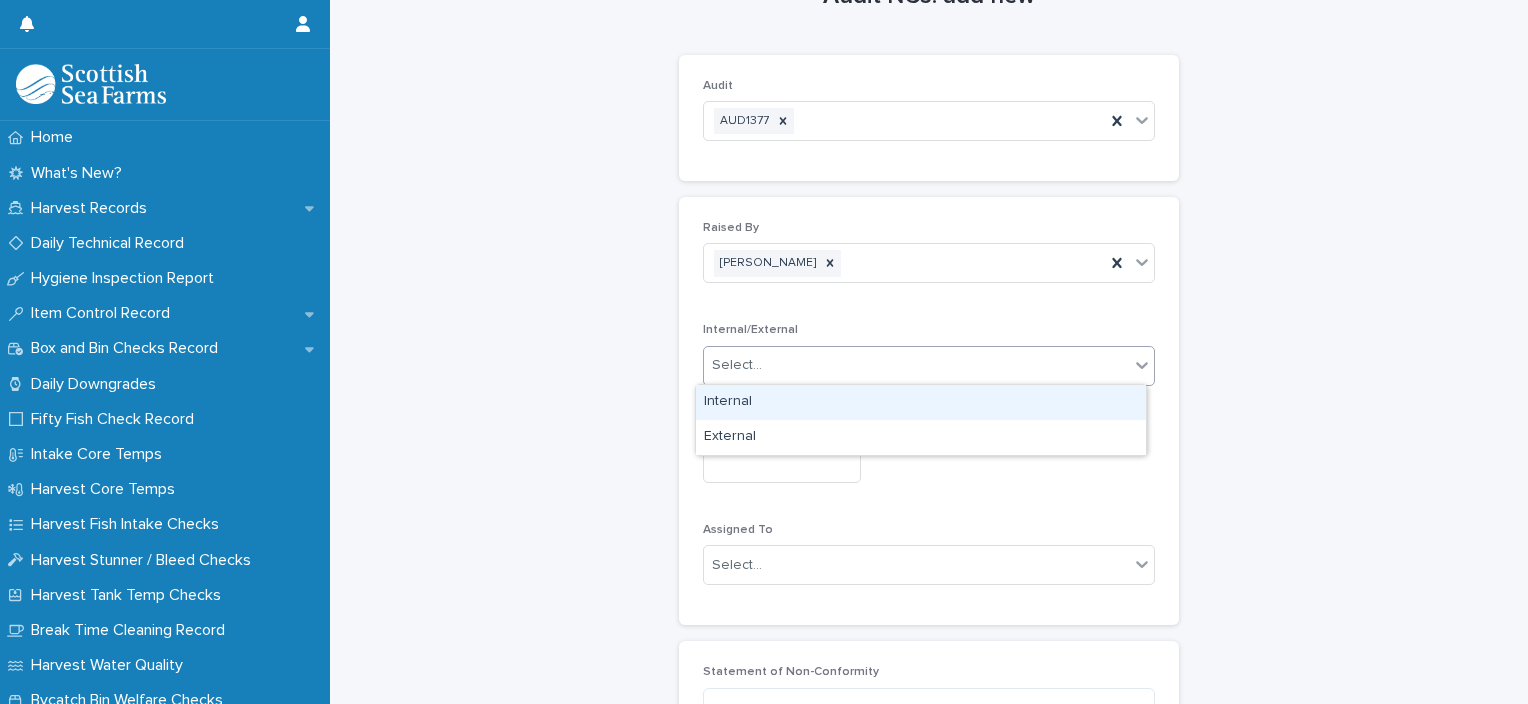 click on "Select..." at bounding box center [916, 365] 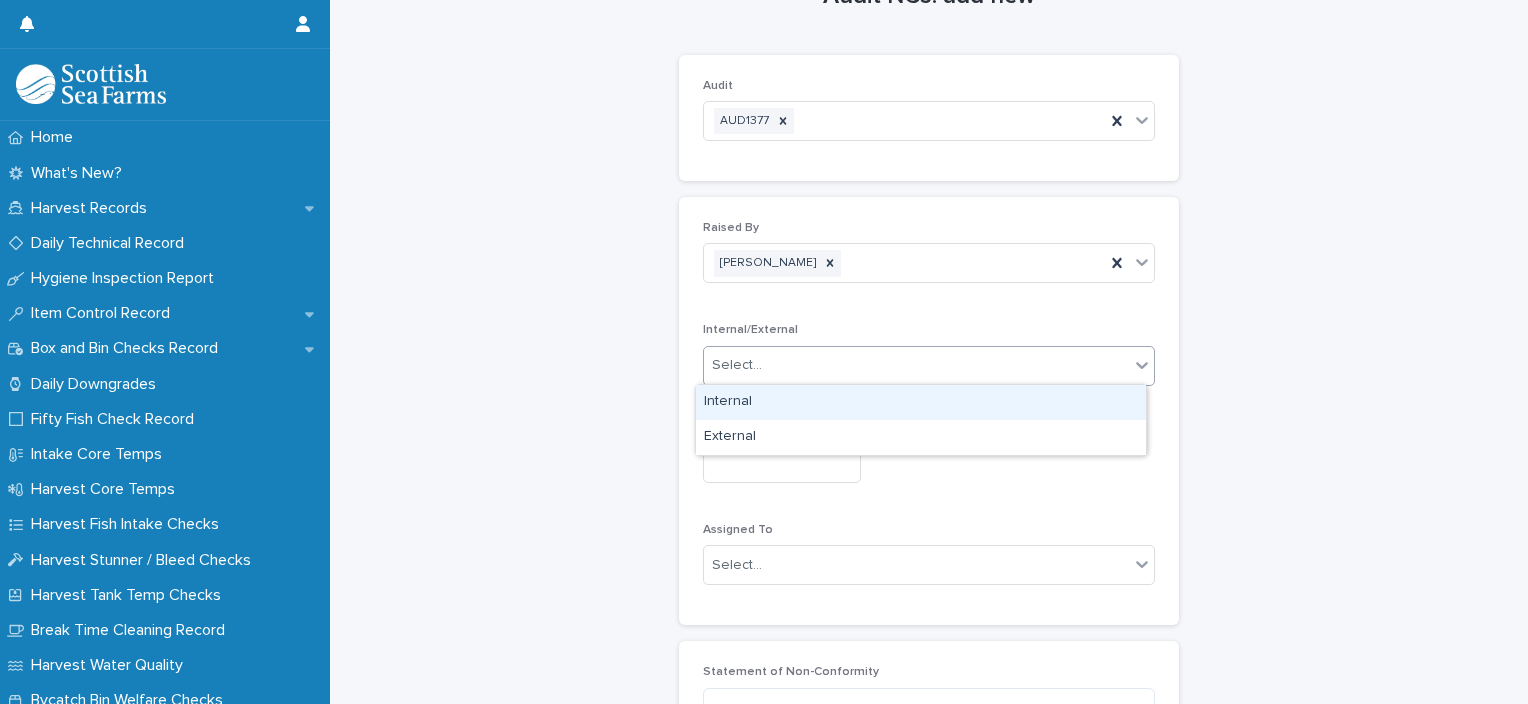 click on "Internal" at bounding box center (921, 402) 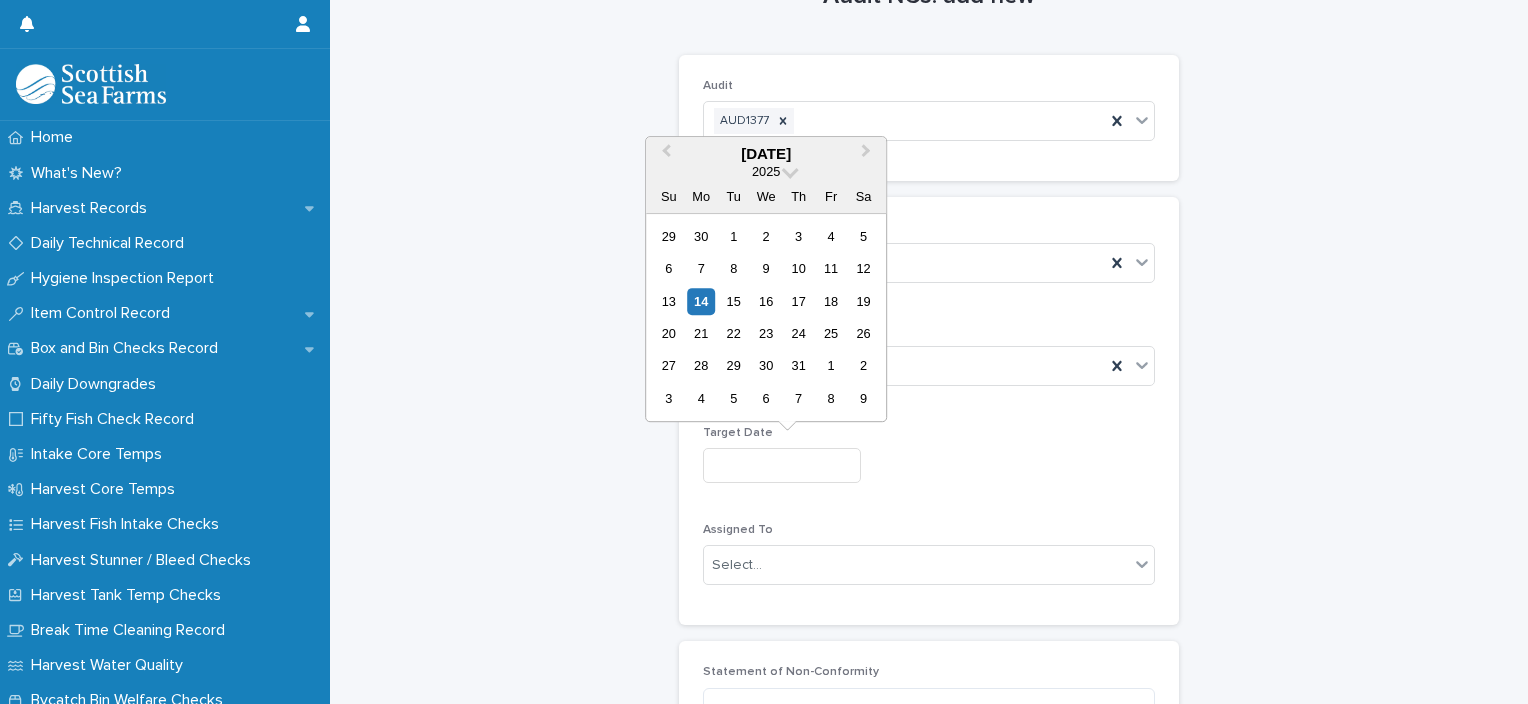 click at bounding box center (782, 465) 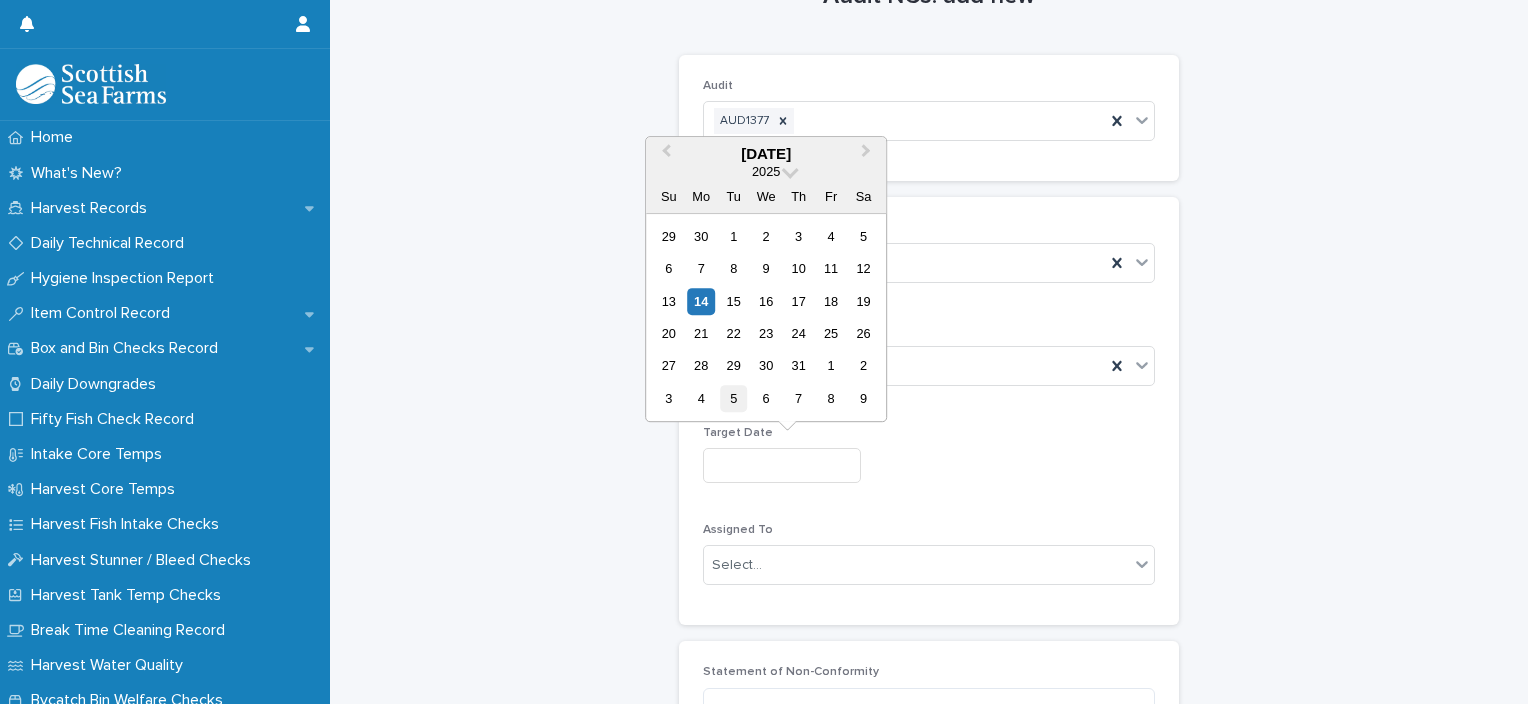 click on "5" at bounding box center [733, 398] 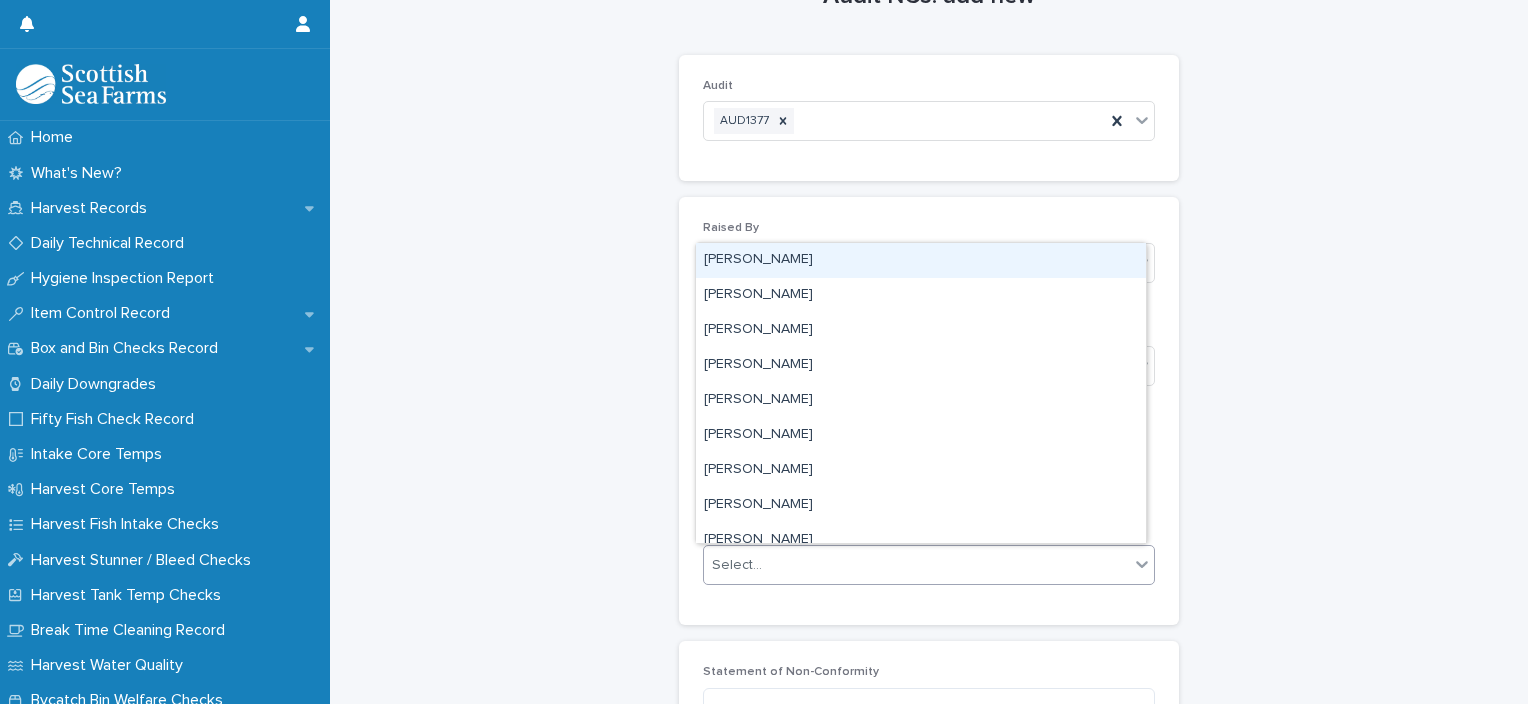 click on "Select..." at bounding box center [916, 565] 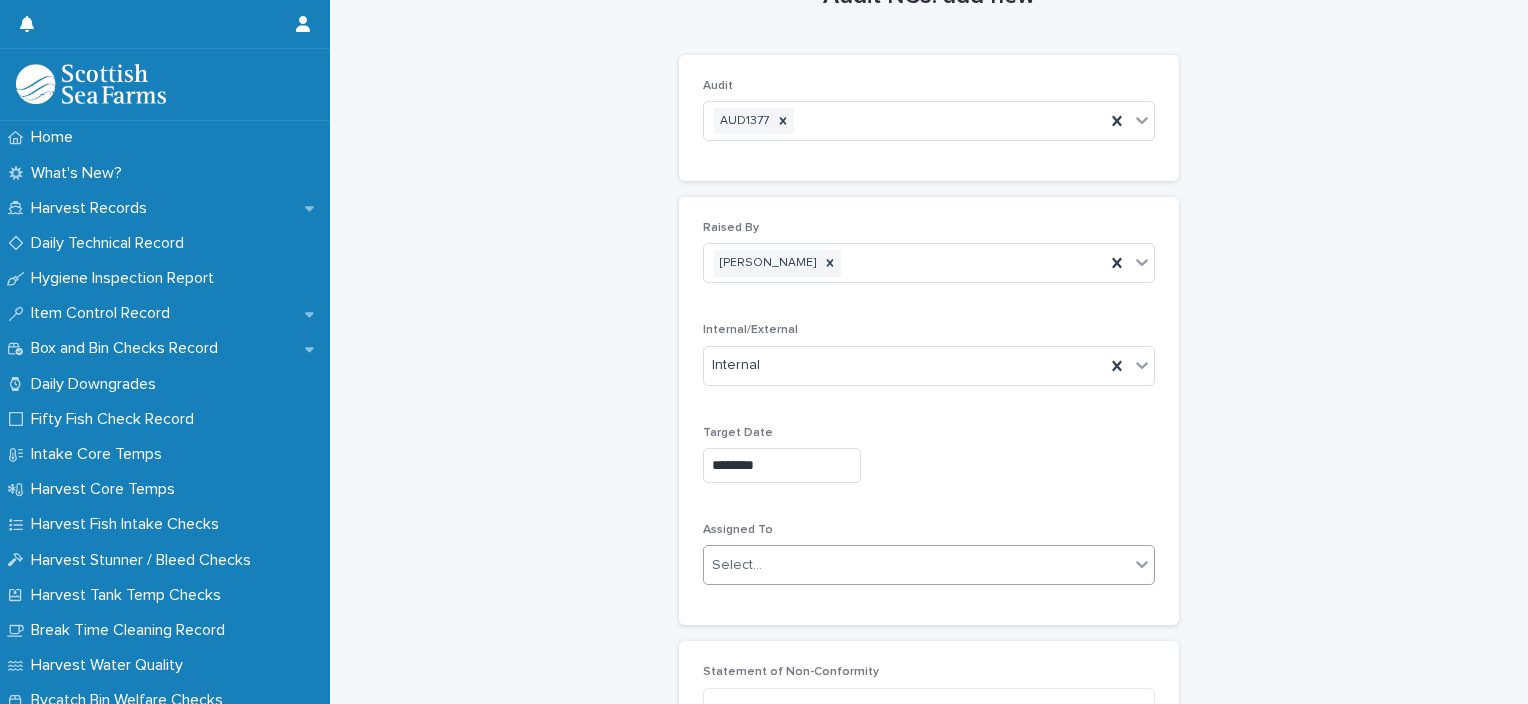 click on "Select..." at bounding box center [916, 565] 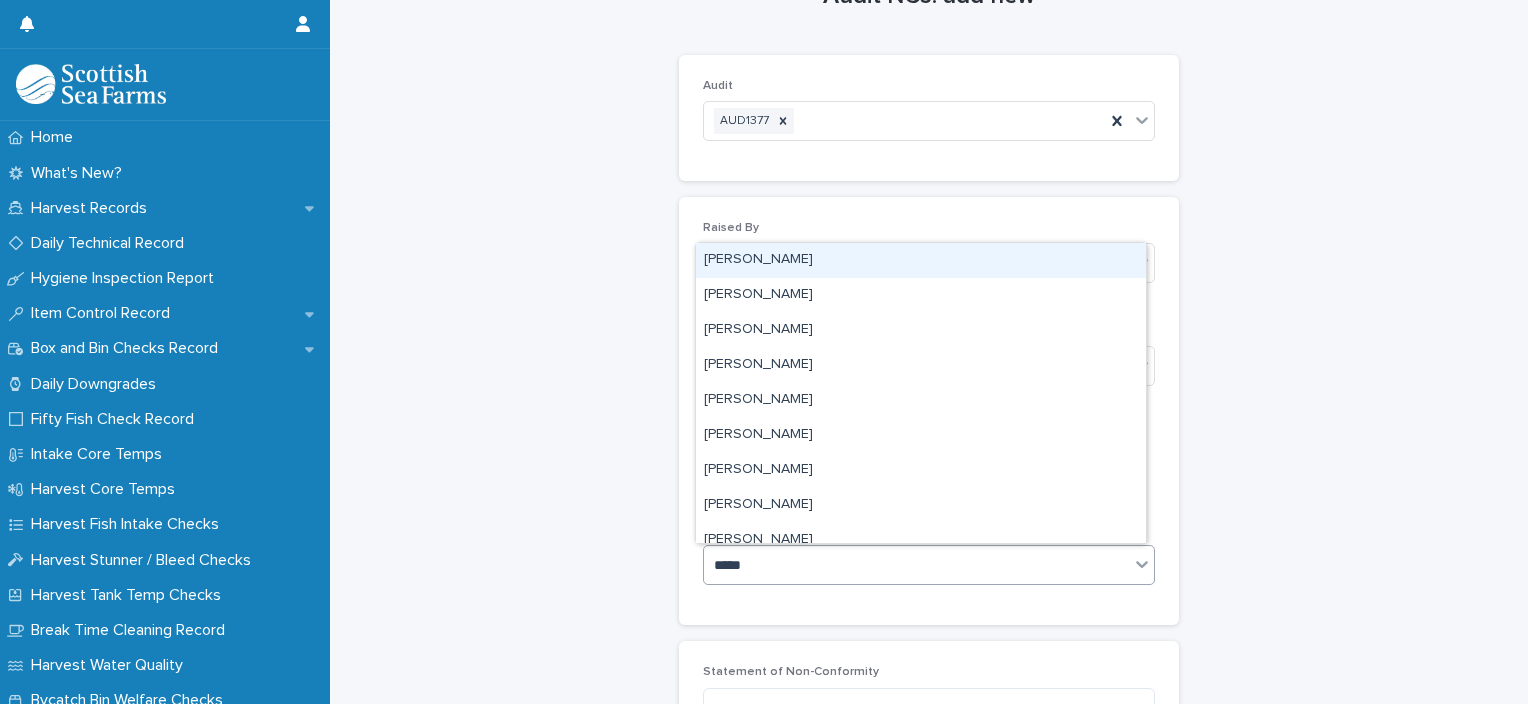 type on "******" 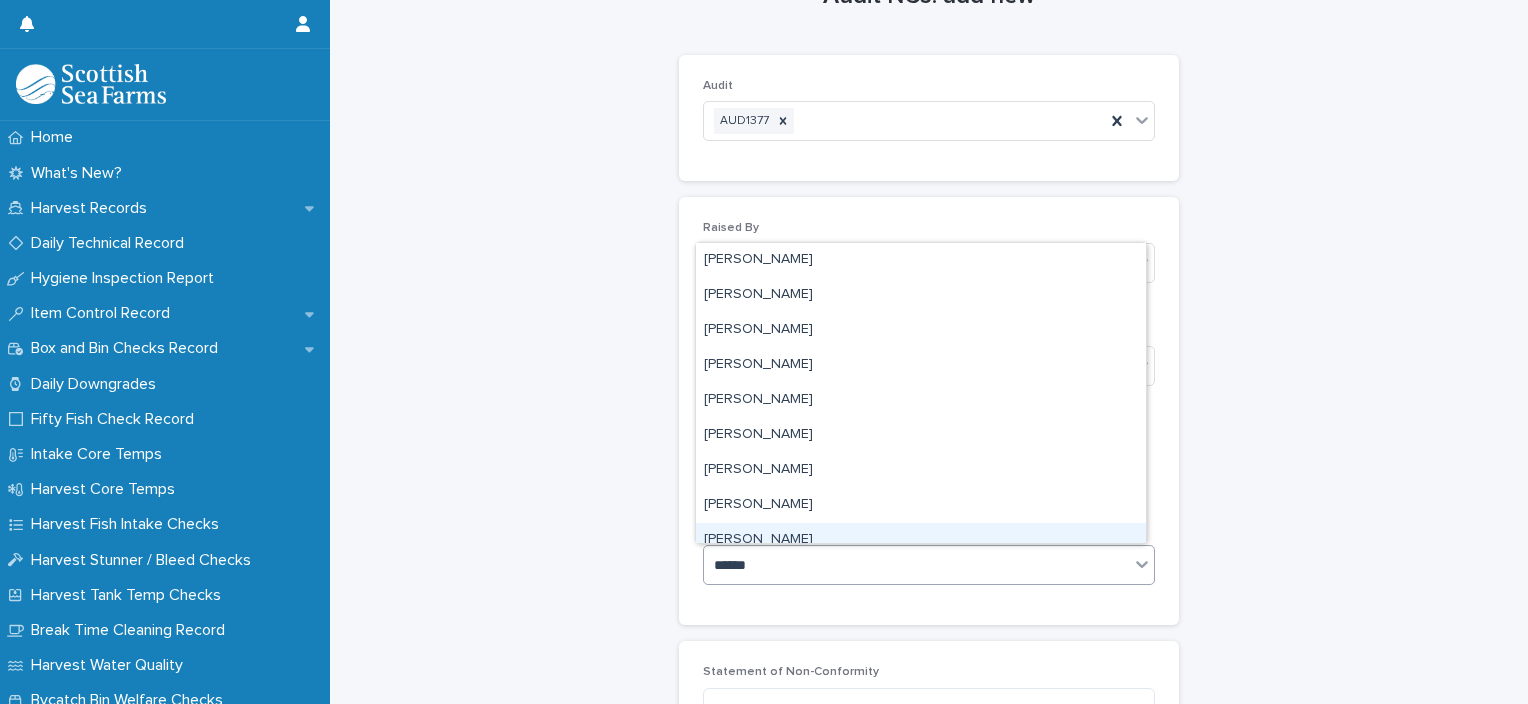 click on "Robert Isbister" at bounding box center [921, 540] 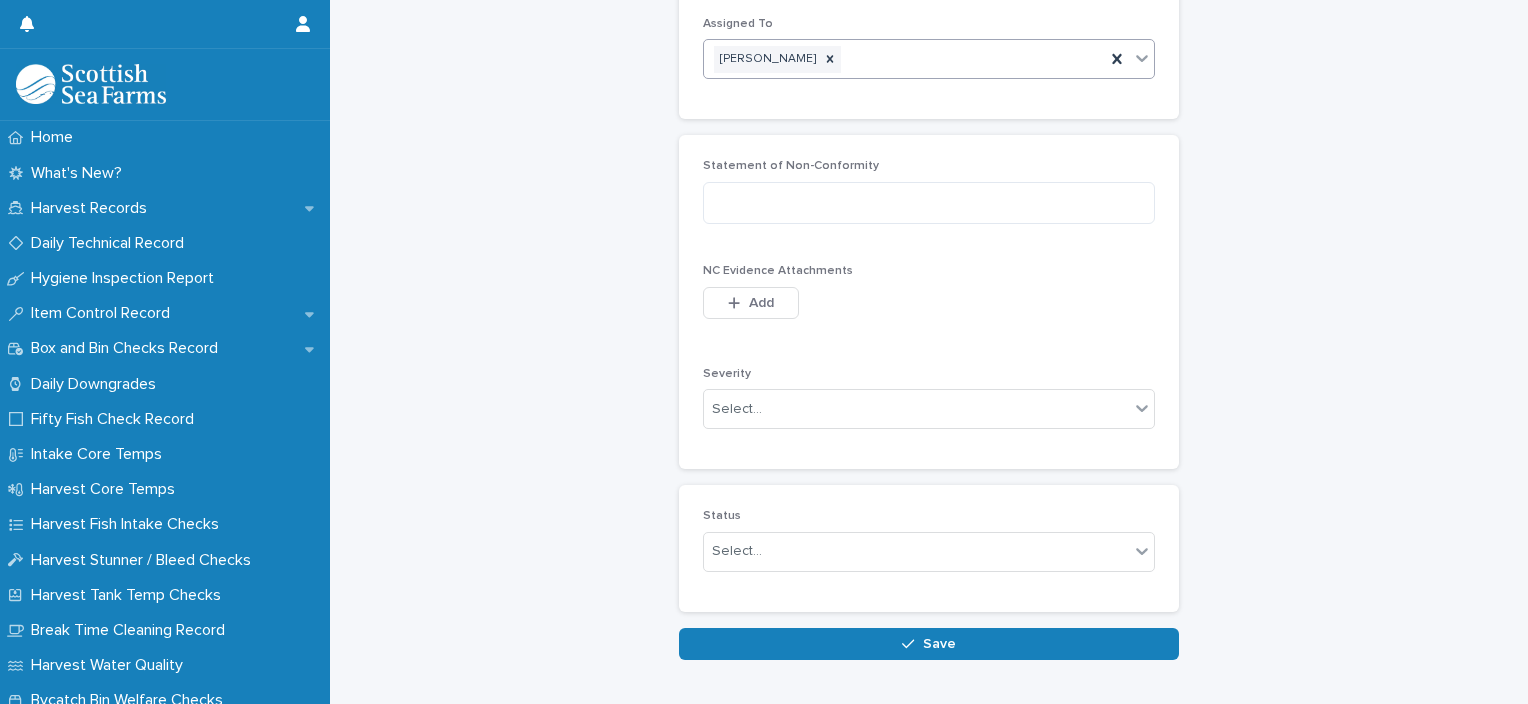 scroll, scrollTop: 570, scrollLeft: 0, axis: vertical 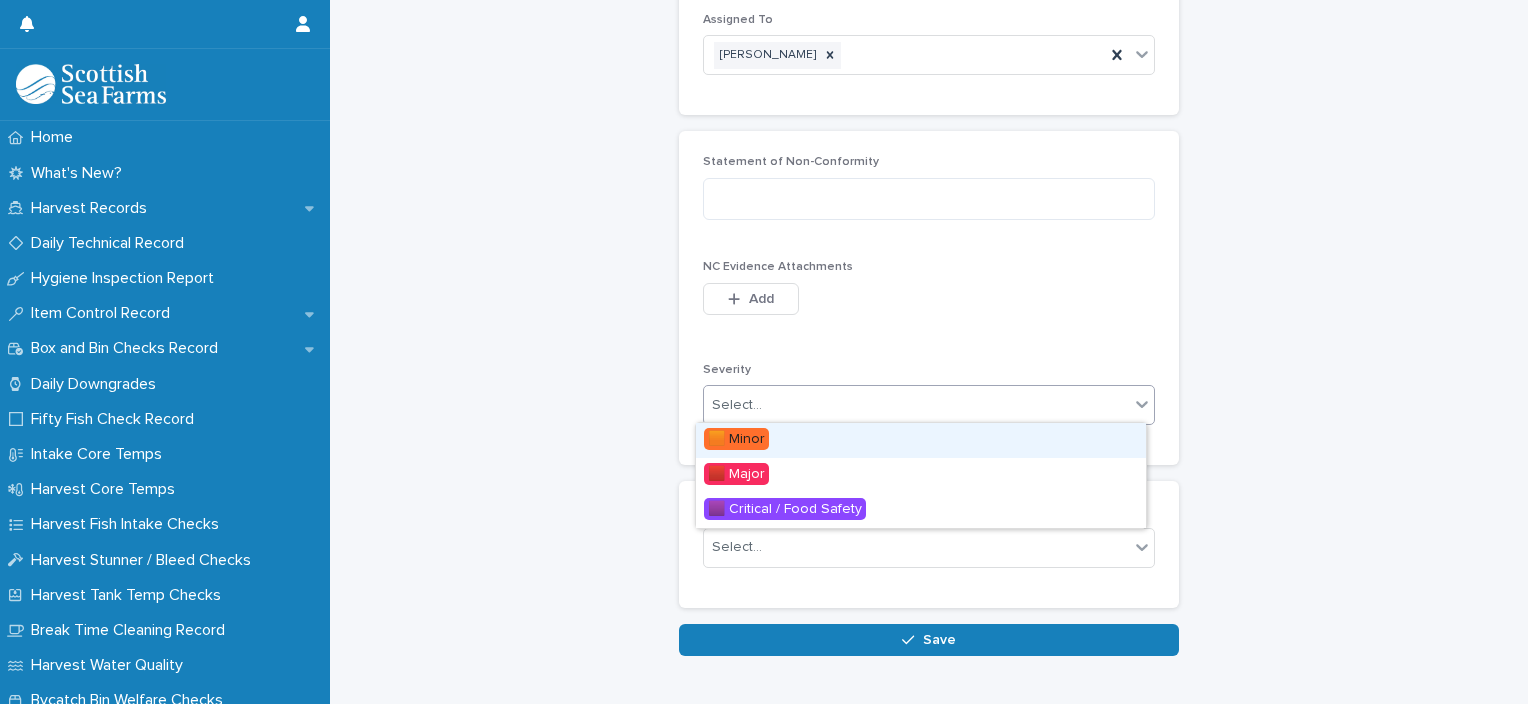 click on "Select..." at bounding box center [916, 405] 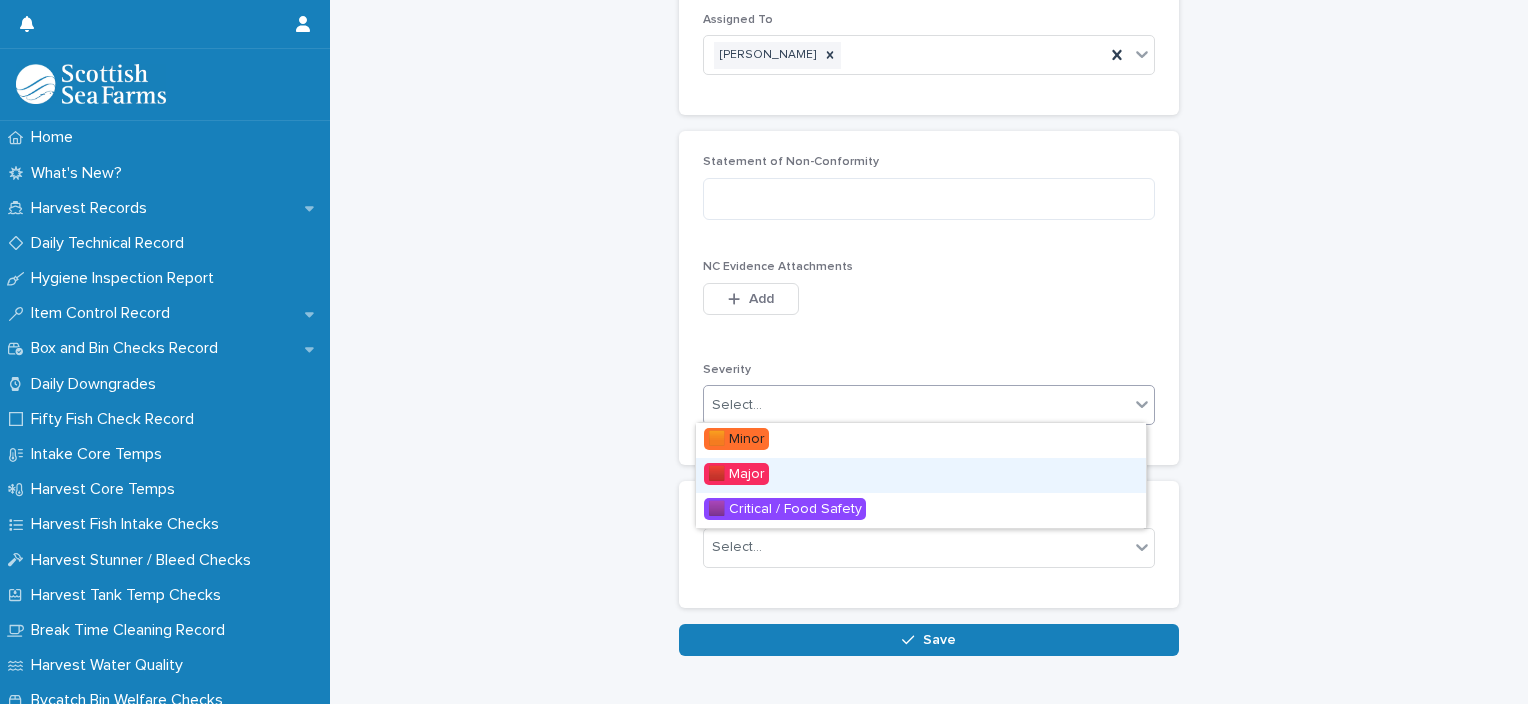 click on "🟥 Major" at bounding box center [921, 475] 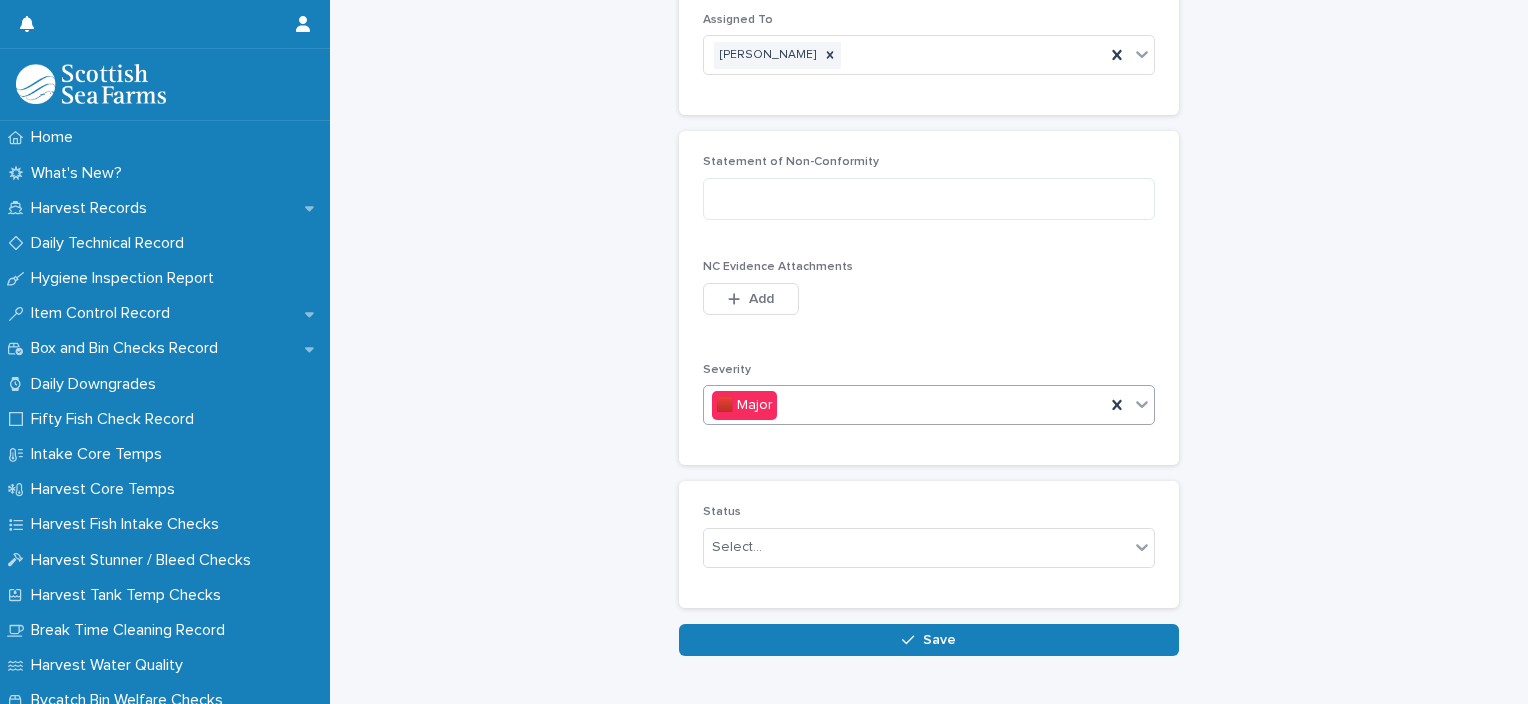 scroll, scrollTop: 633, scrollLeft: 0, axis: vertical 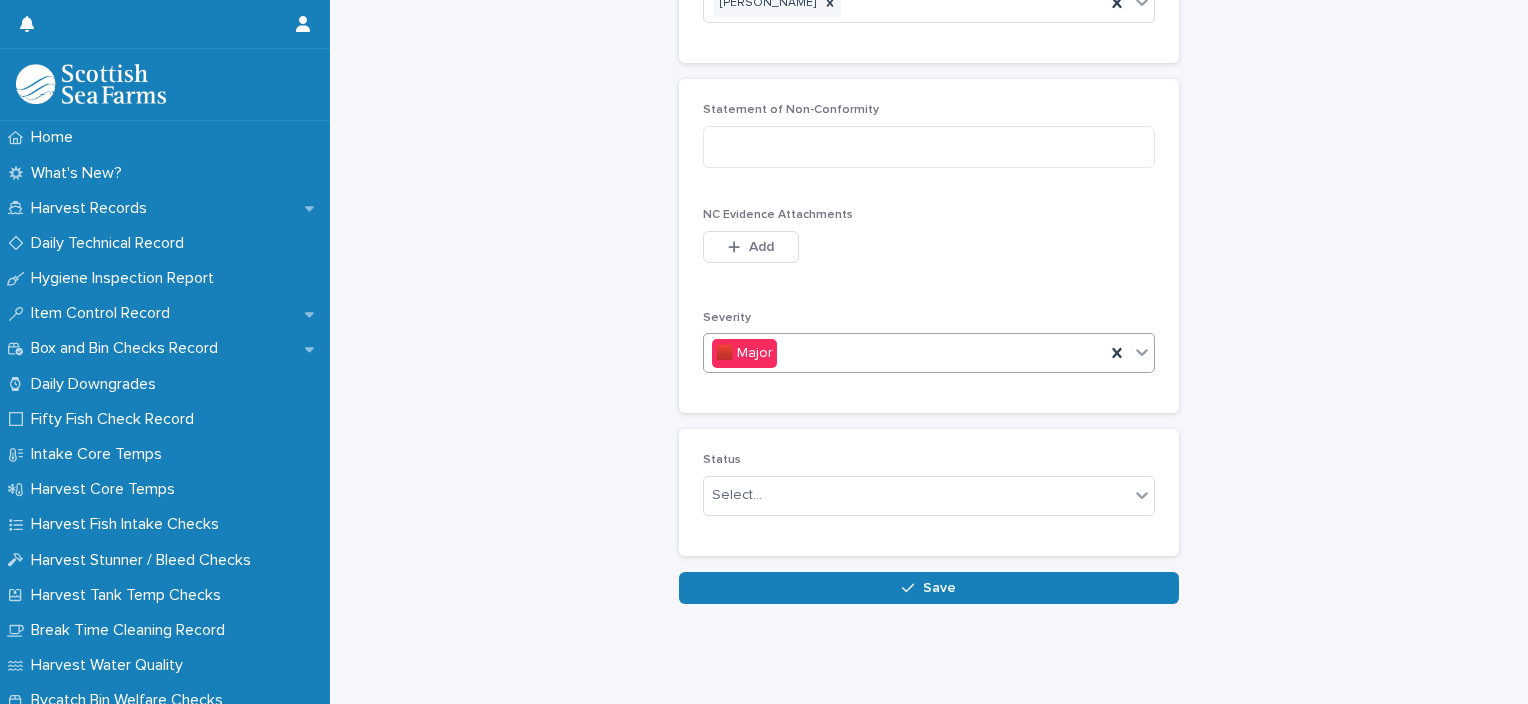 click on "Select..." at bounding box center (916, 495) 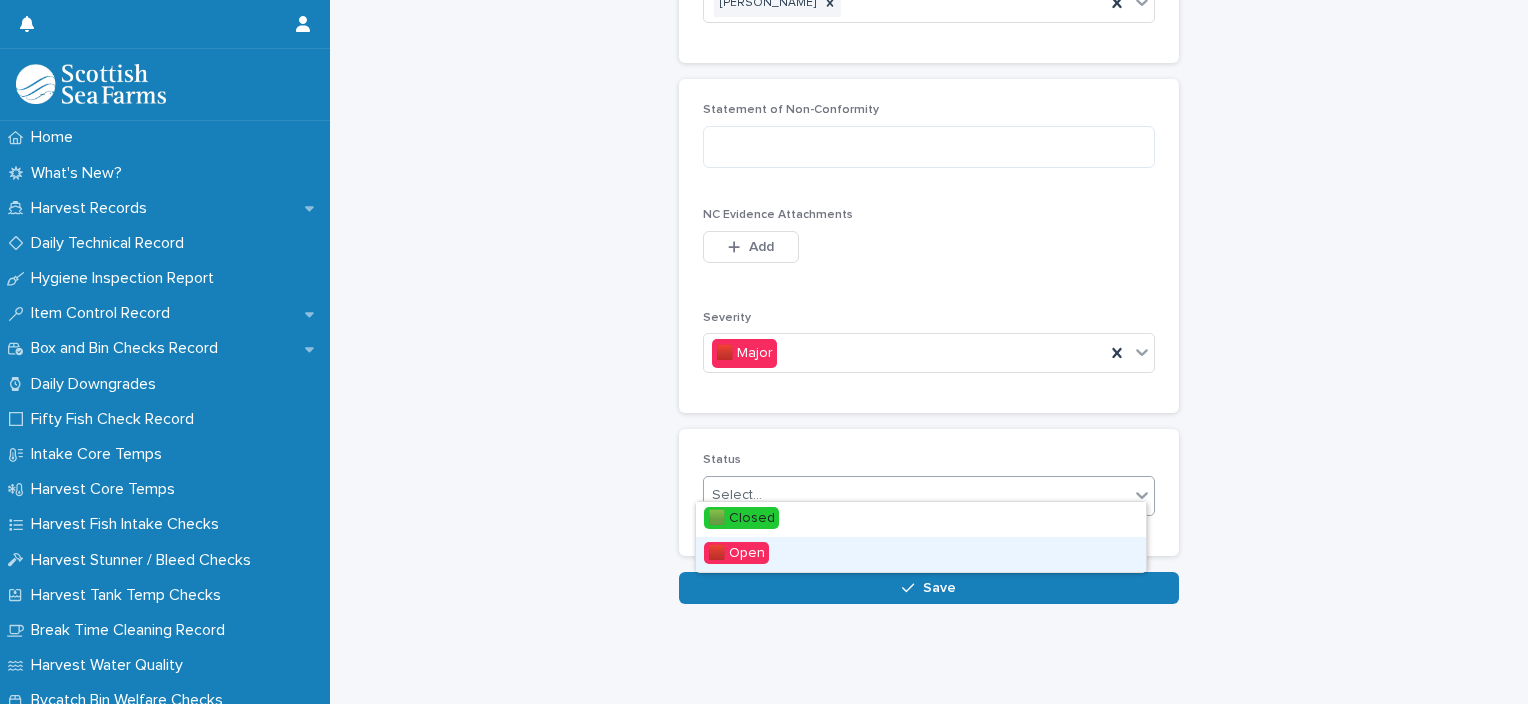 click on "🟥 Open" at bounding box center [921, 554] 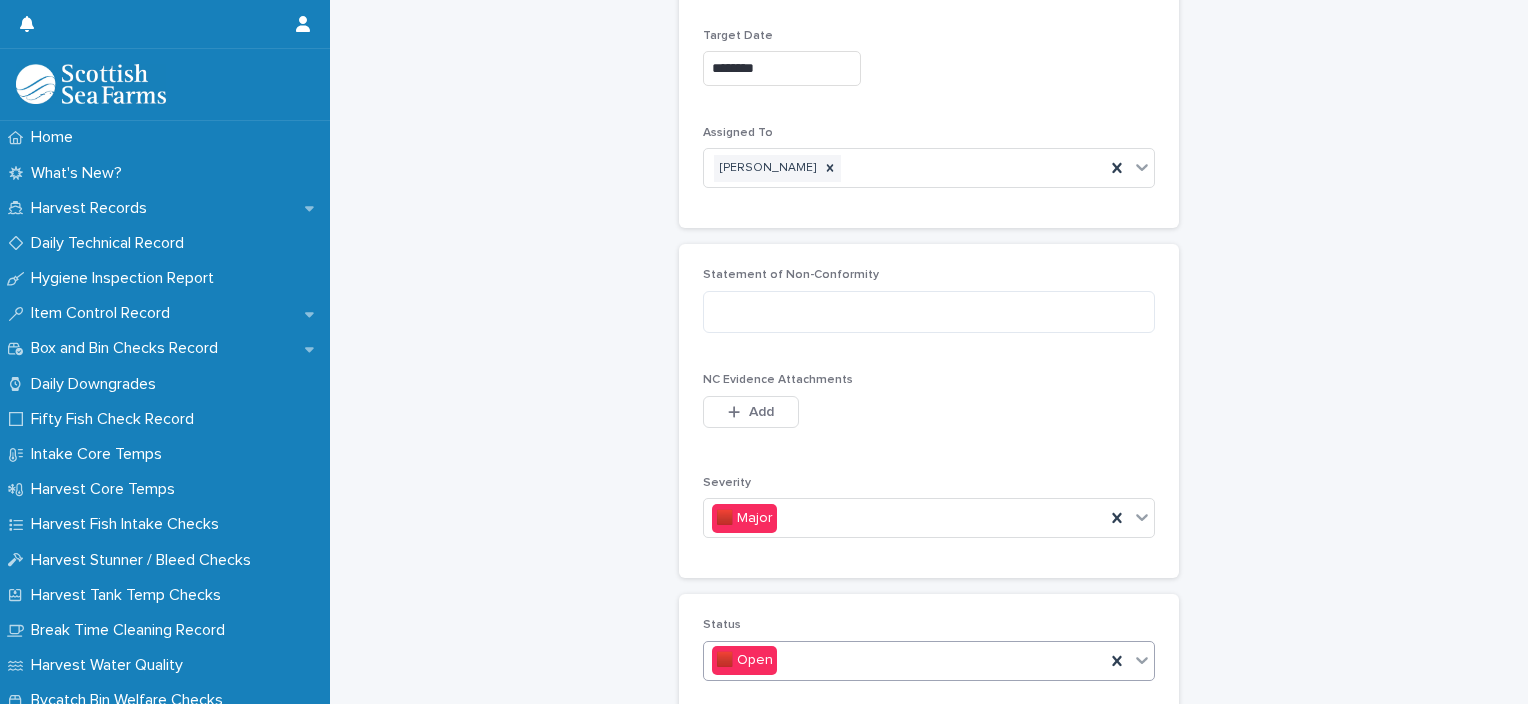 scroll, scrollTop: 445, scrollLeft: 0, axis: vertical 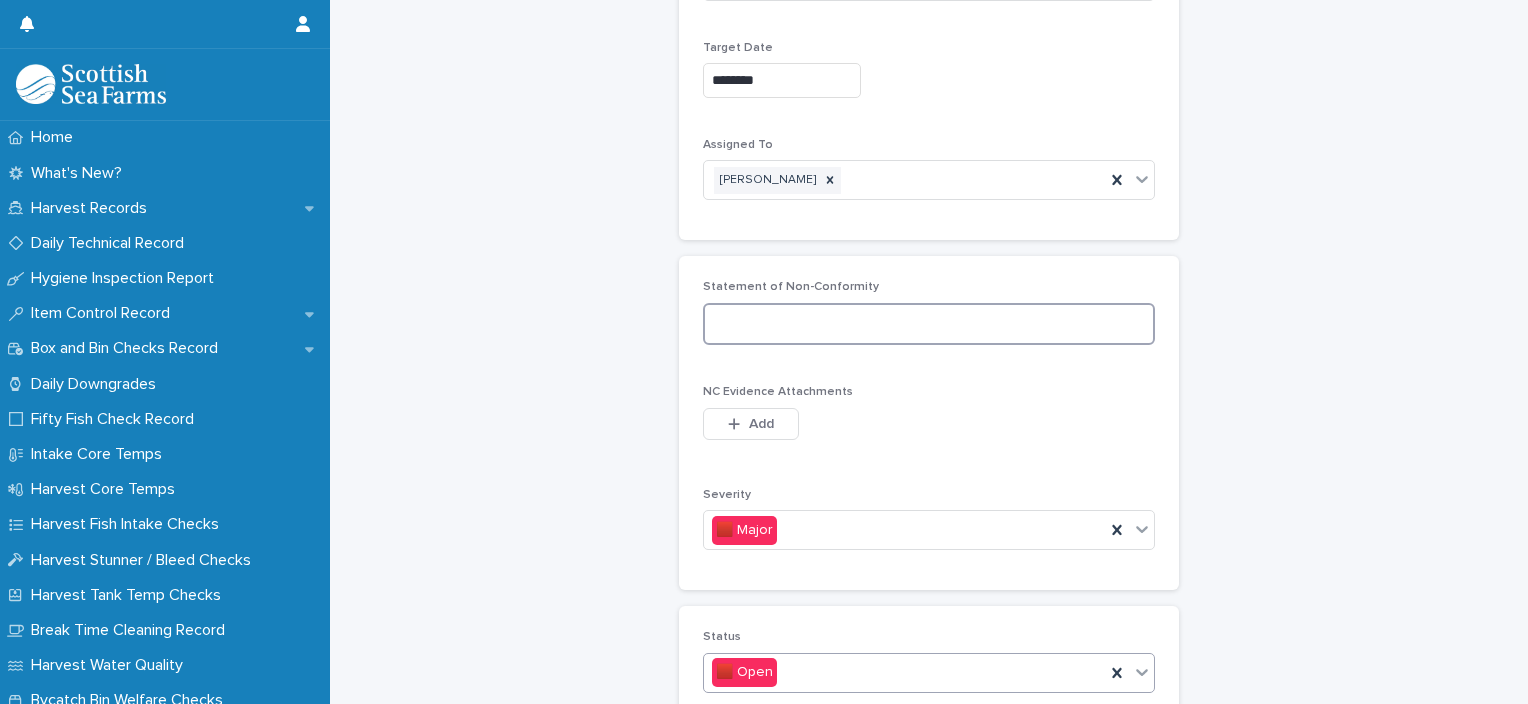 click at bounding box center (929, 324) 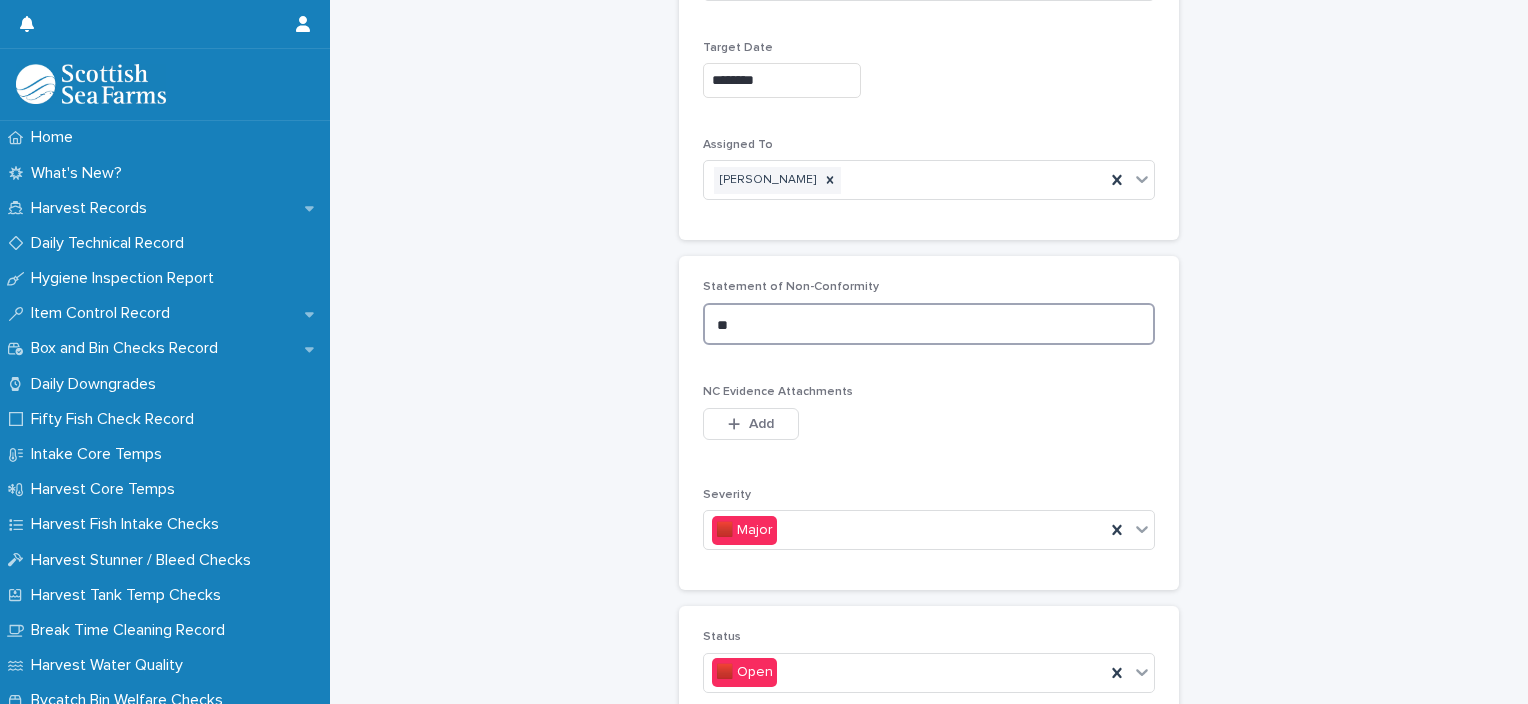 click on "**" at bounding box center (929, 324) 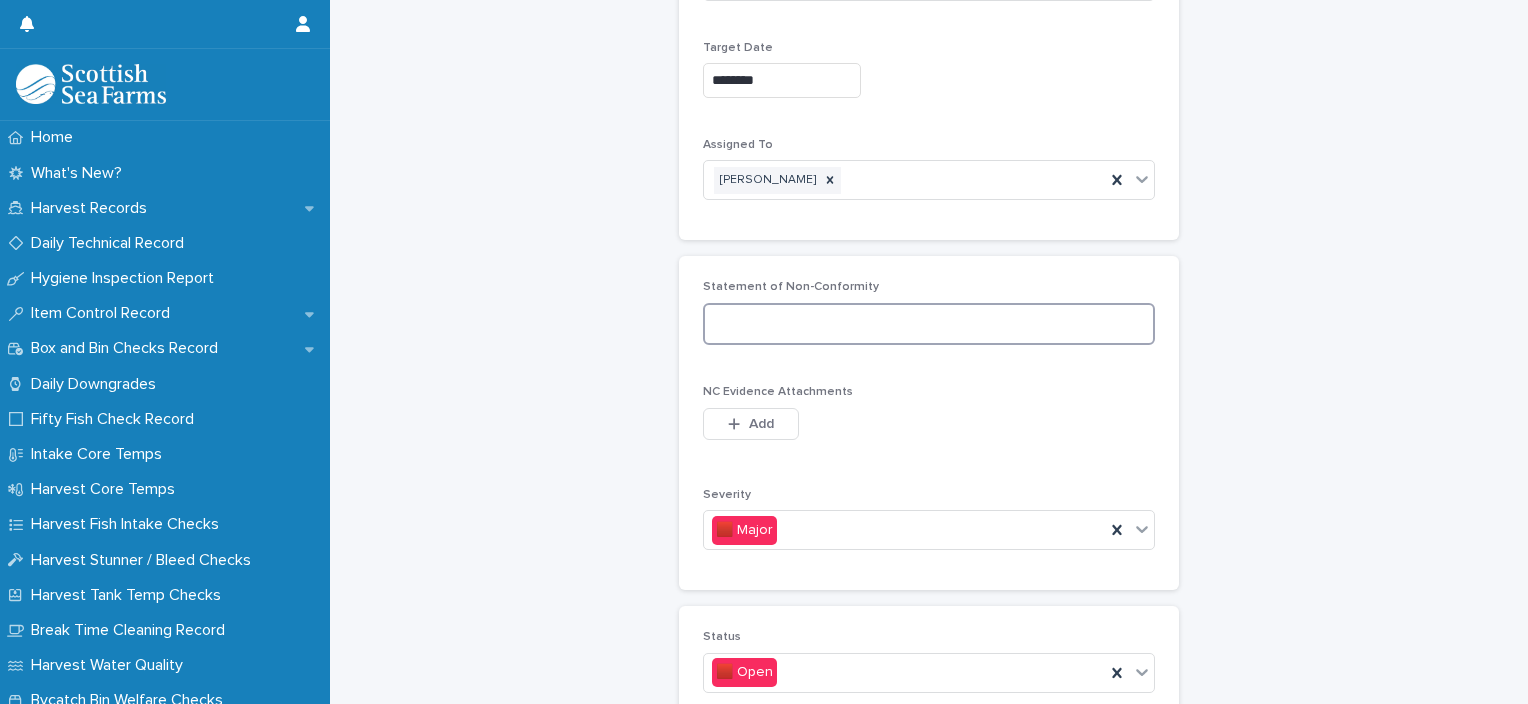 paste on "**********" 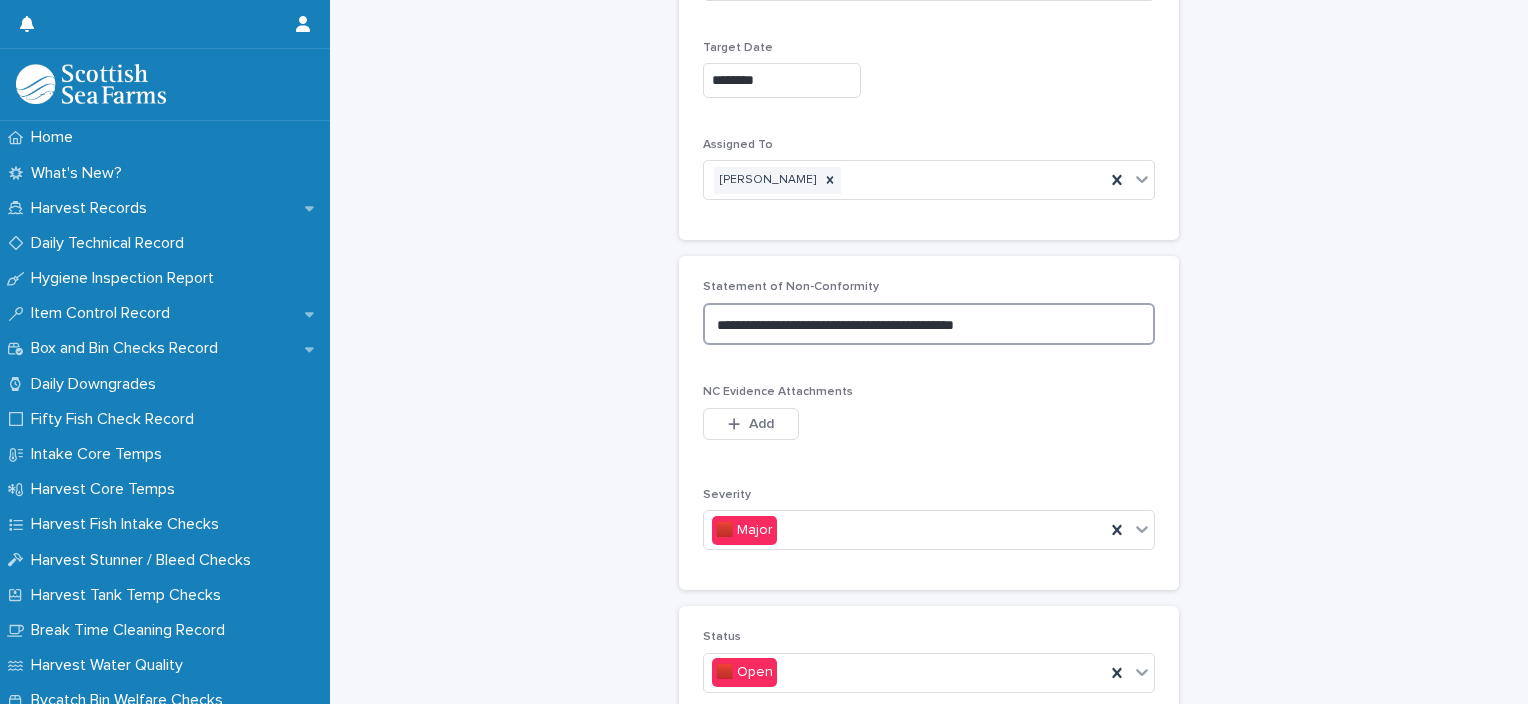 type on "**********" 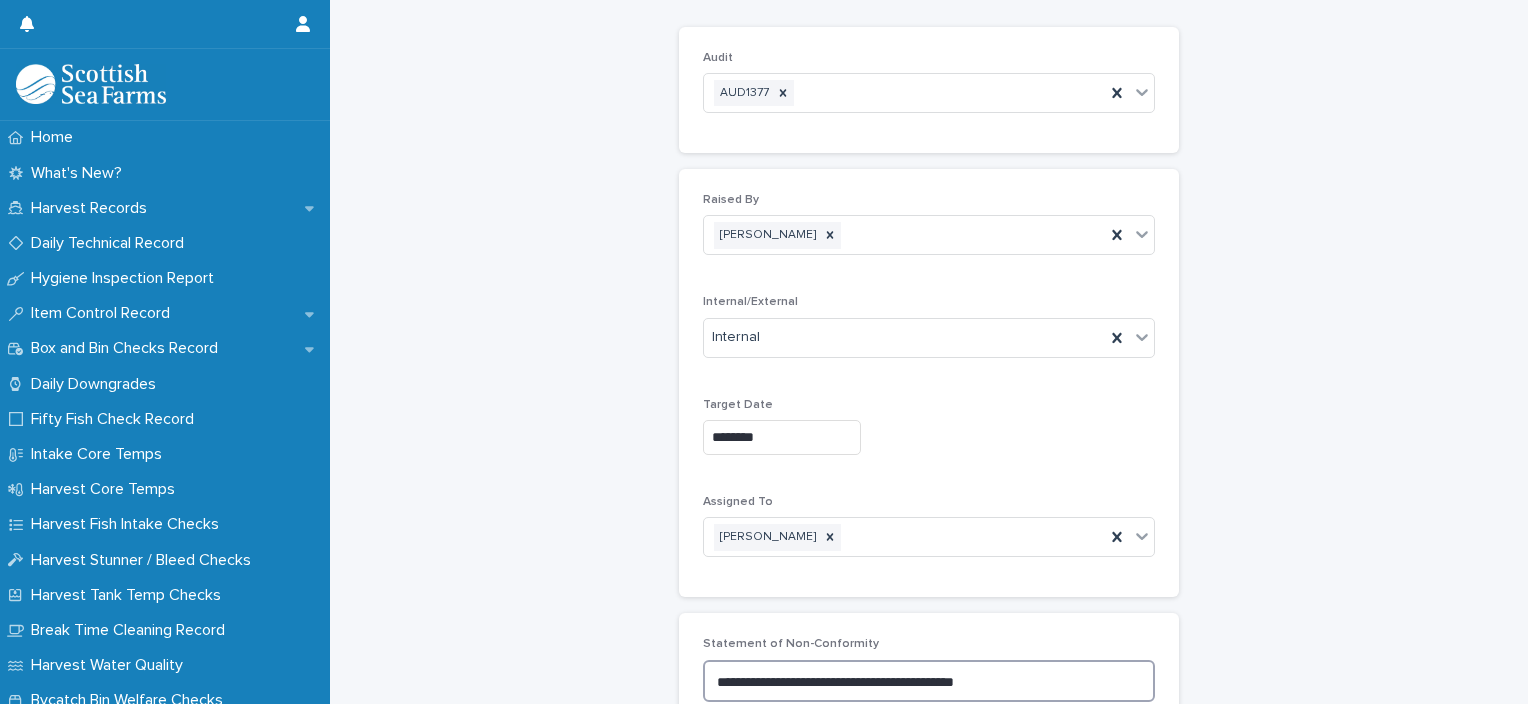 scroll, scrollTop: 0, scrollLeft: 0, axis: both 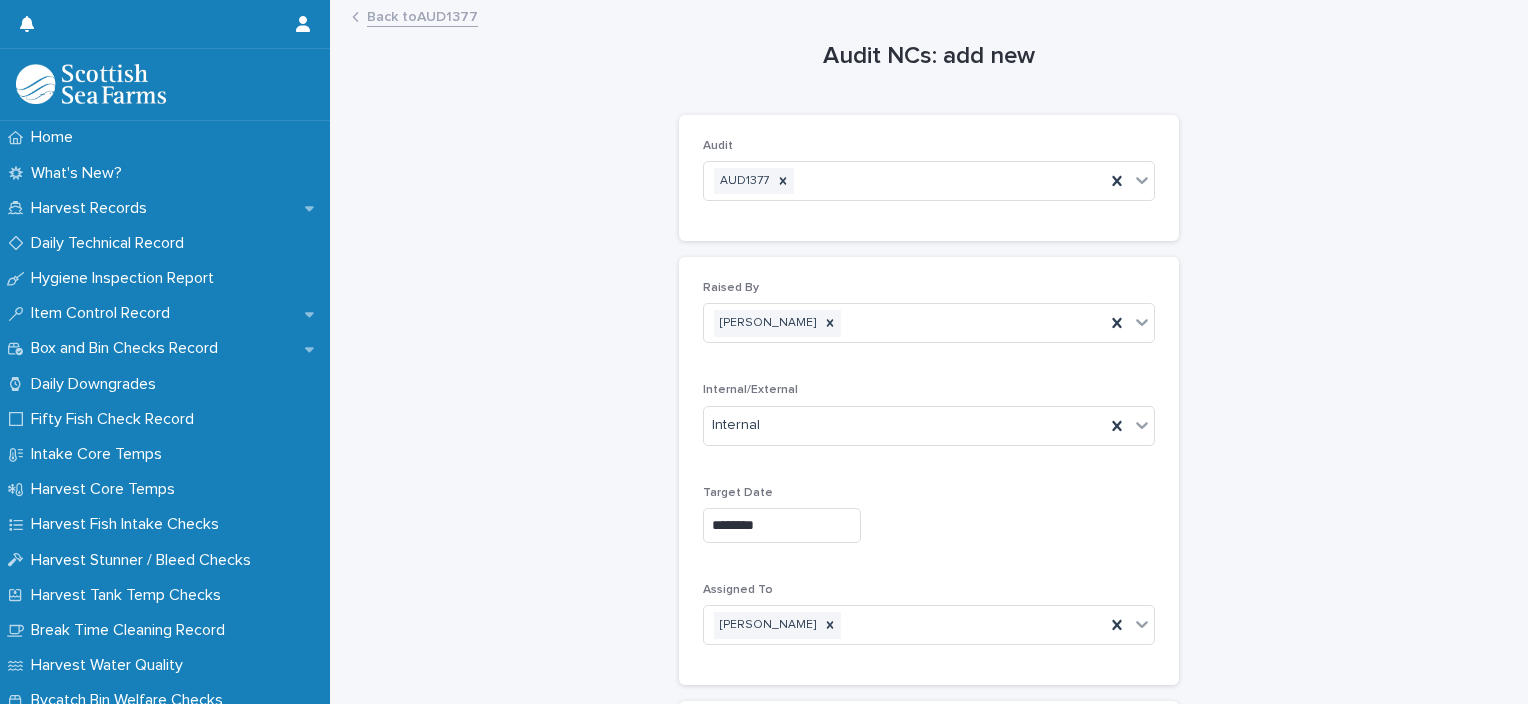 click on "Back to  AUD1377" at bounding box center (422, 15) 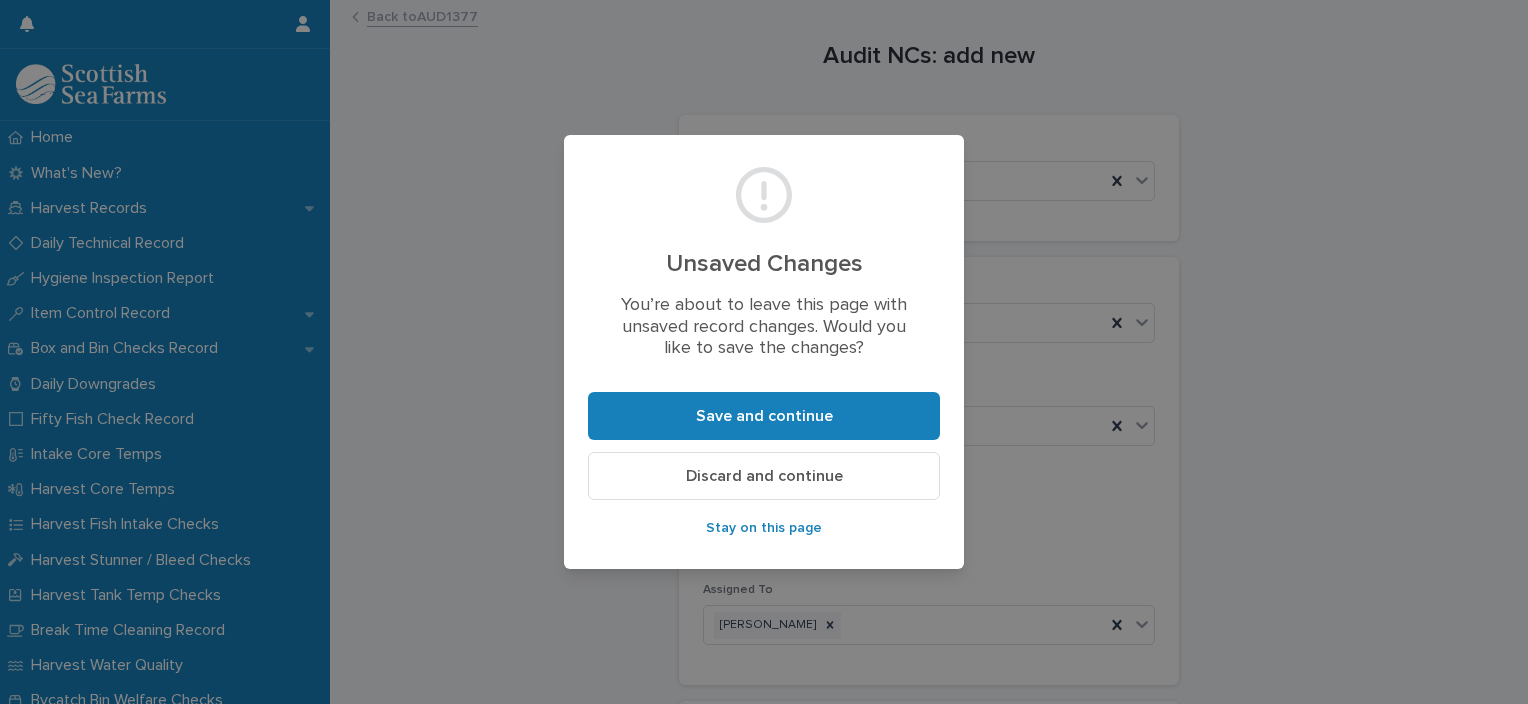 click on "Discard and continue" at bounding box center [764, 476] 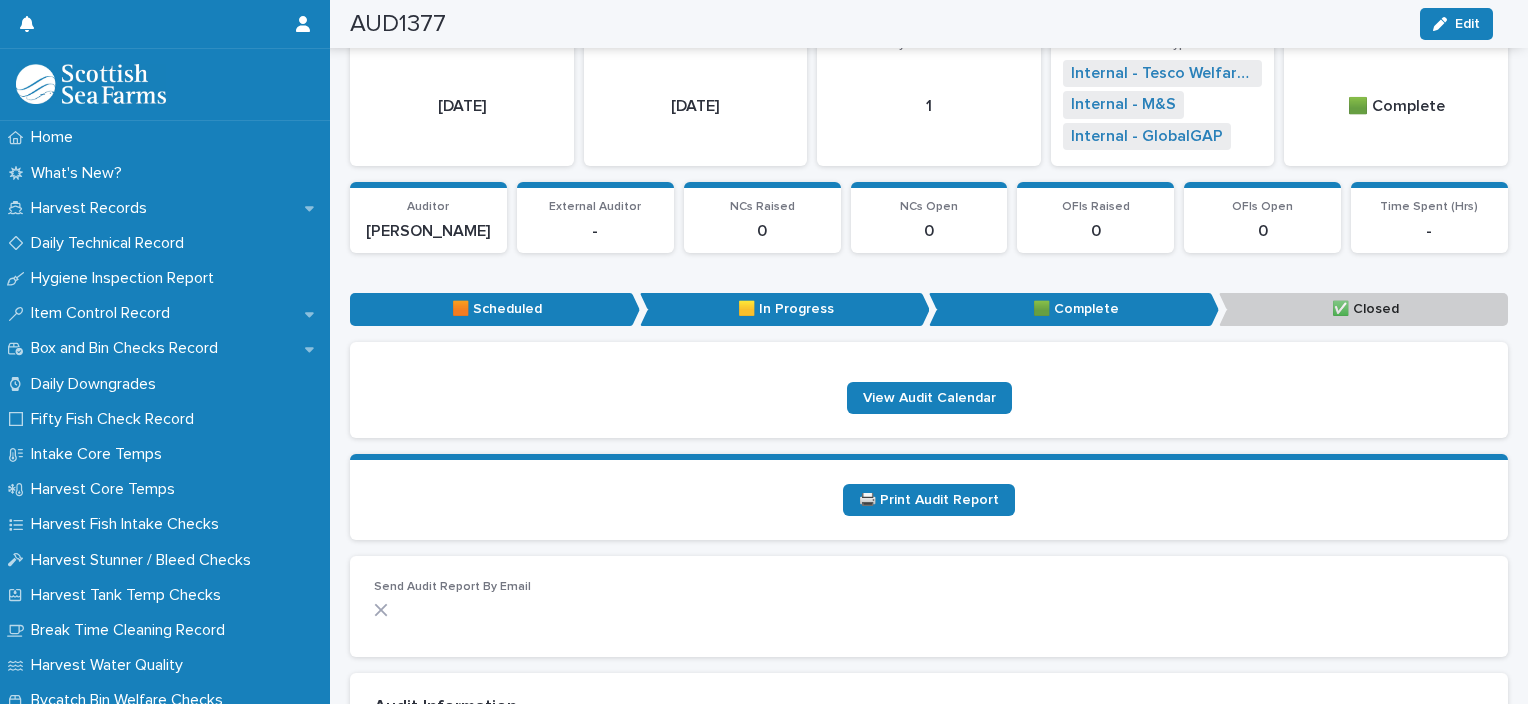 scroll, scrollTop: 0, scrollLeft: 0, axis: both 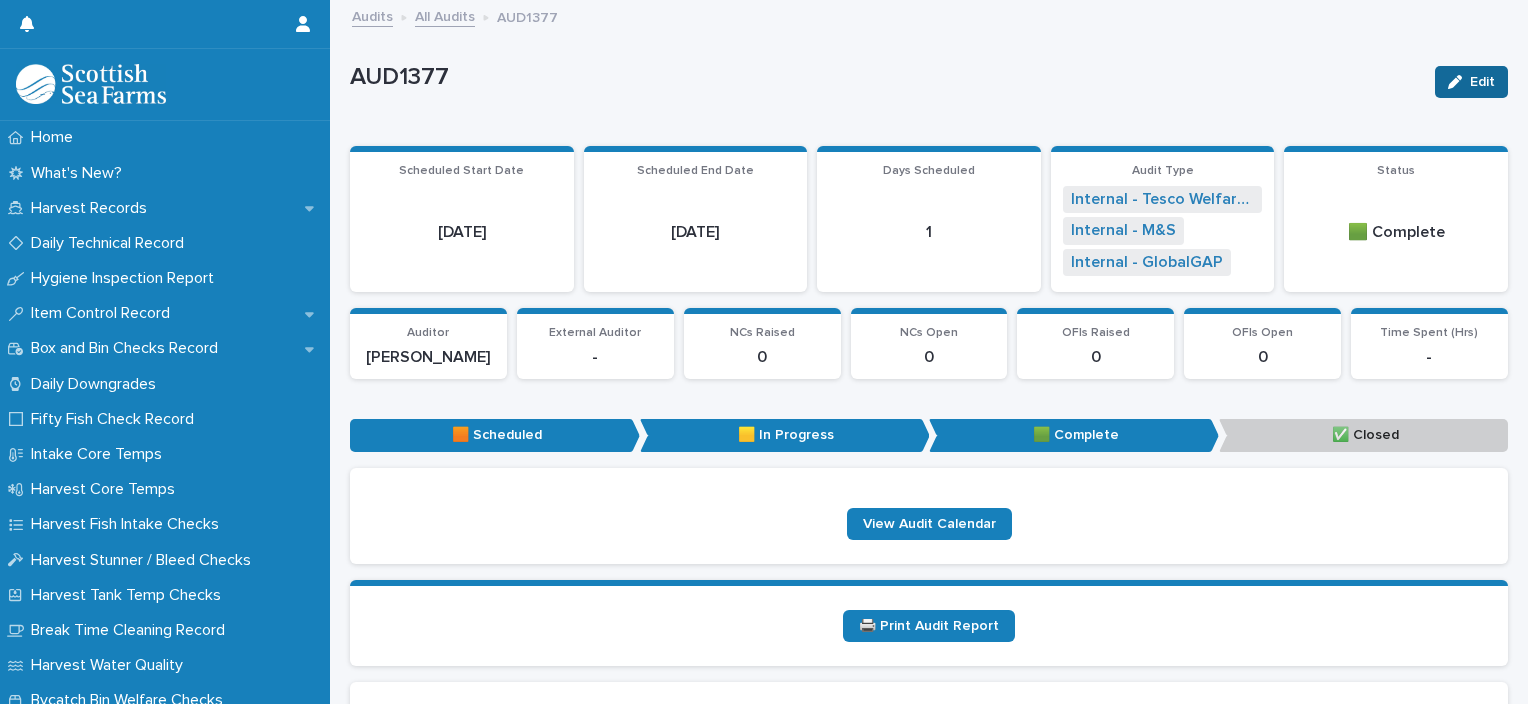 click 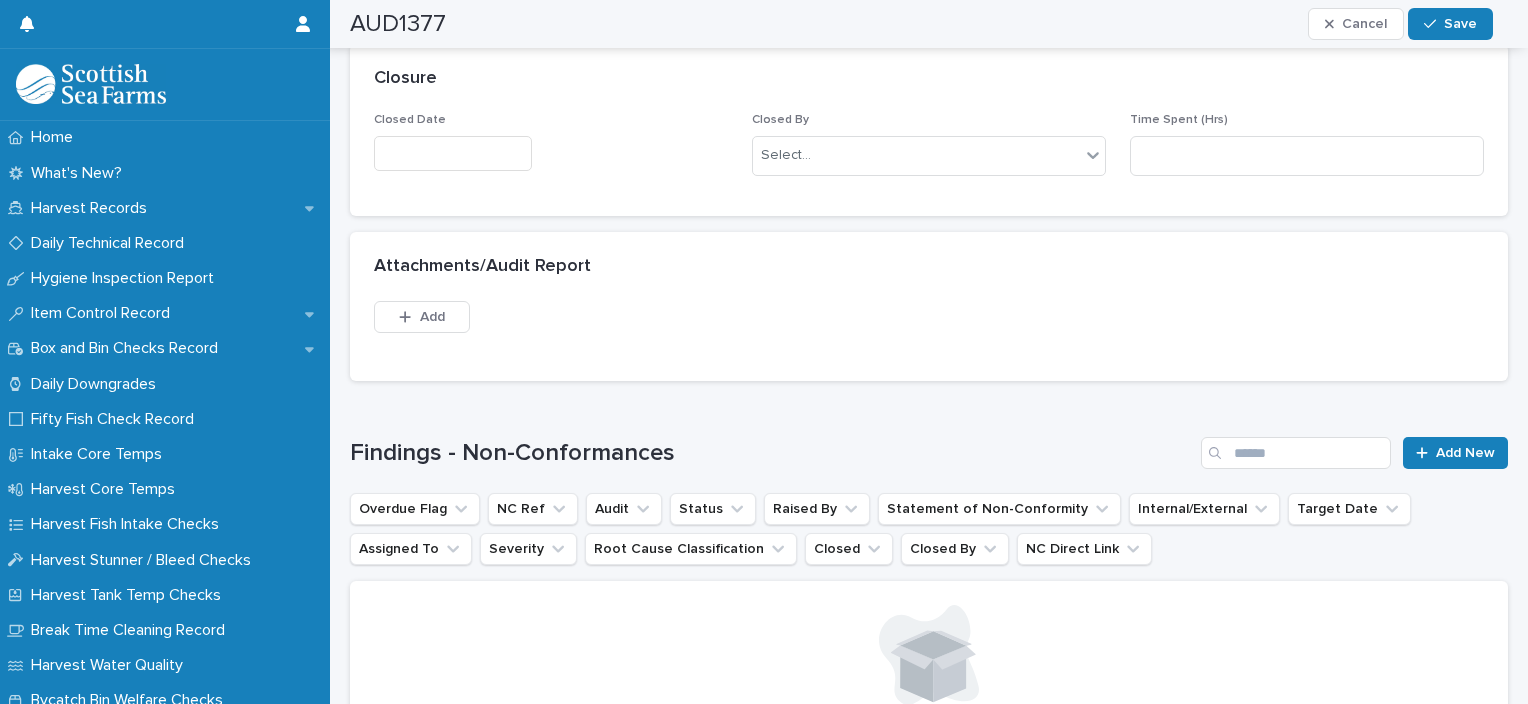 scroll, scrollTop: 1672, scrollLeft: 0, axis: vertical 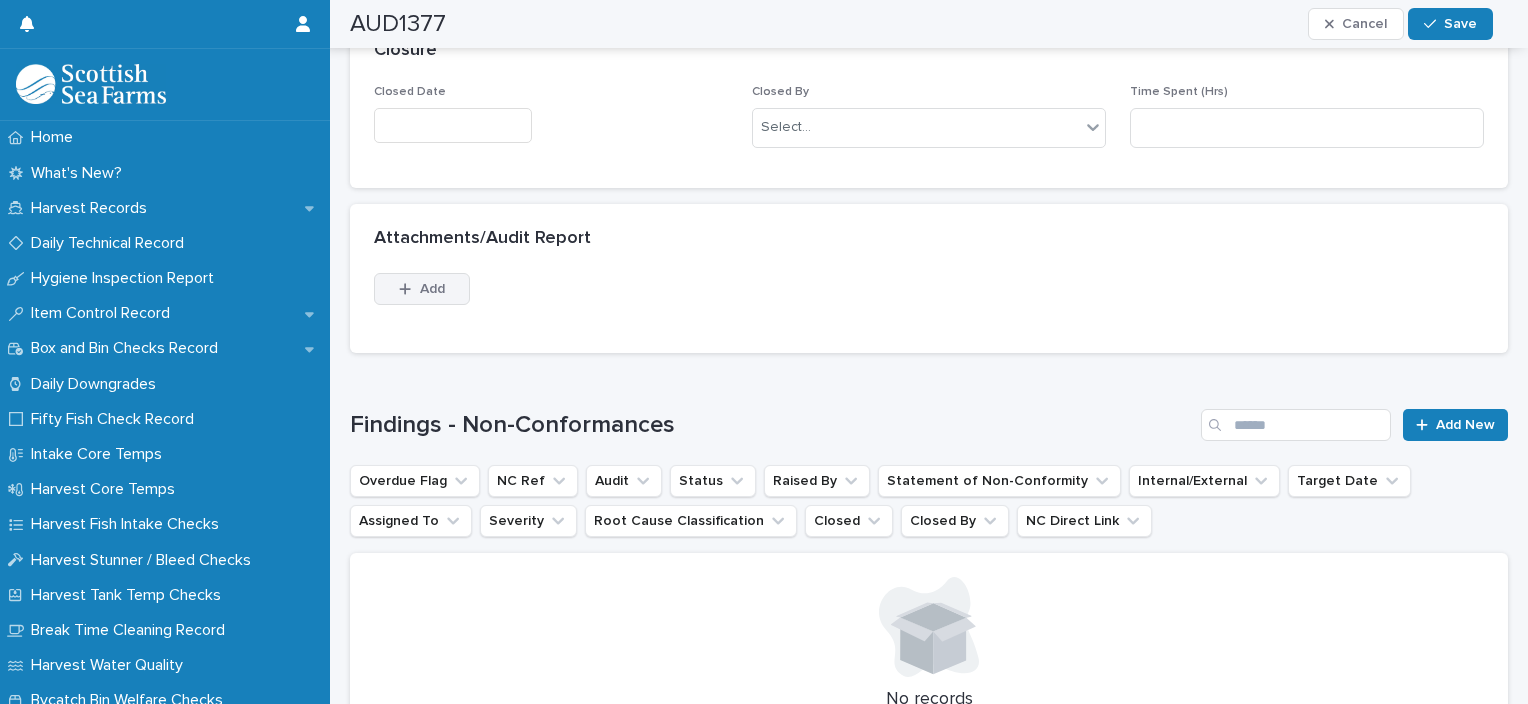 click on "Add" at bounding box center (422, 289) 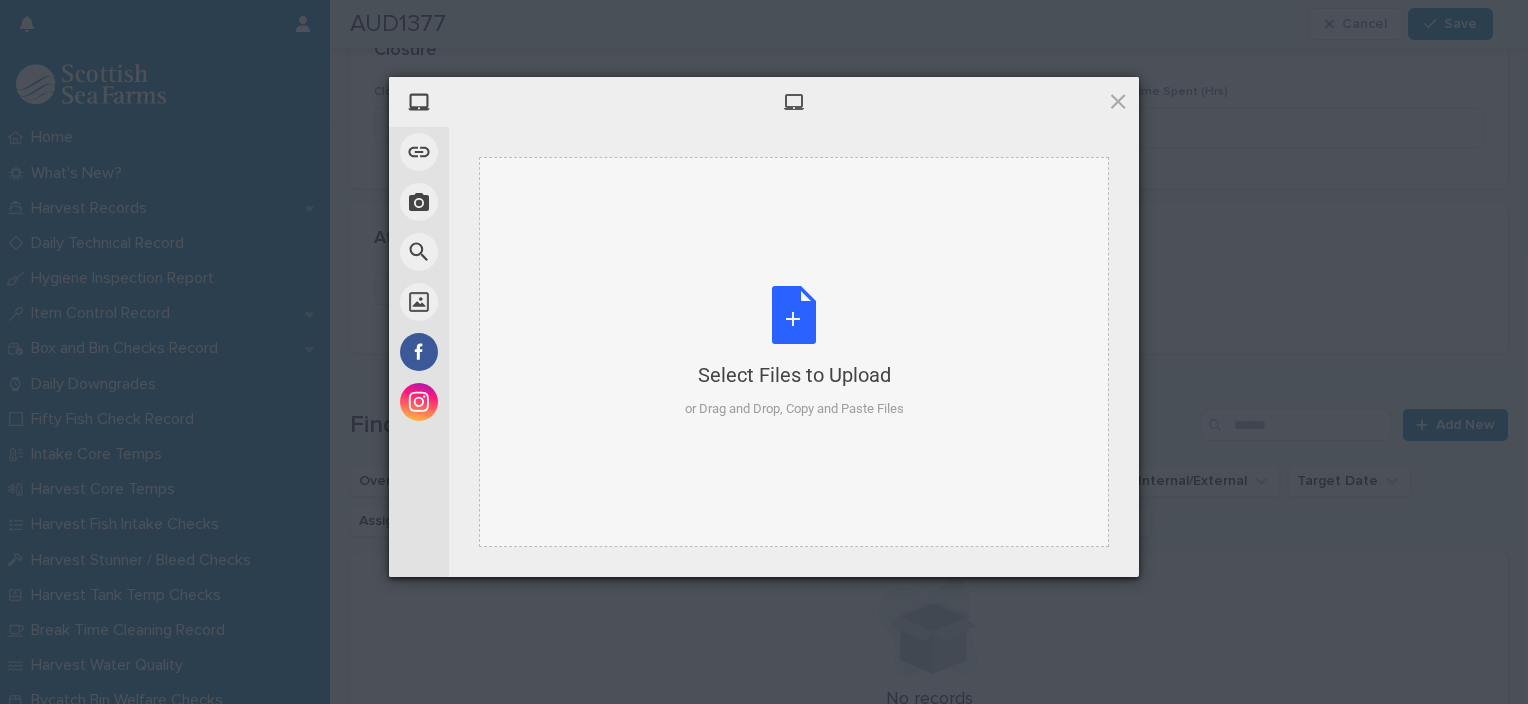 click on "Select Files to Upload
or Drag and Drop, Copy and Paste Files" at bounding box center [794, 352] 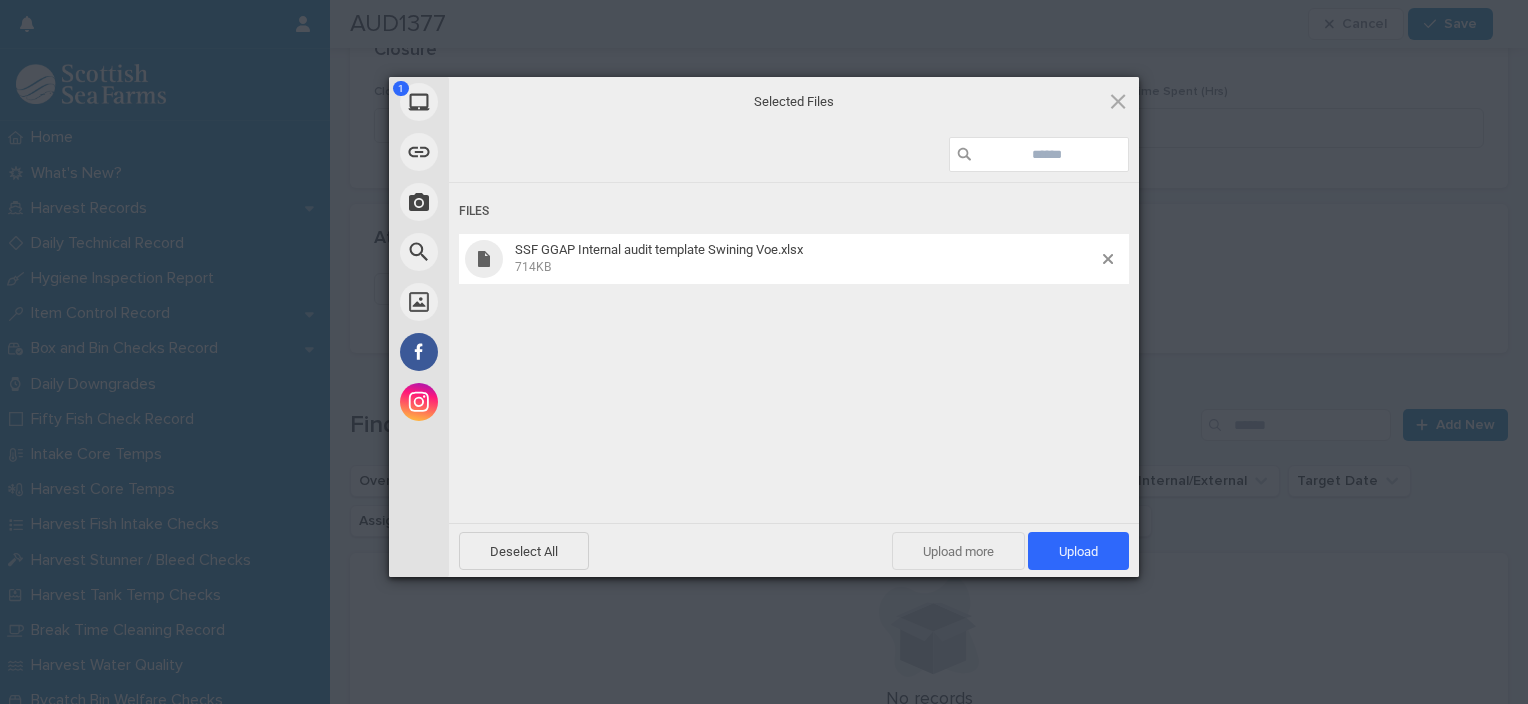 click on "Upload more" at bounding box center [958, 551] 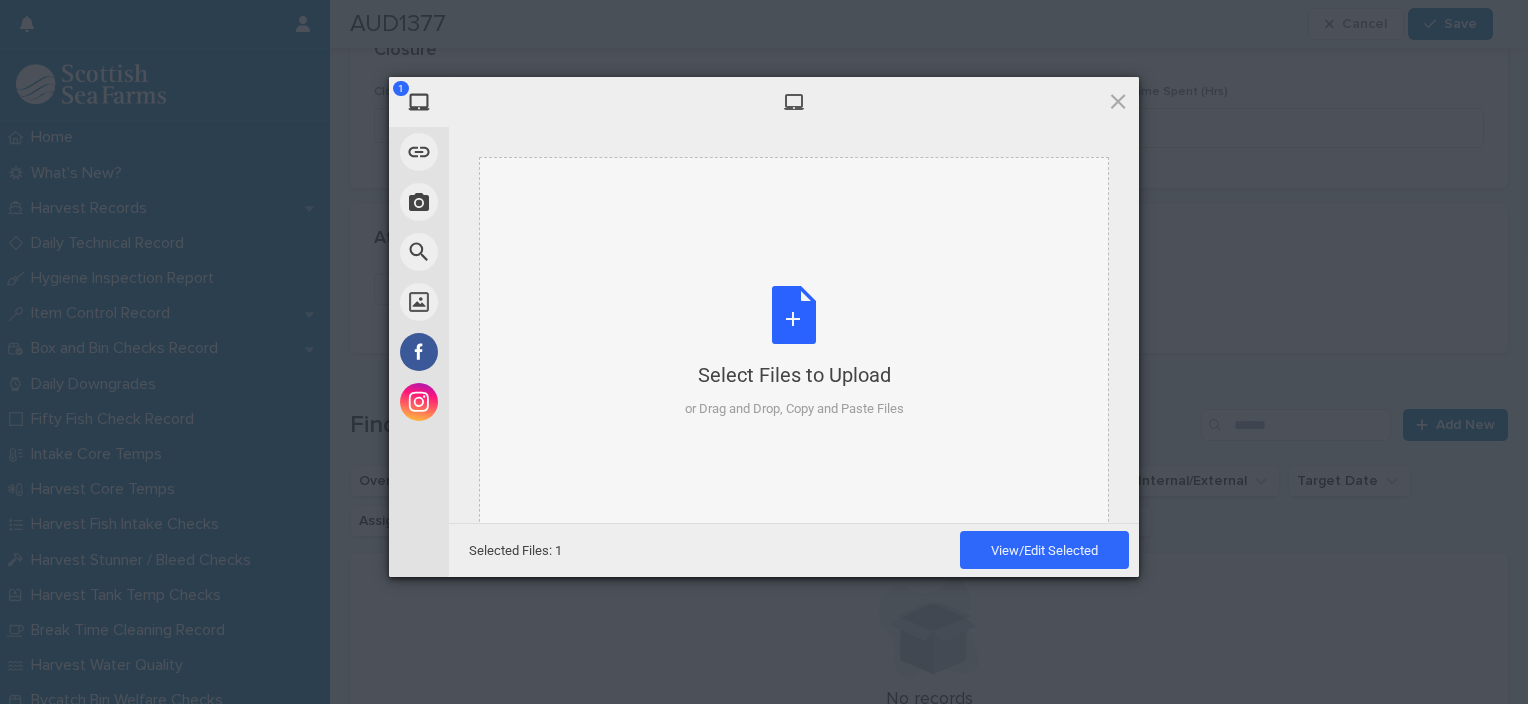 click on "Select Files to Upload
or Drag and Drop, Copy and Paste Files" at bounding box center [794, 352] 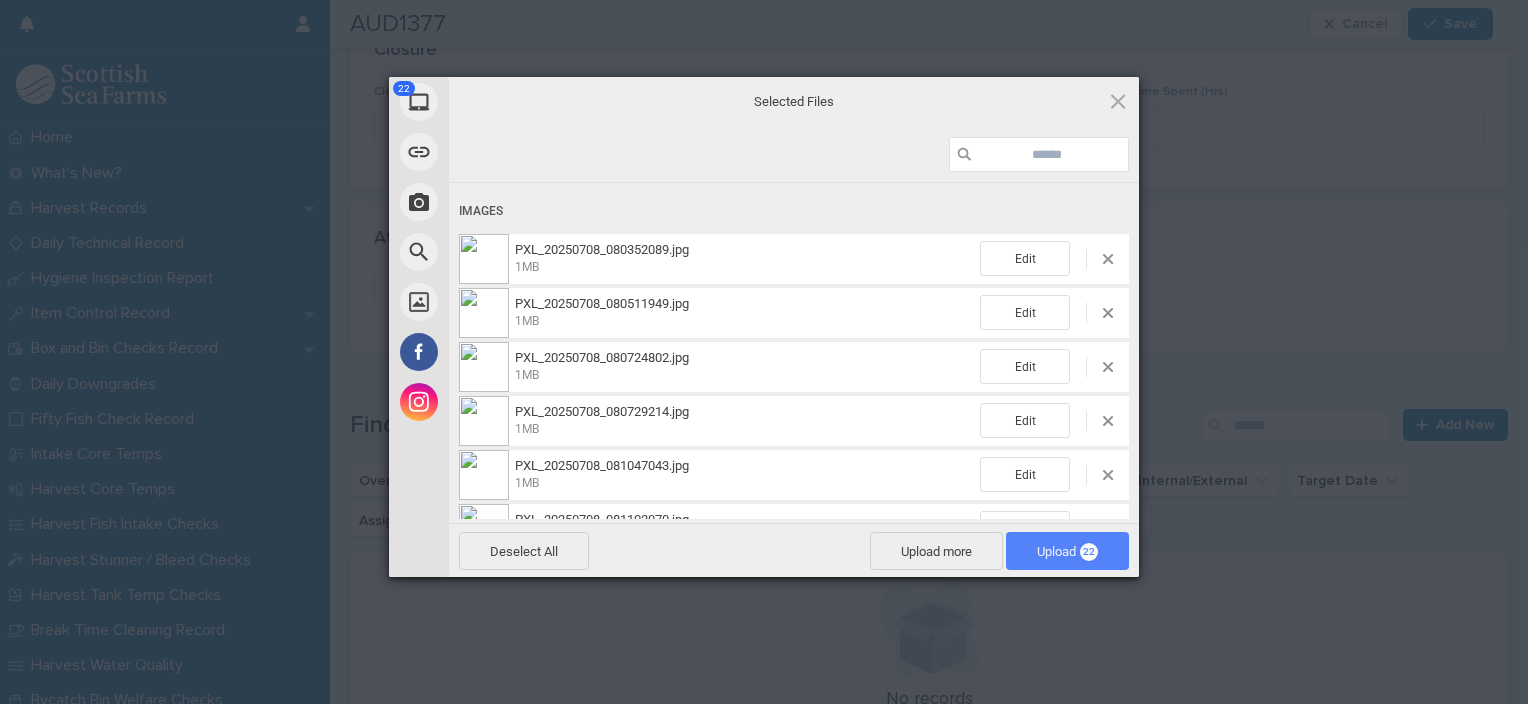 click on "Upload
22" at bounding box center [1067, 551] 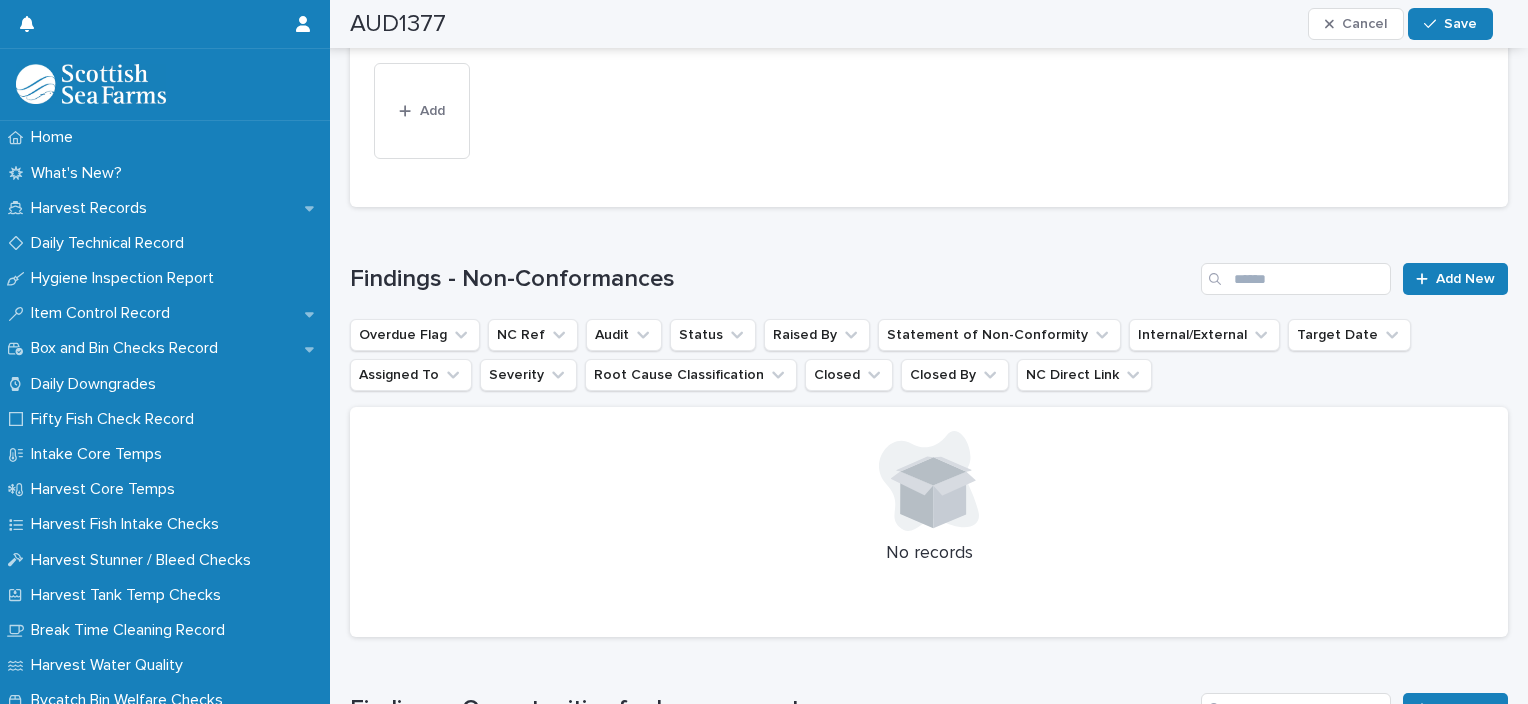 scroll, scrollTop: 2906, scrollLeft: 0, axis: vertical 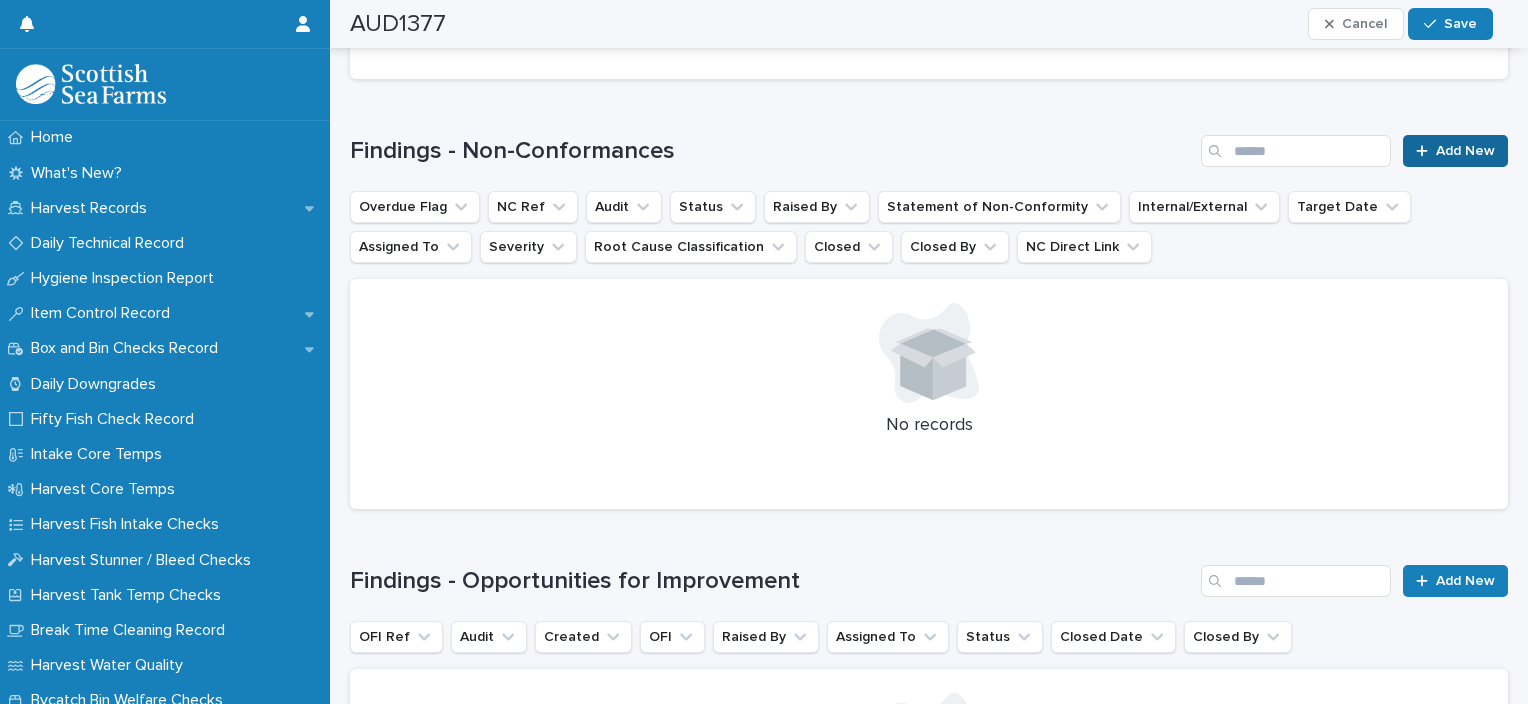 click on "Add New" at bounding box center [1455, 151] 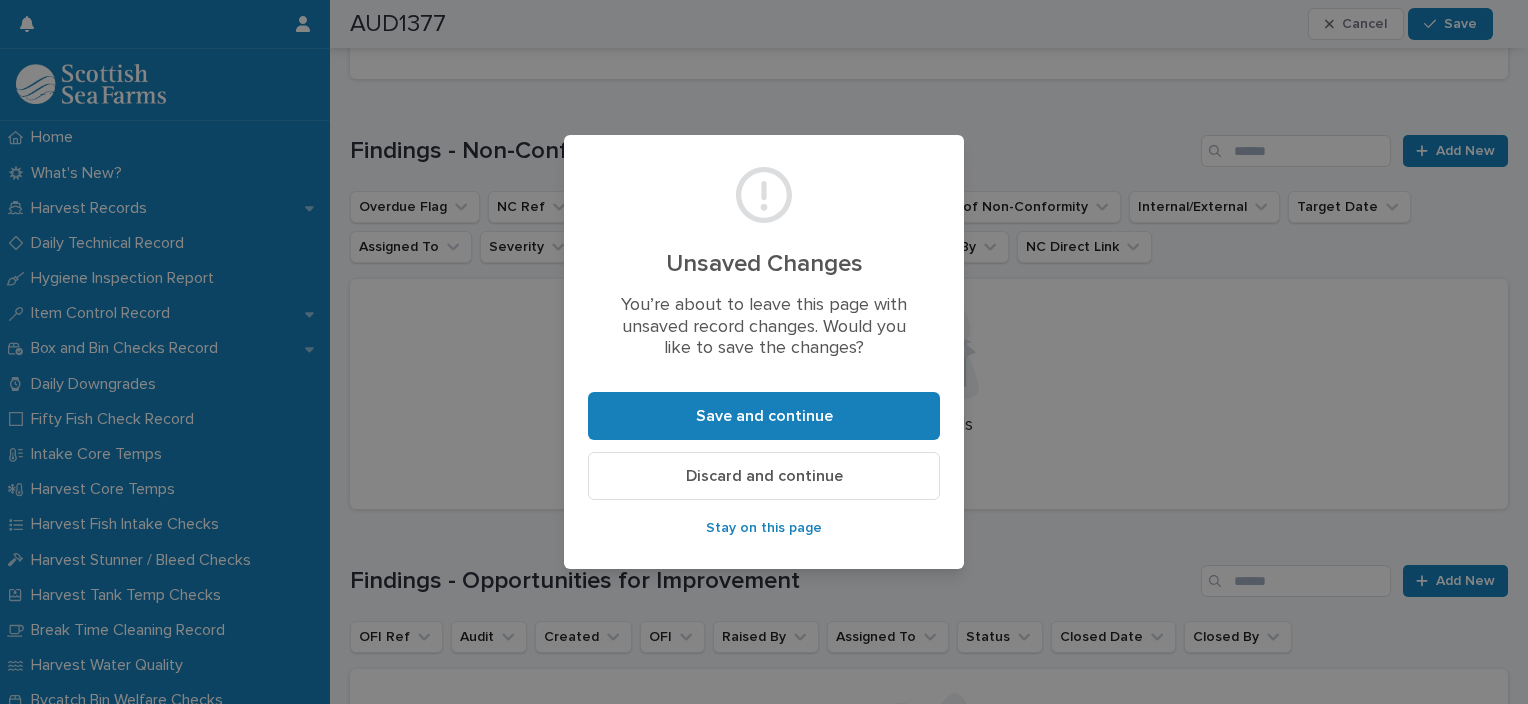 click on "Unsaved Changes You’re about to leave this page with unsaved record changes. Would you like to save the changes? Save and continue Discard and continue Stay on this page" at bounding box center (764, 352) 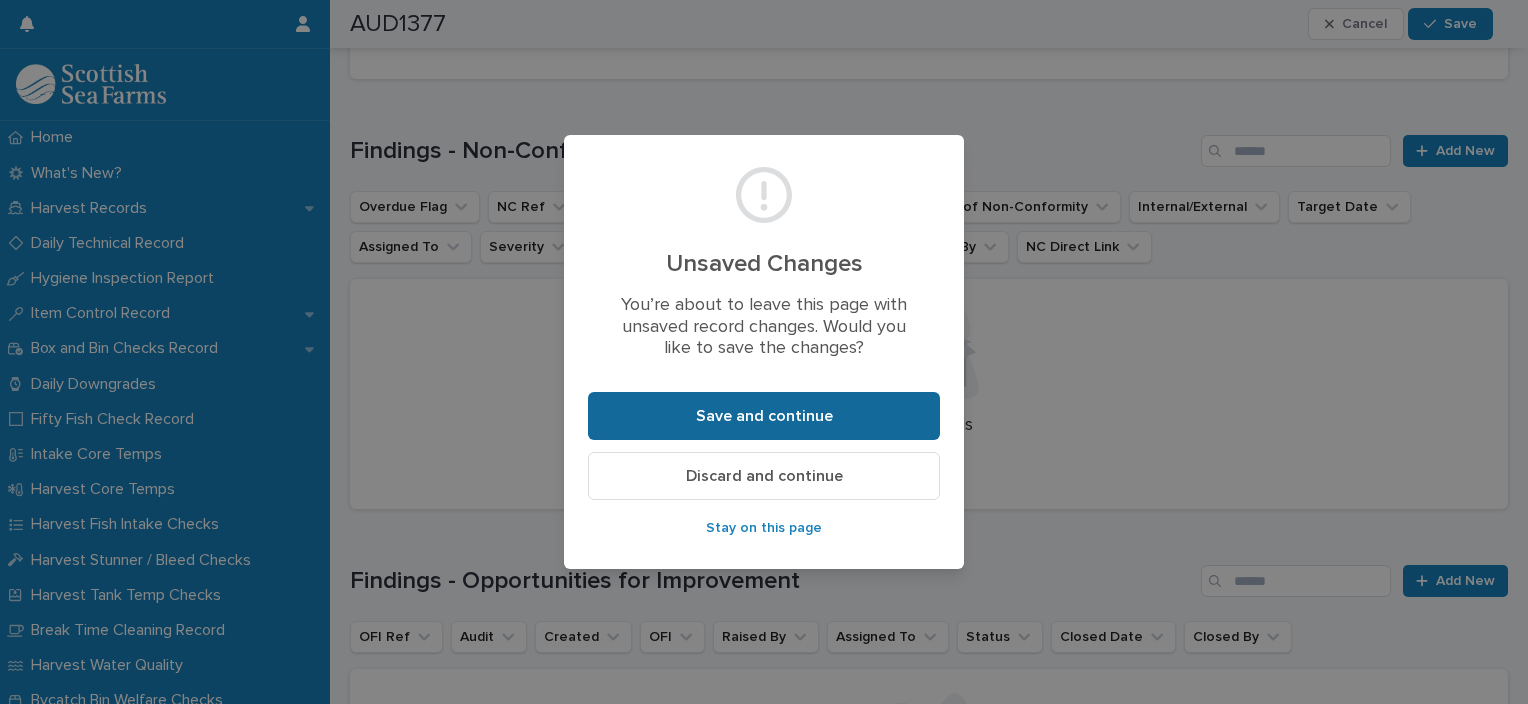 click on "Save and continue" at bounding box center (764, 416) 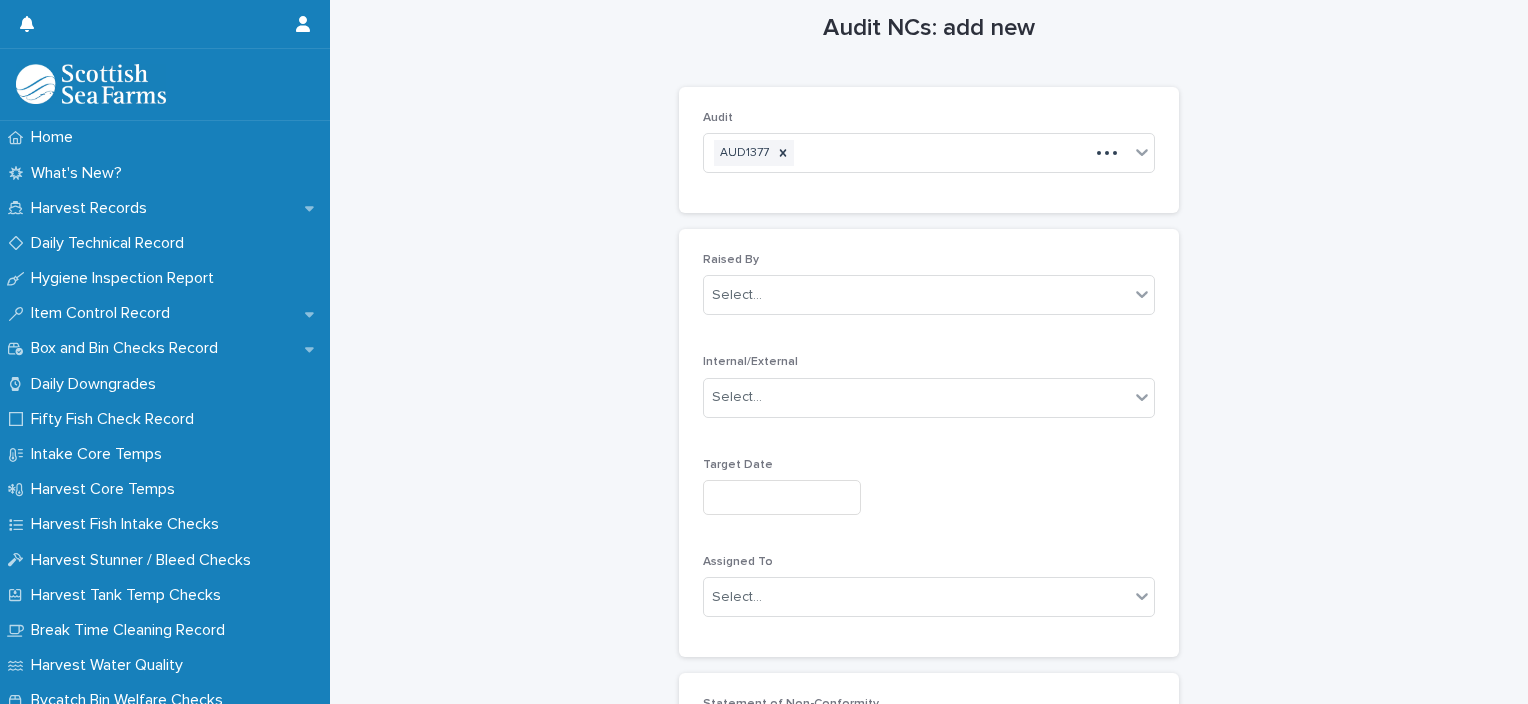 scroll, scrollTop: 27, scrollLeft: 0, axis: vertical 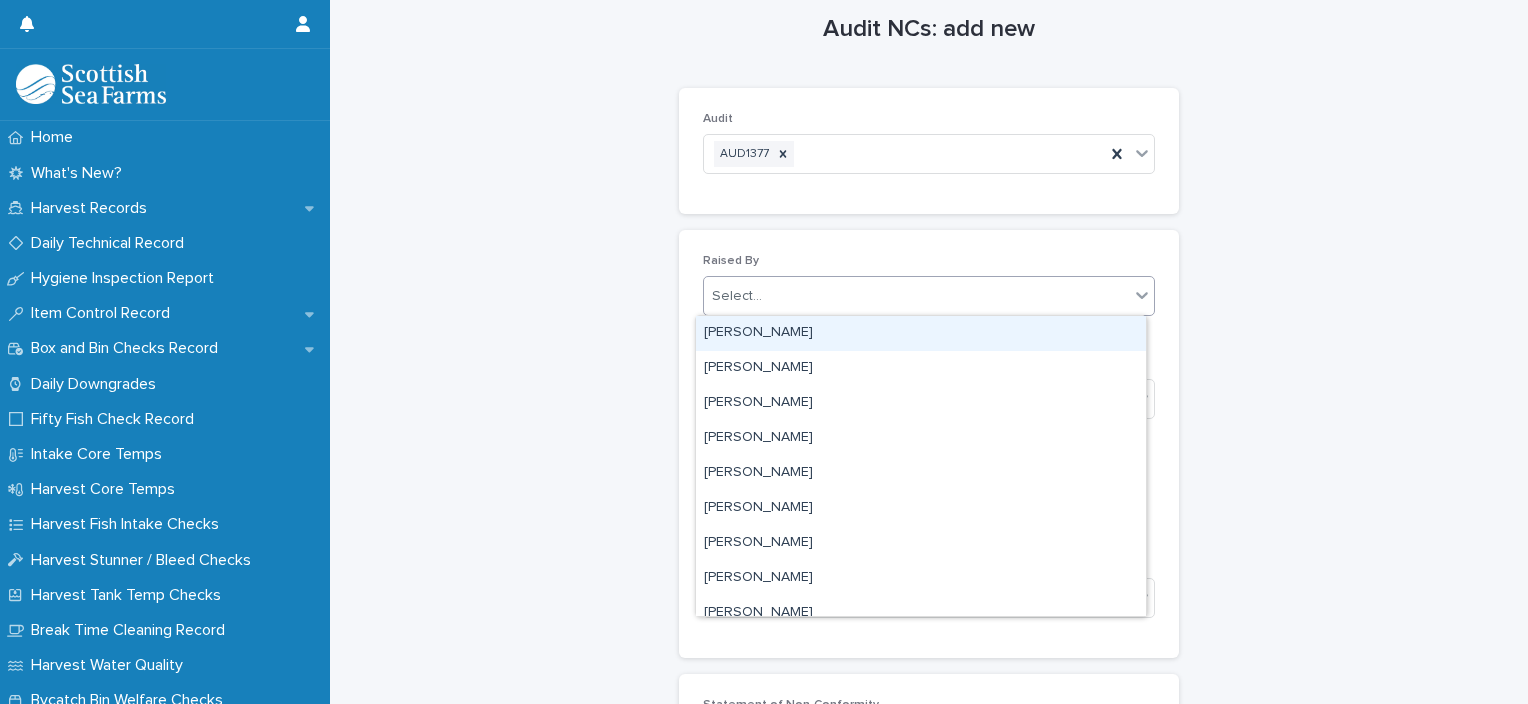 click on "Select..." at bounding box center (916, 296) 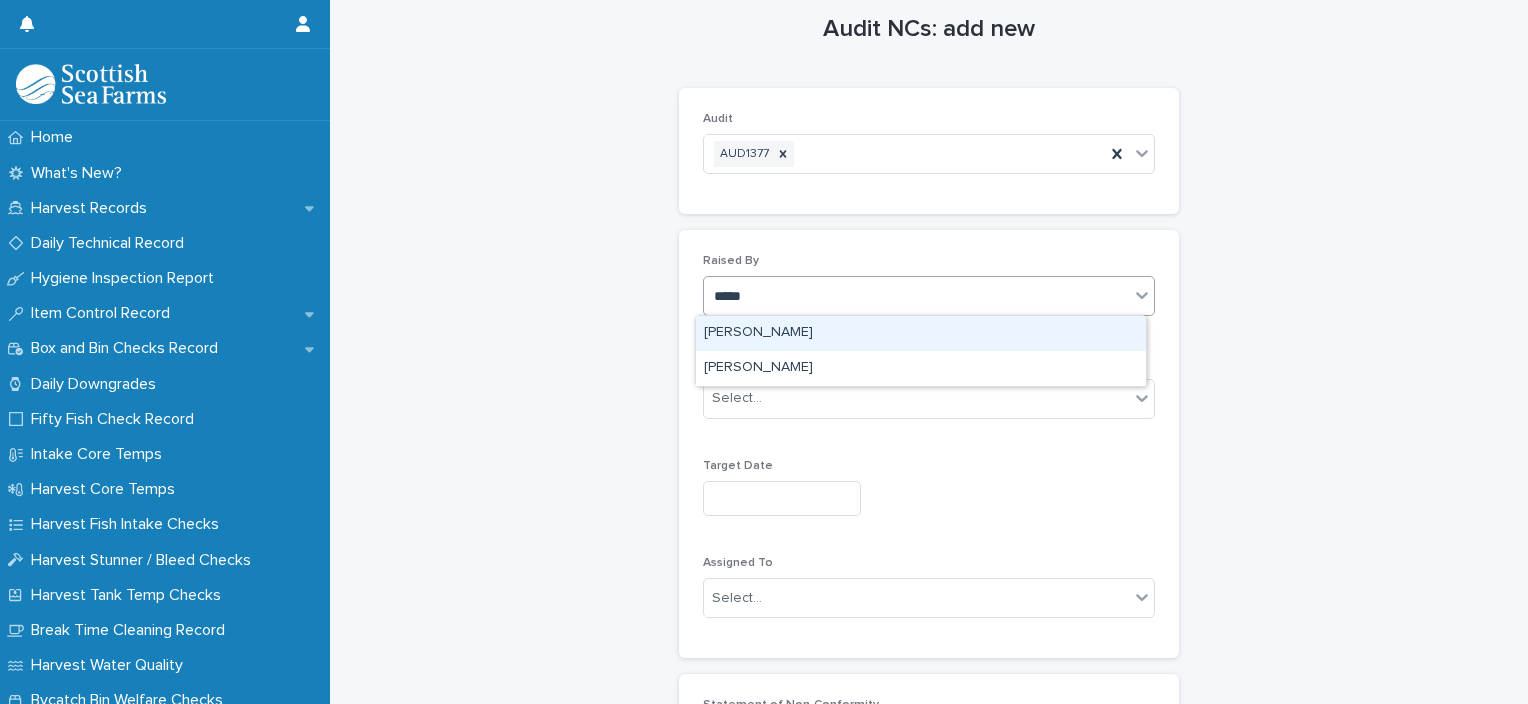 type on "******" 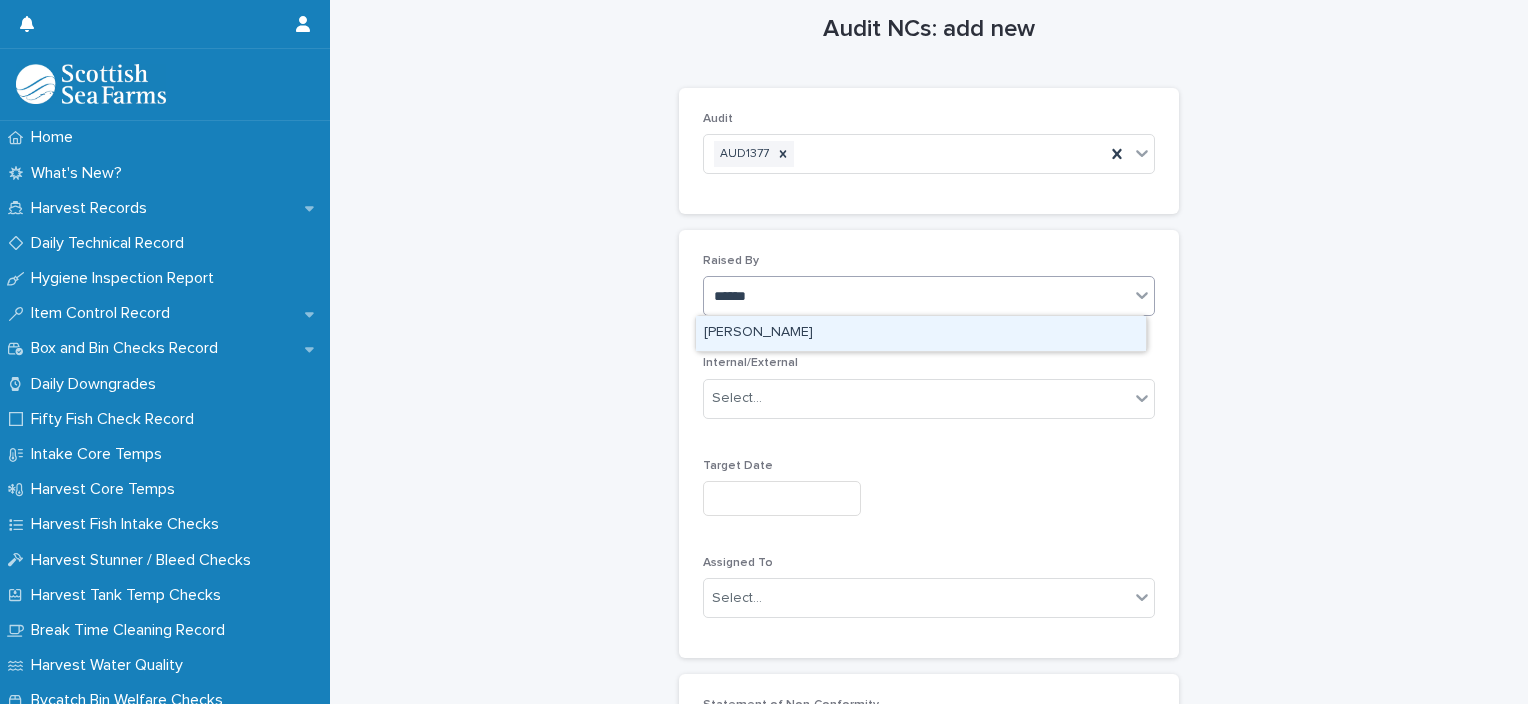 click on "[PERSON_NAME]" at bounding box center [921, 333] 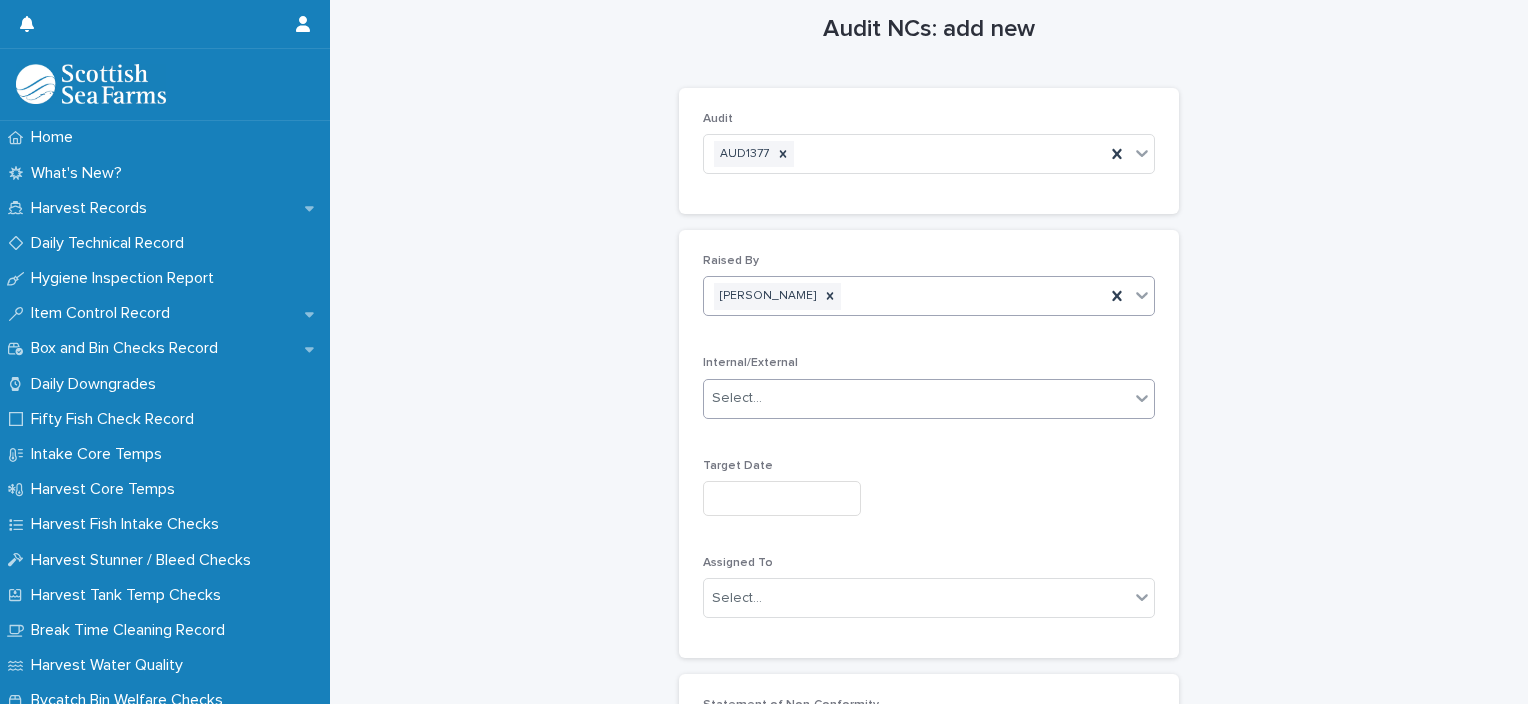 click on "Select..." at bounding box center [916, 398] 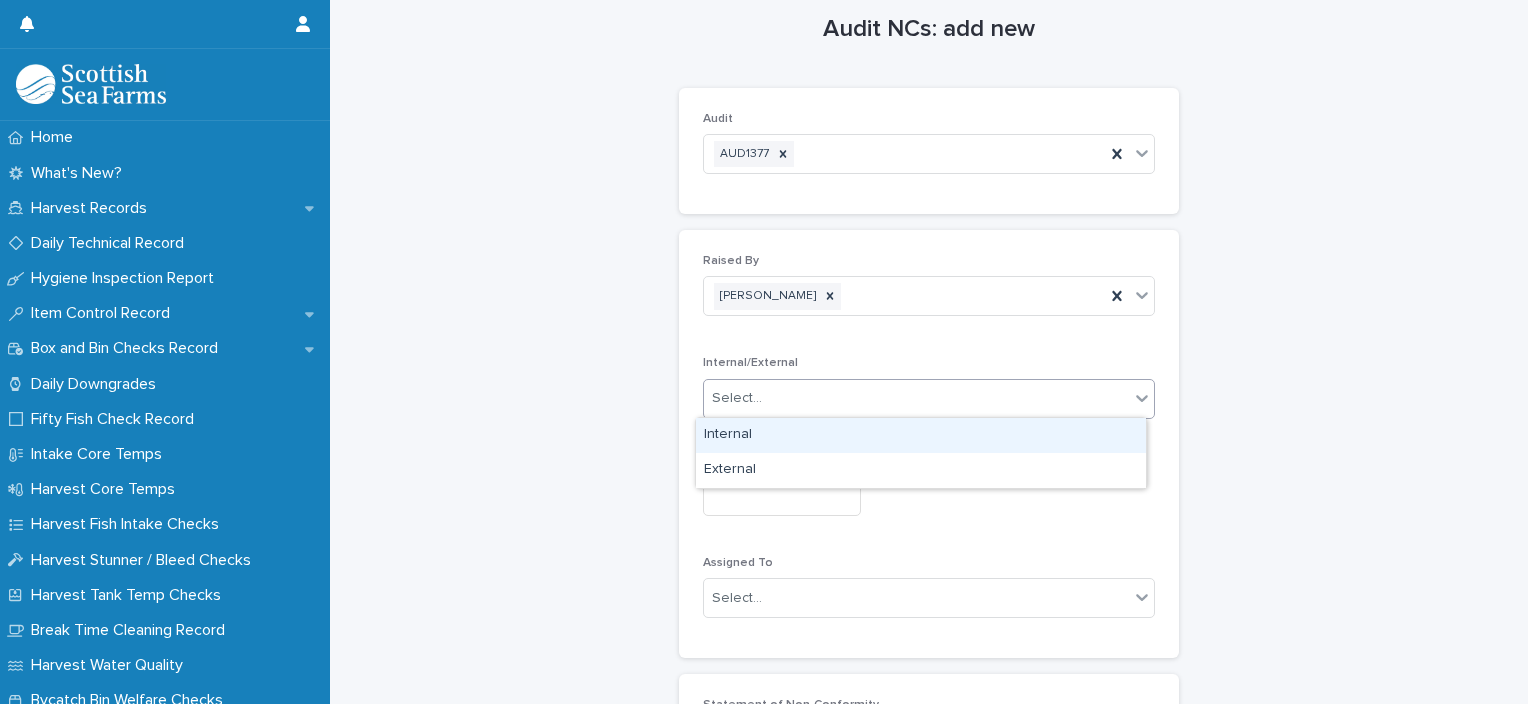 click on "Internal" at bounding box center [921, 435] 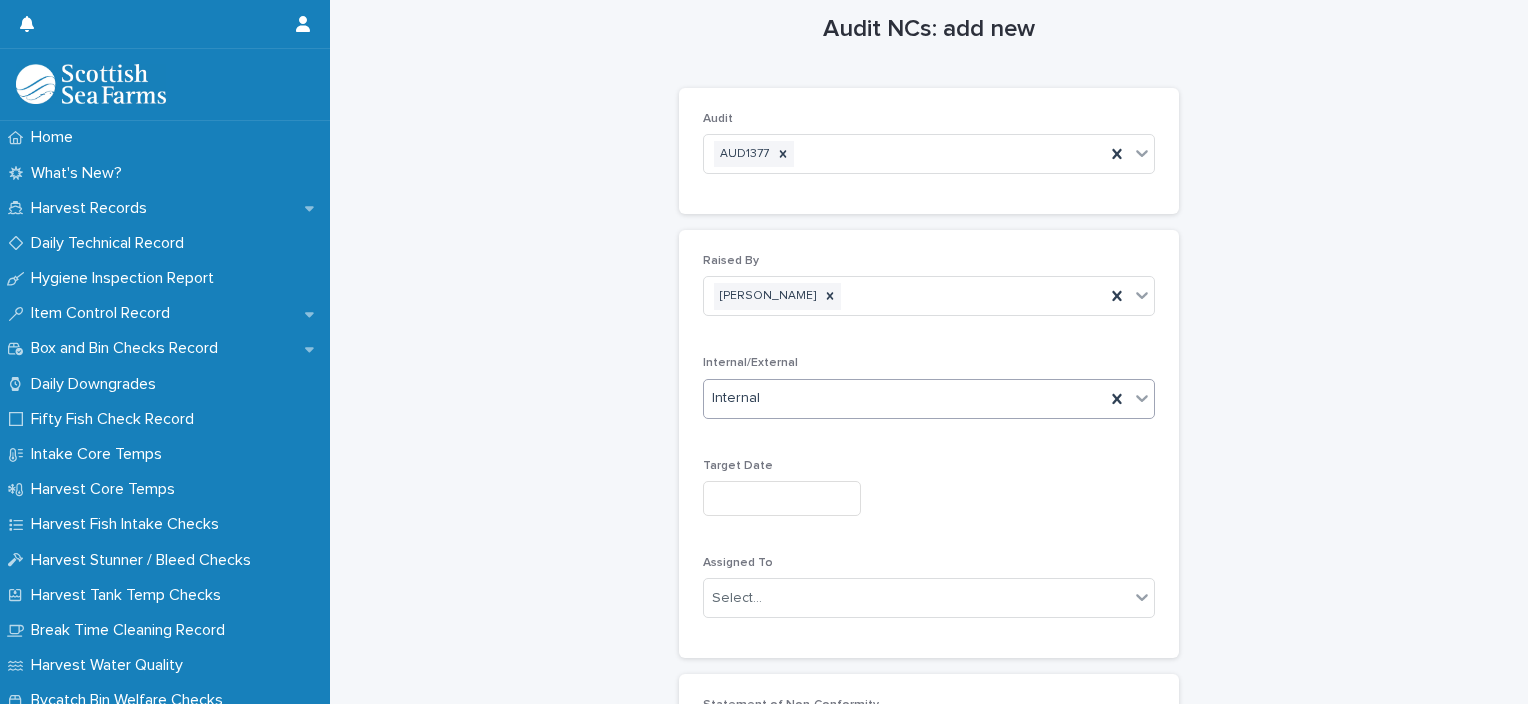 click at bounding box center (782, 498) 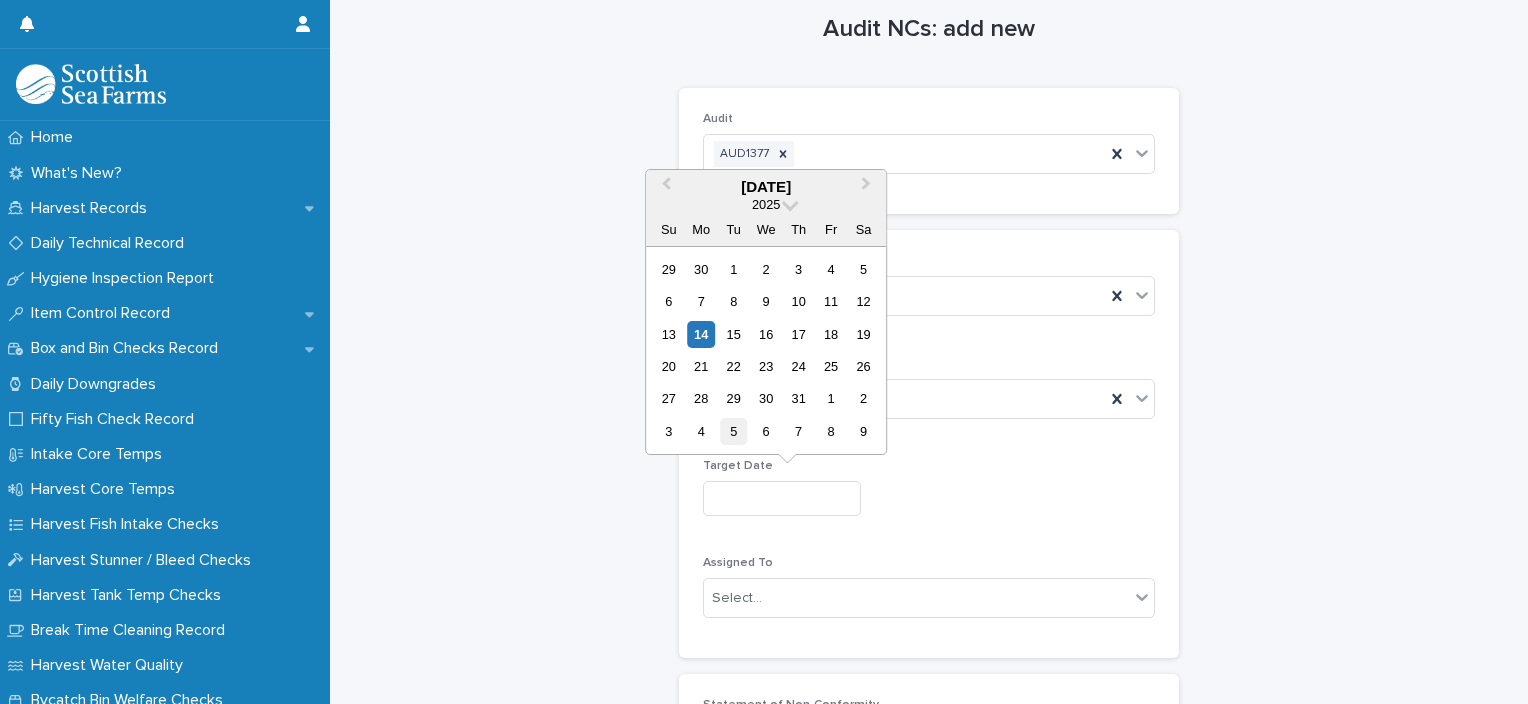click on "5" at bounding box center (733, 431) 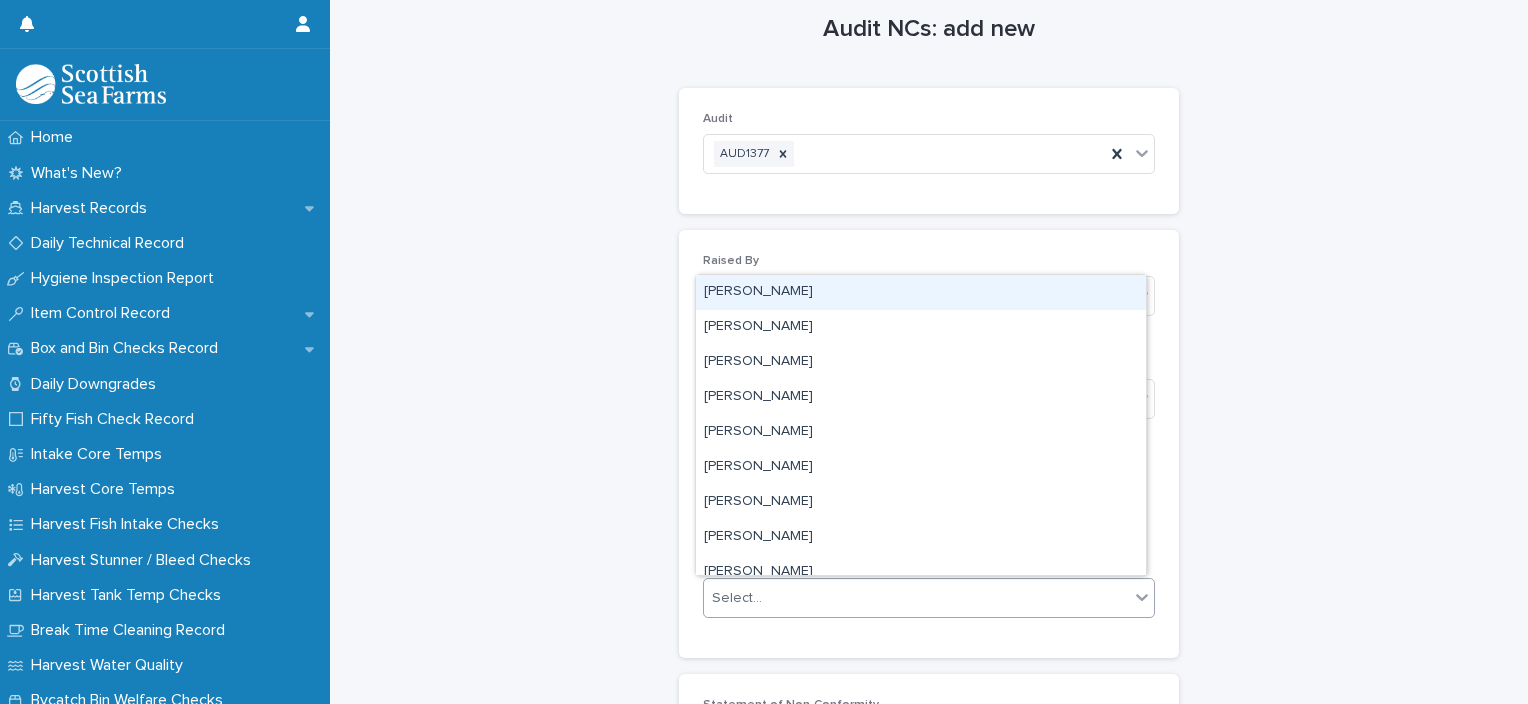 click on "Select..." at bounding box center [737, 598] 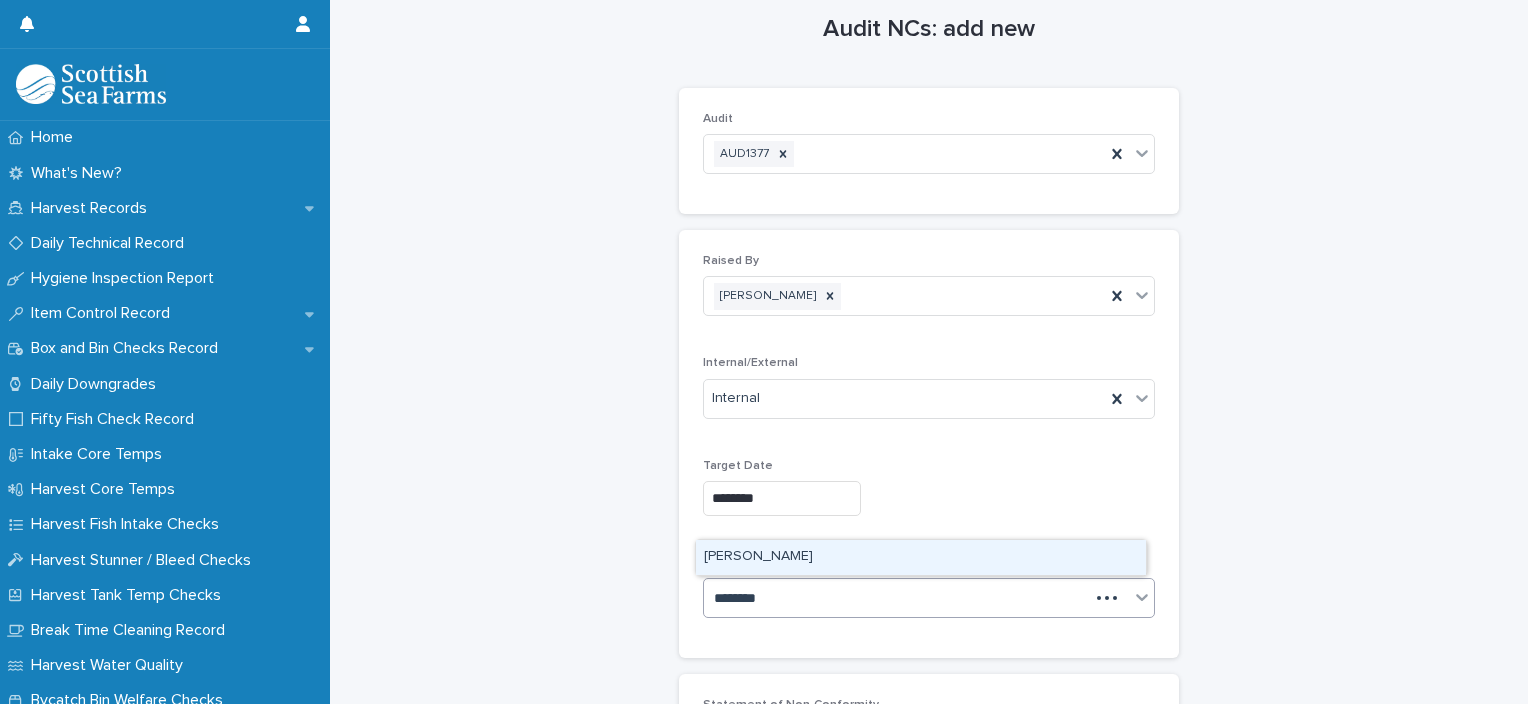 type on "*********" 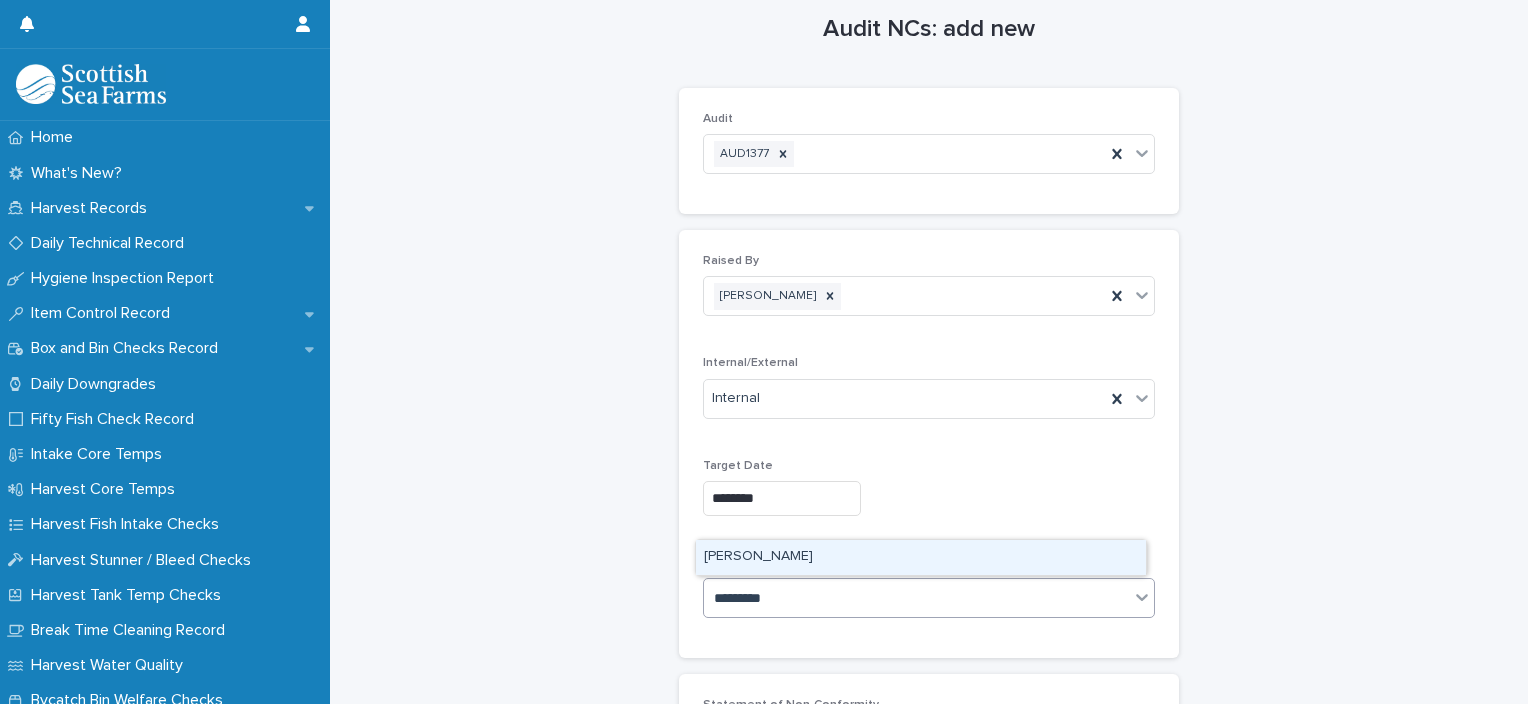 click on "Robert Isbister" at bounding box center [921, 557] 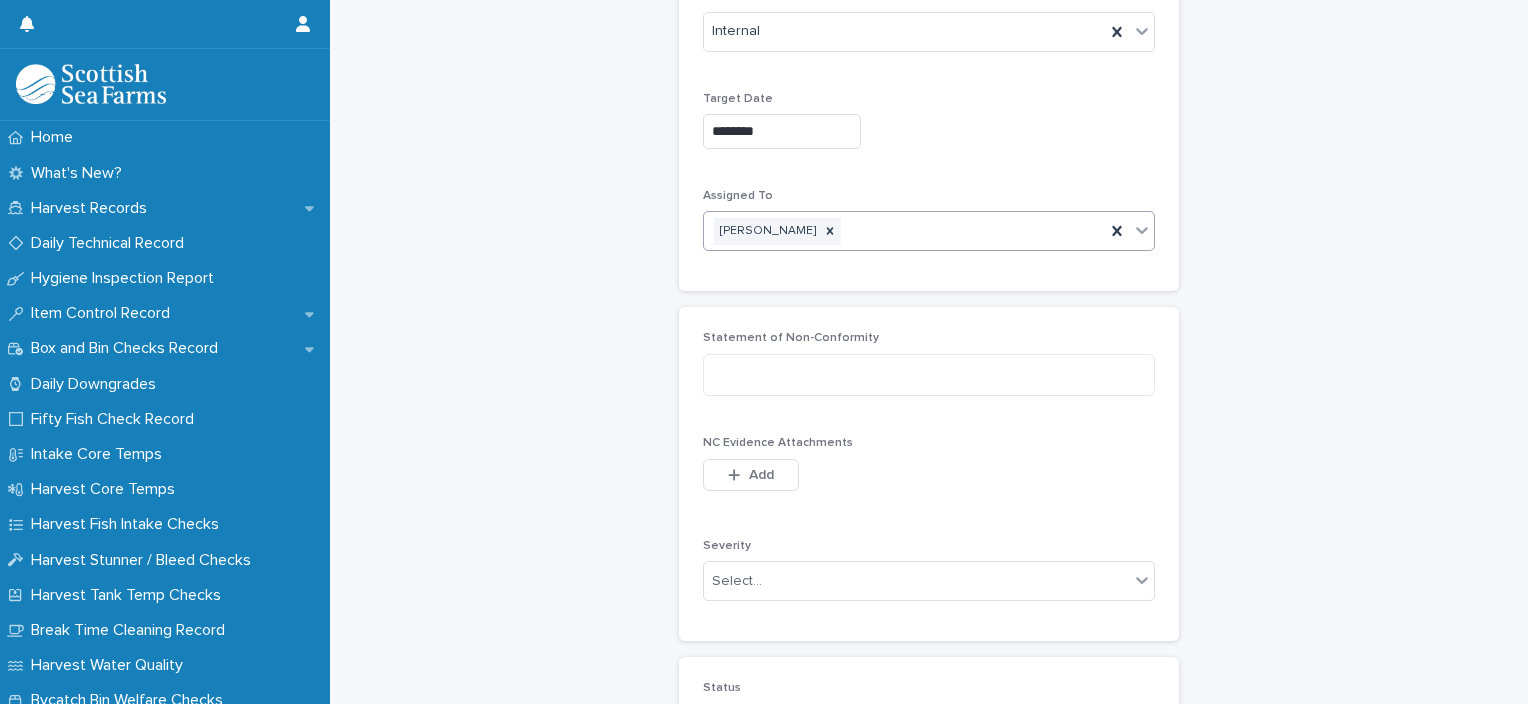 scroll, scrollTop: 395, scrollLeft: 0, axis: vertical 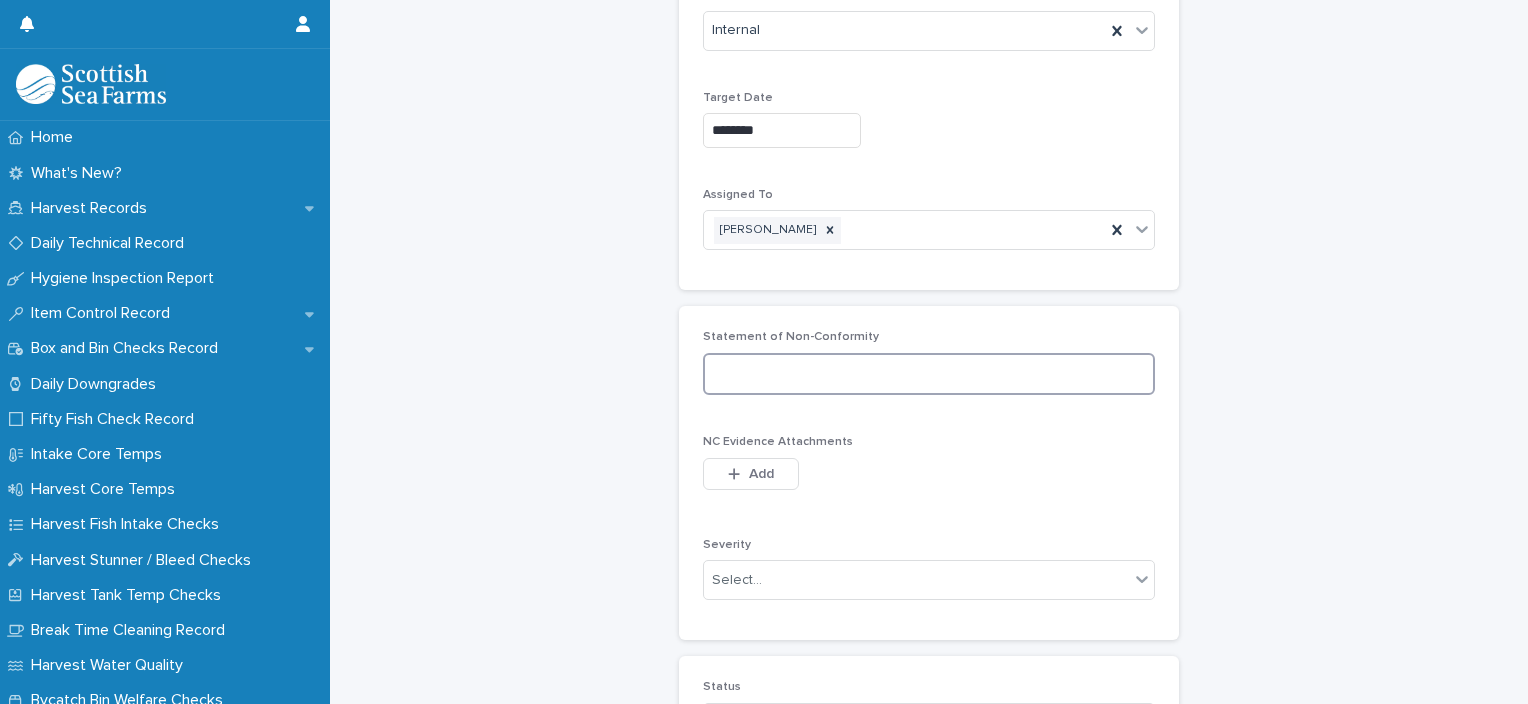 click at bounding box center (929, 374) 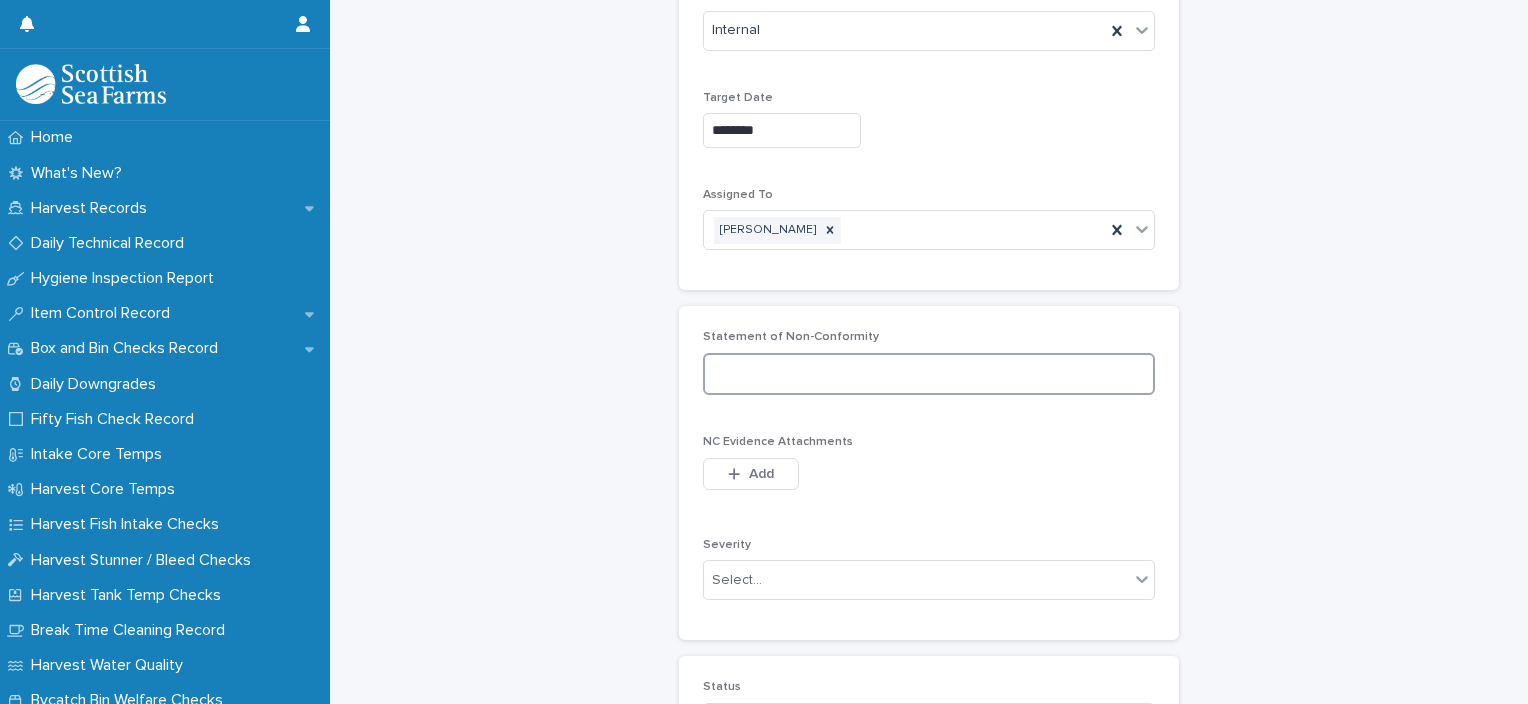 paste on "**********" 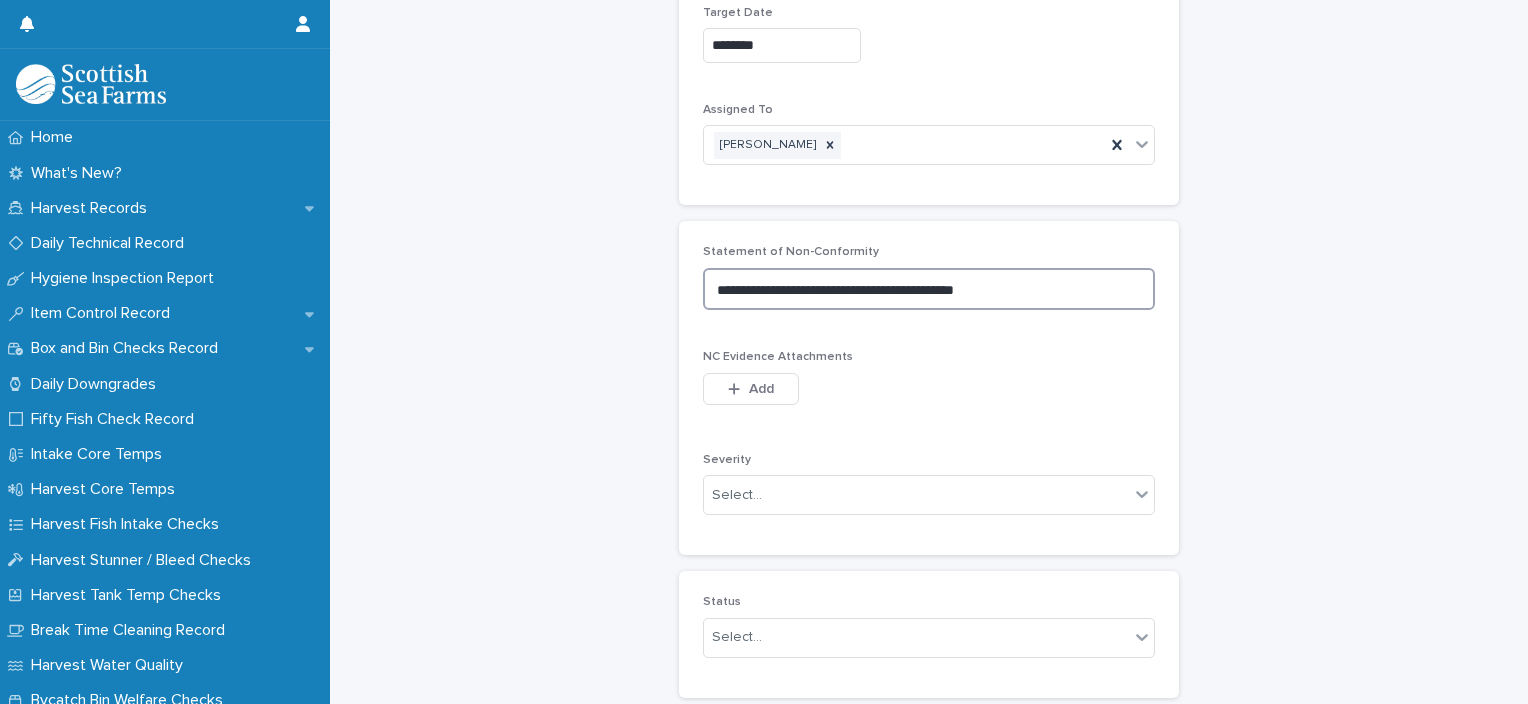 scroll, scrollTop: 491, scrollLeft: 0, axis: vertical 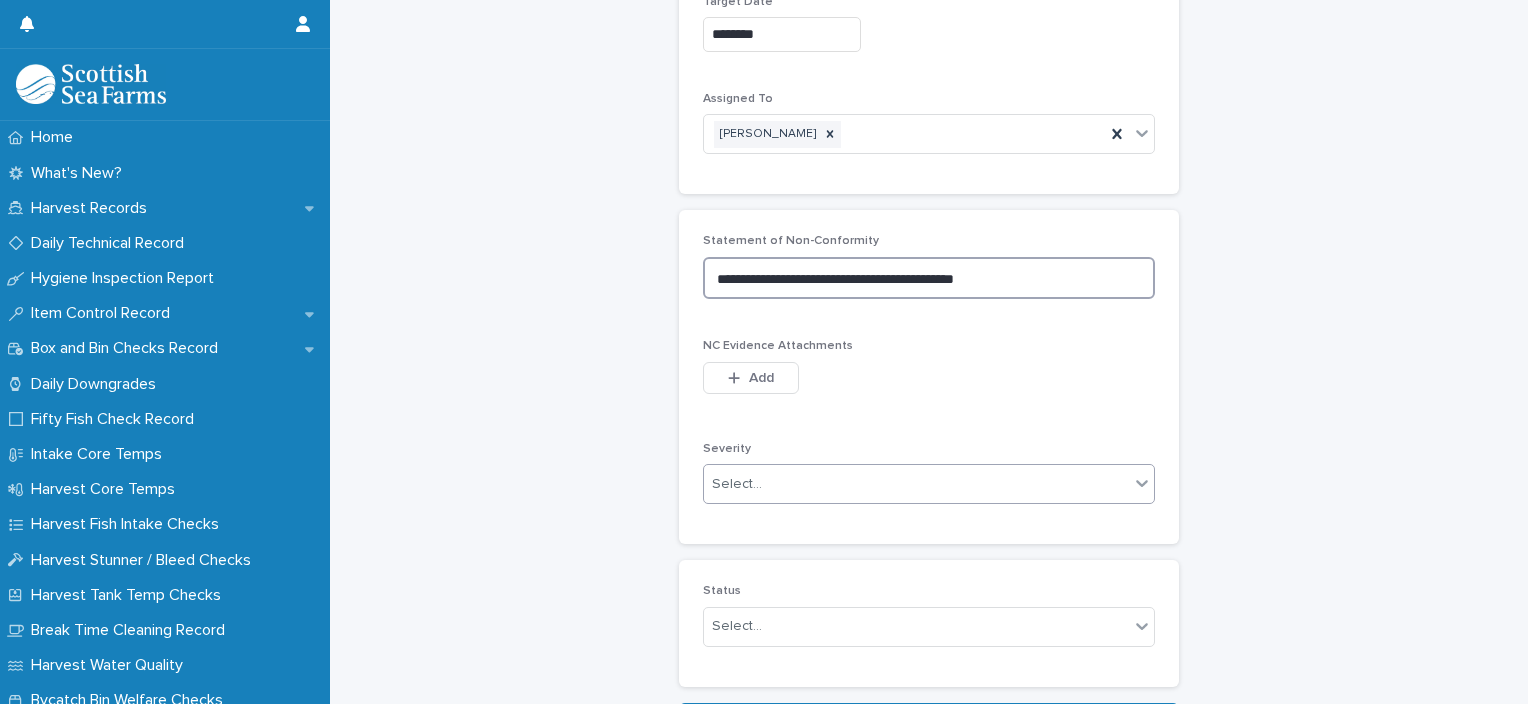type on "**********" 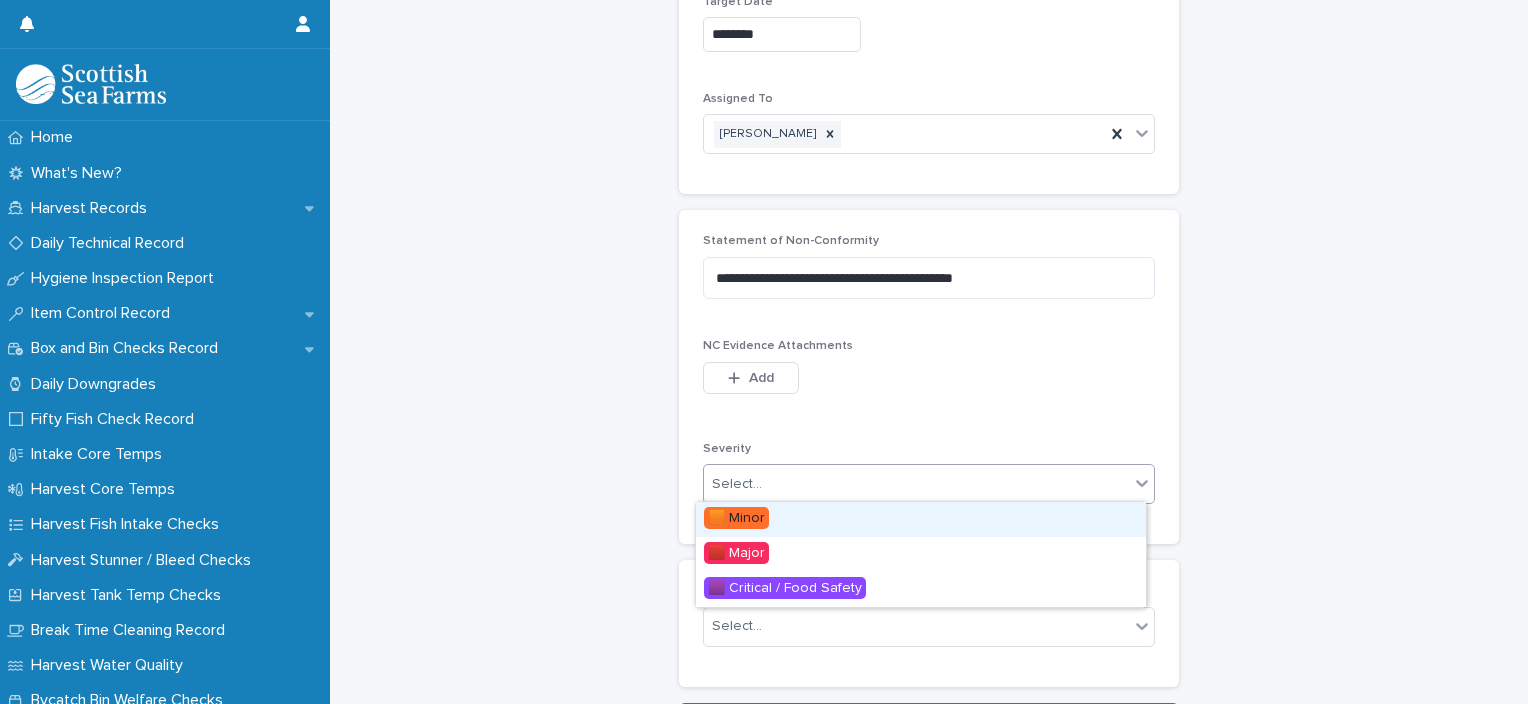 click on "Select..." at bounding box center (916, 484) 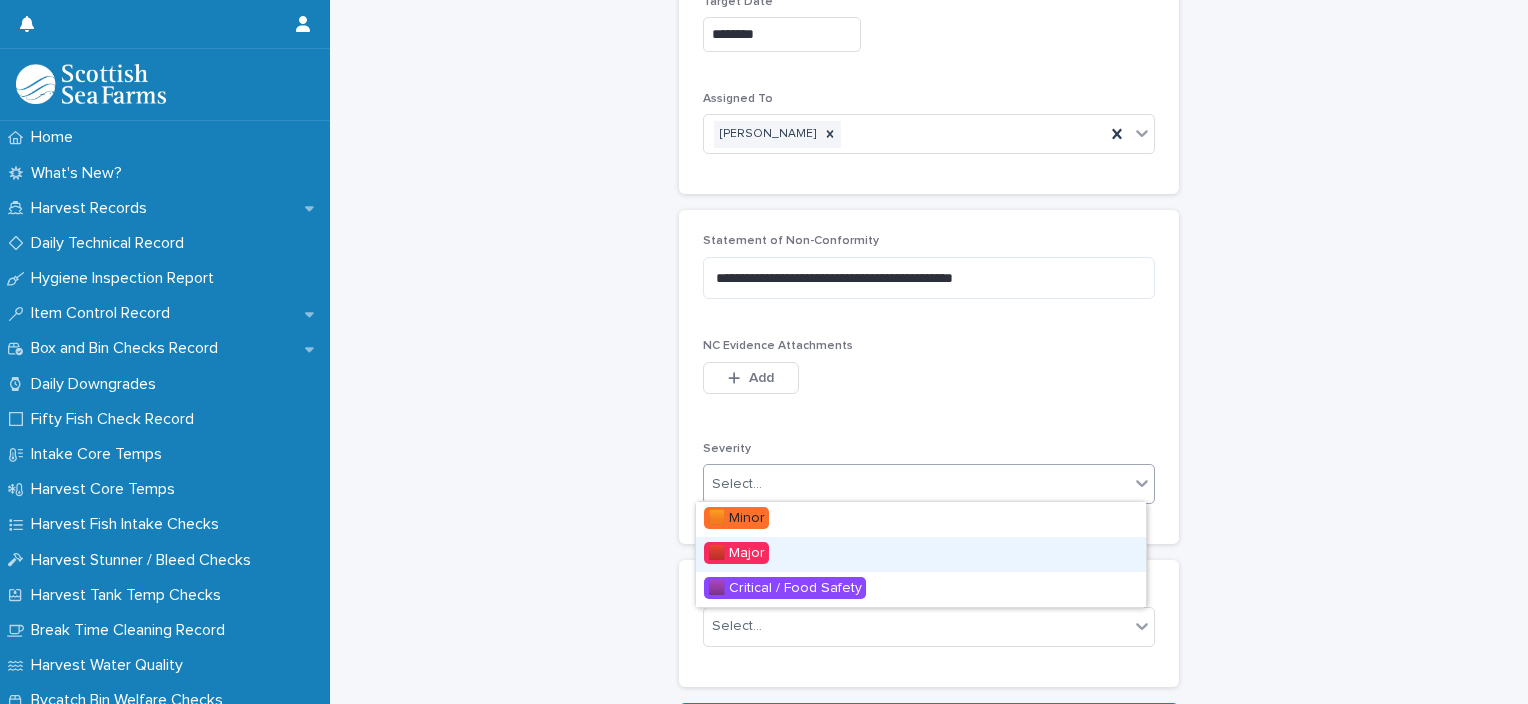 click on "🟥 Major" at bounding box center (921, 554) 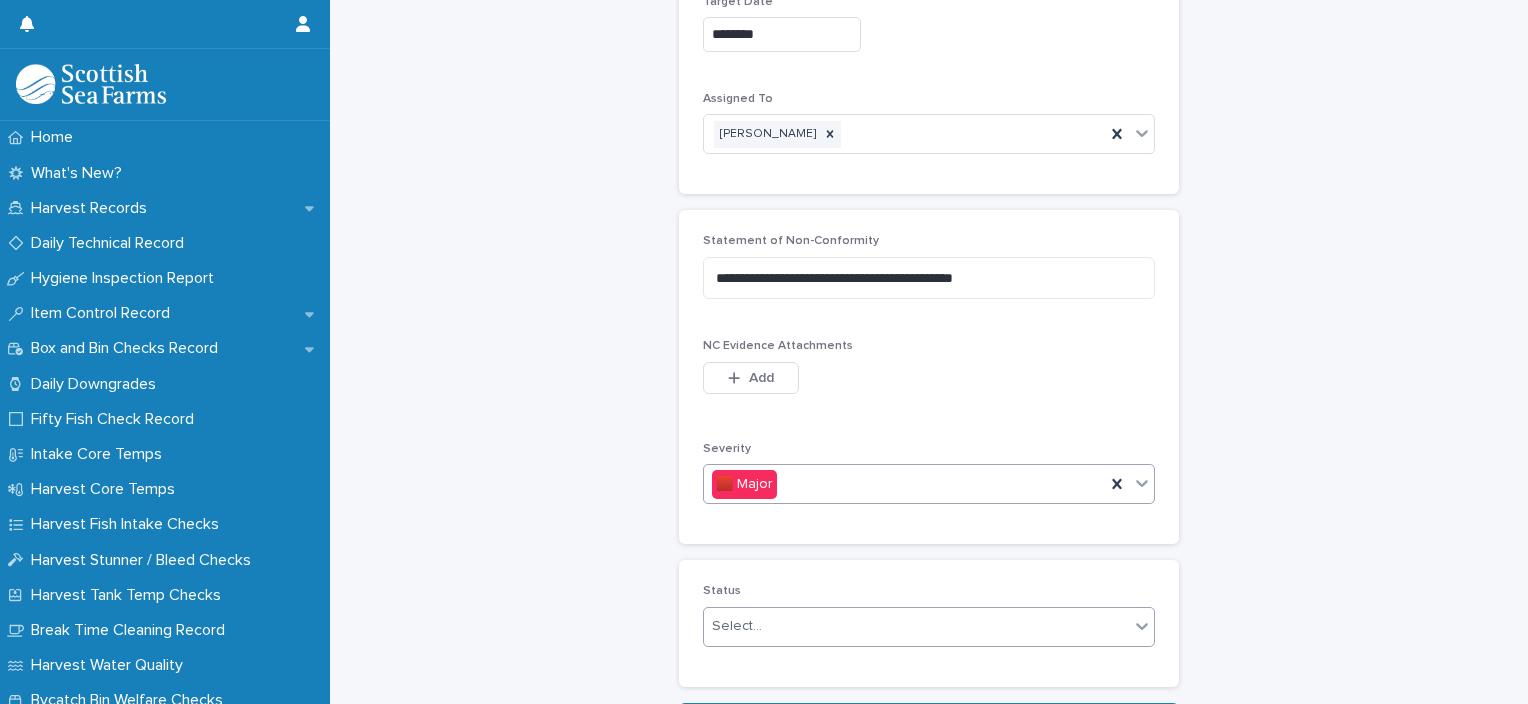 click on "Select..." at bounding box center (916, 626) 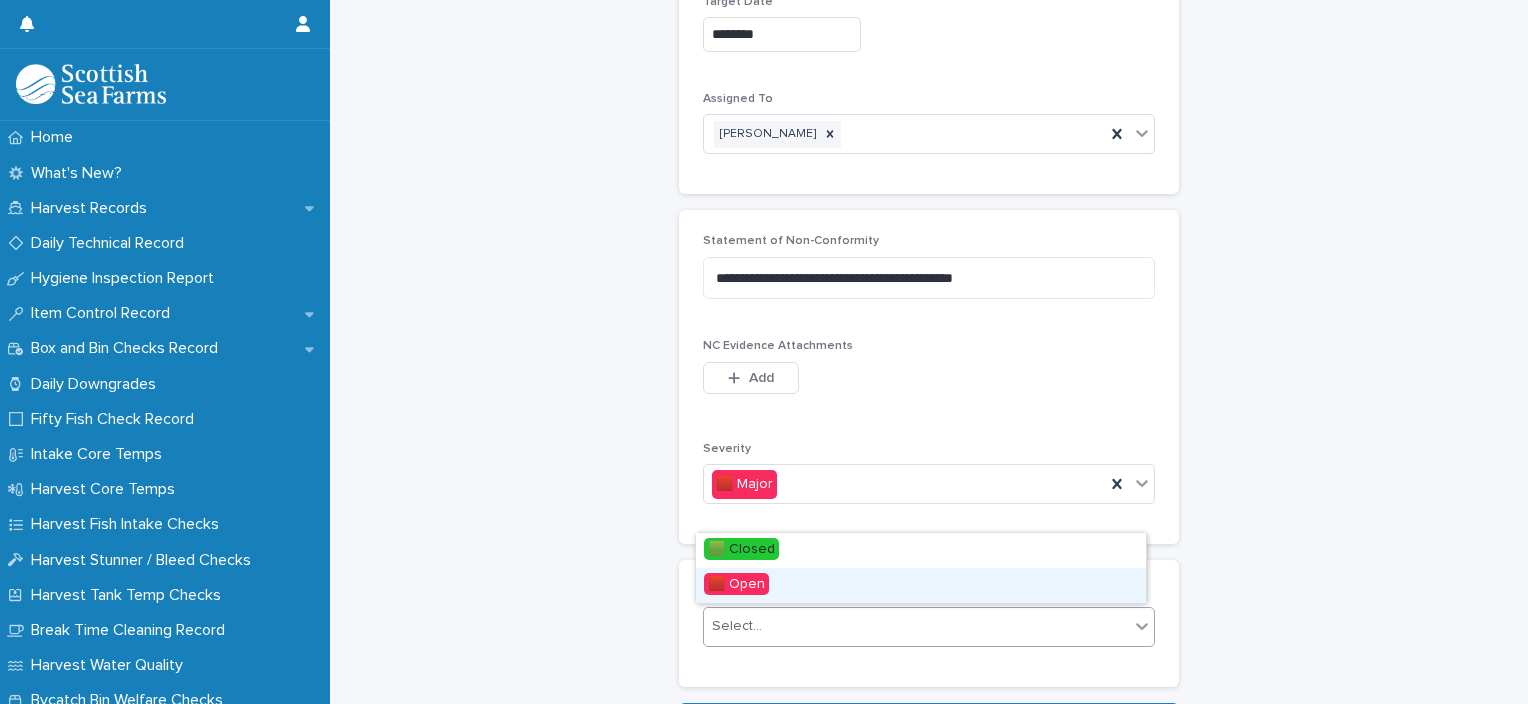 click on "🟥 Open" at bounding box center [736, 584] 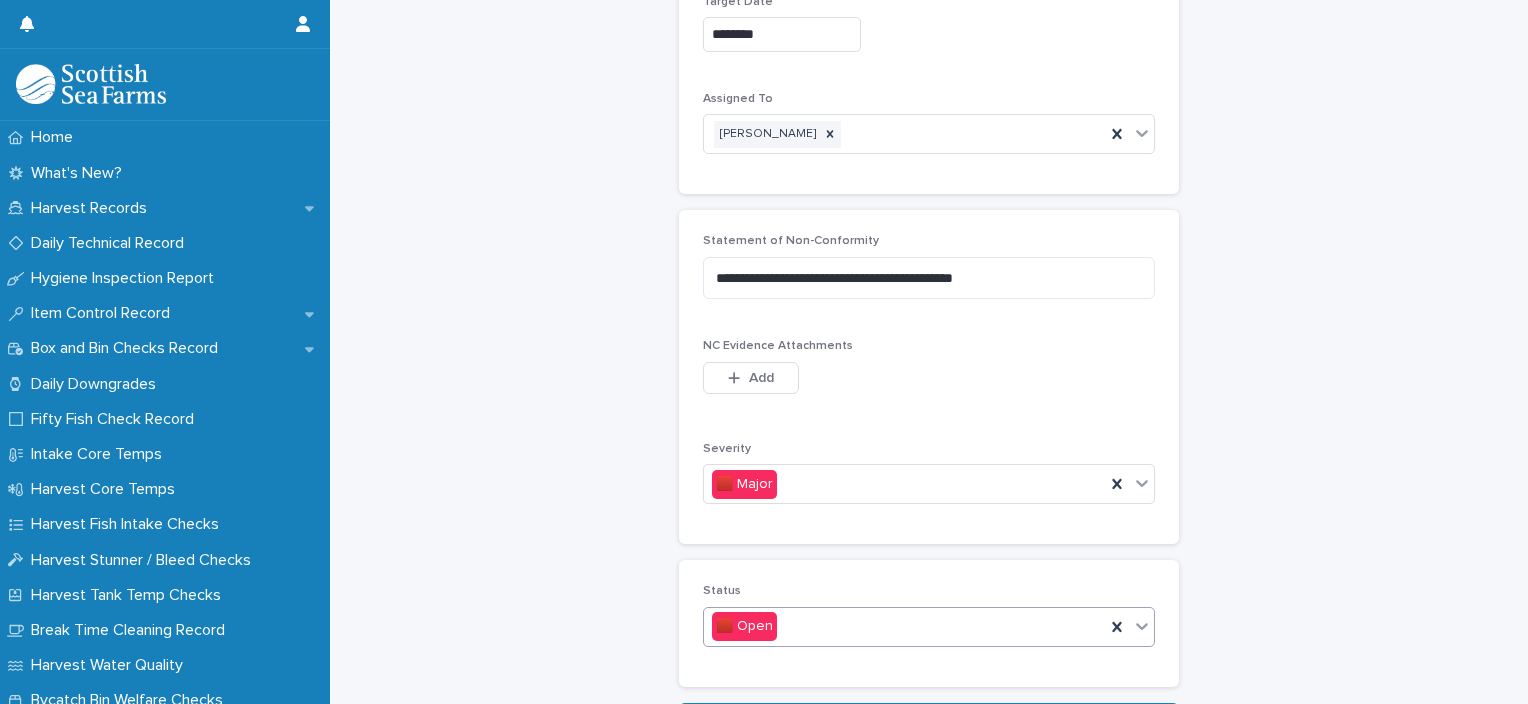 scroll, scrollTop: 633, scrollLeft: 0, axis: vertical 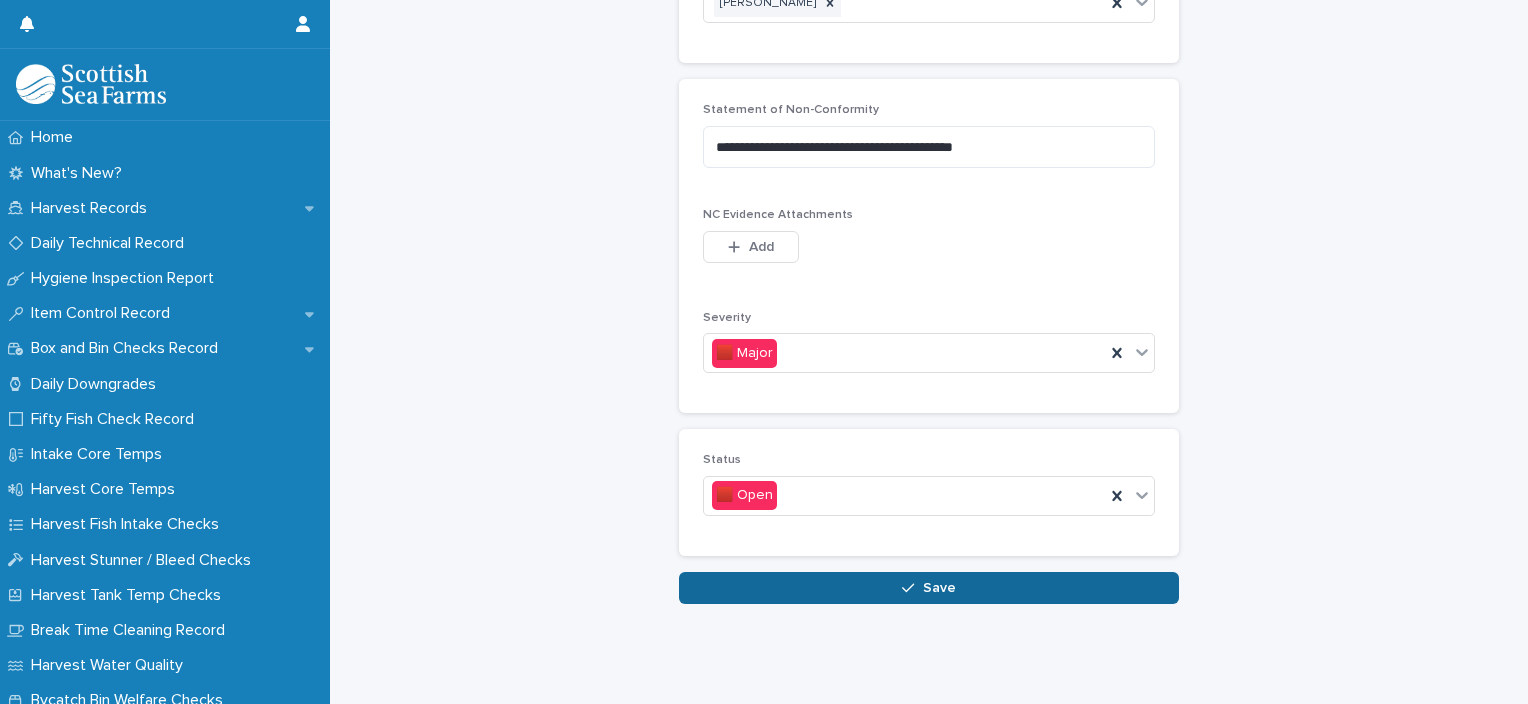 click 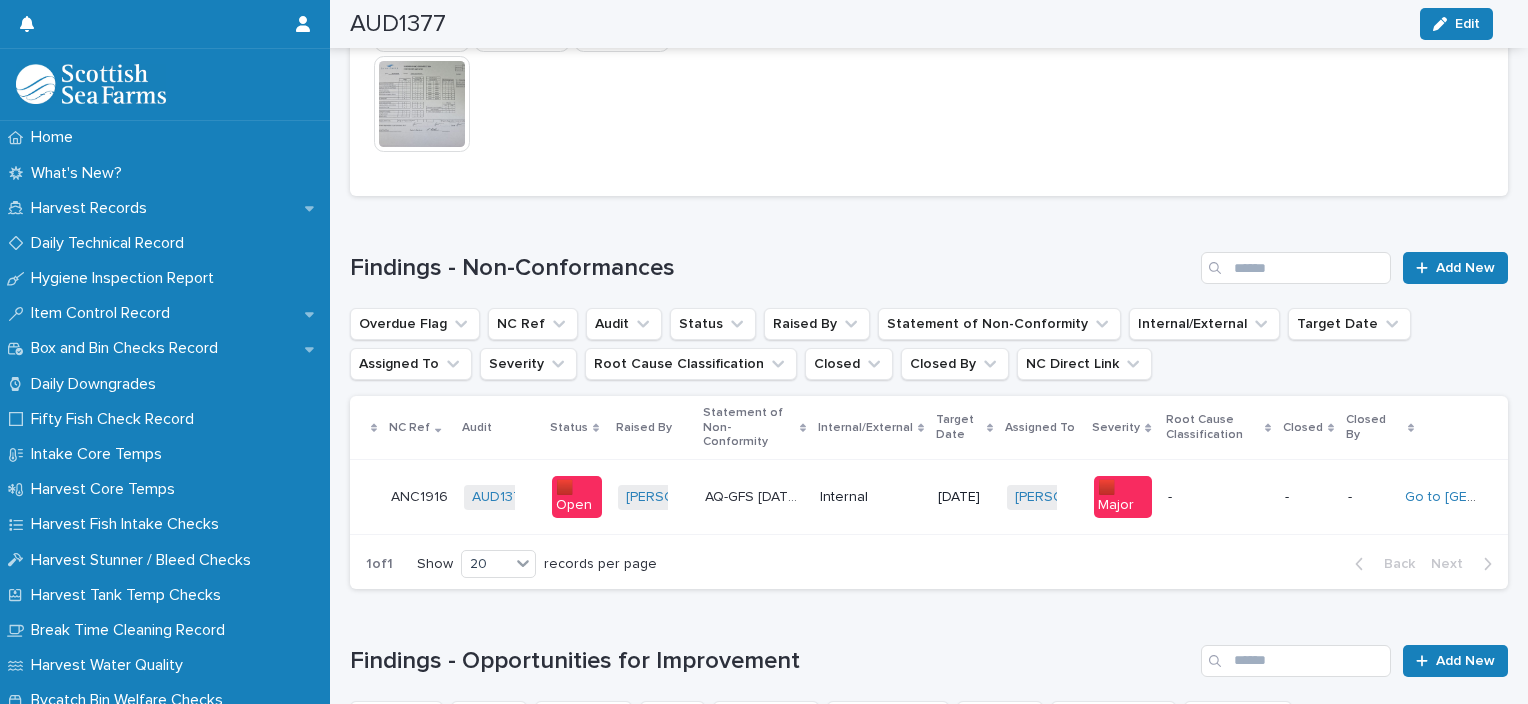 scroll, scrollTop: 2456, scrollLeft: 0, axis: vertical 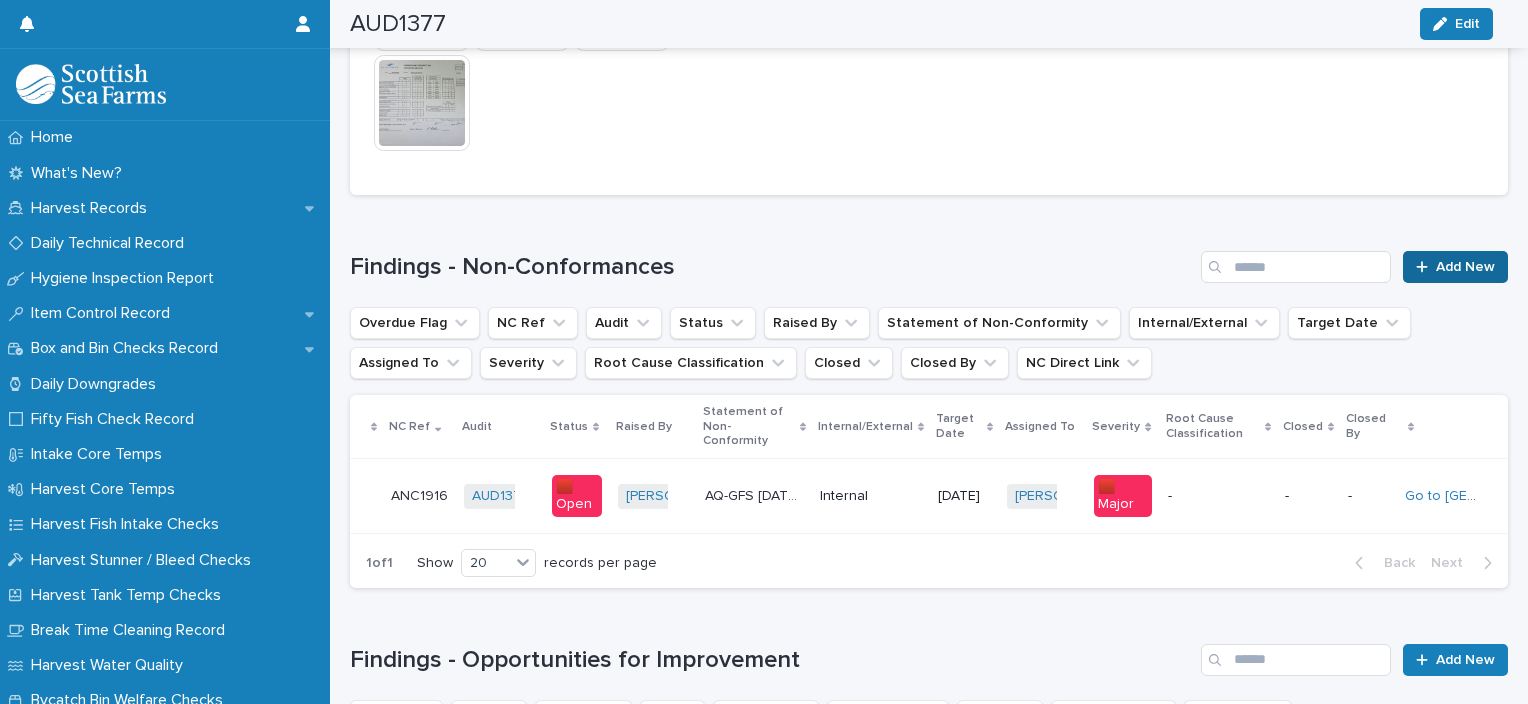 click on "Add New" at bounding box center [1465, 267] 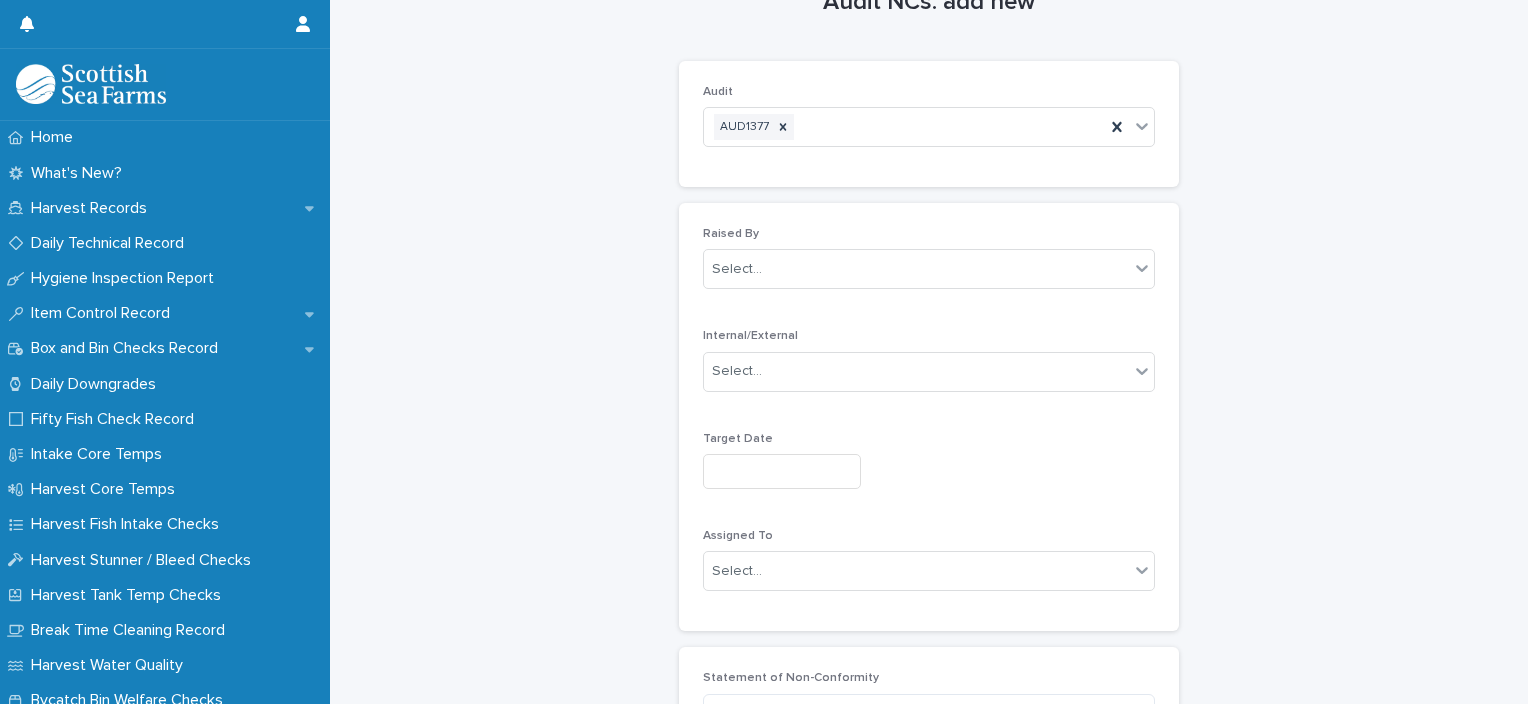 scroll, scrollTop: 53, scrollLeft: 0, axis: vertical 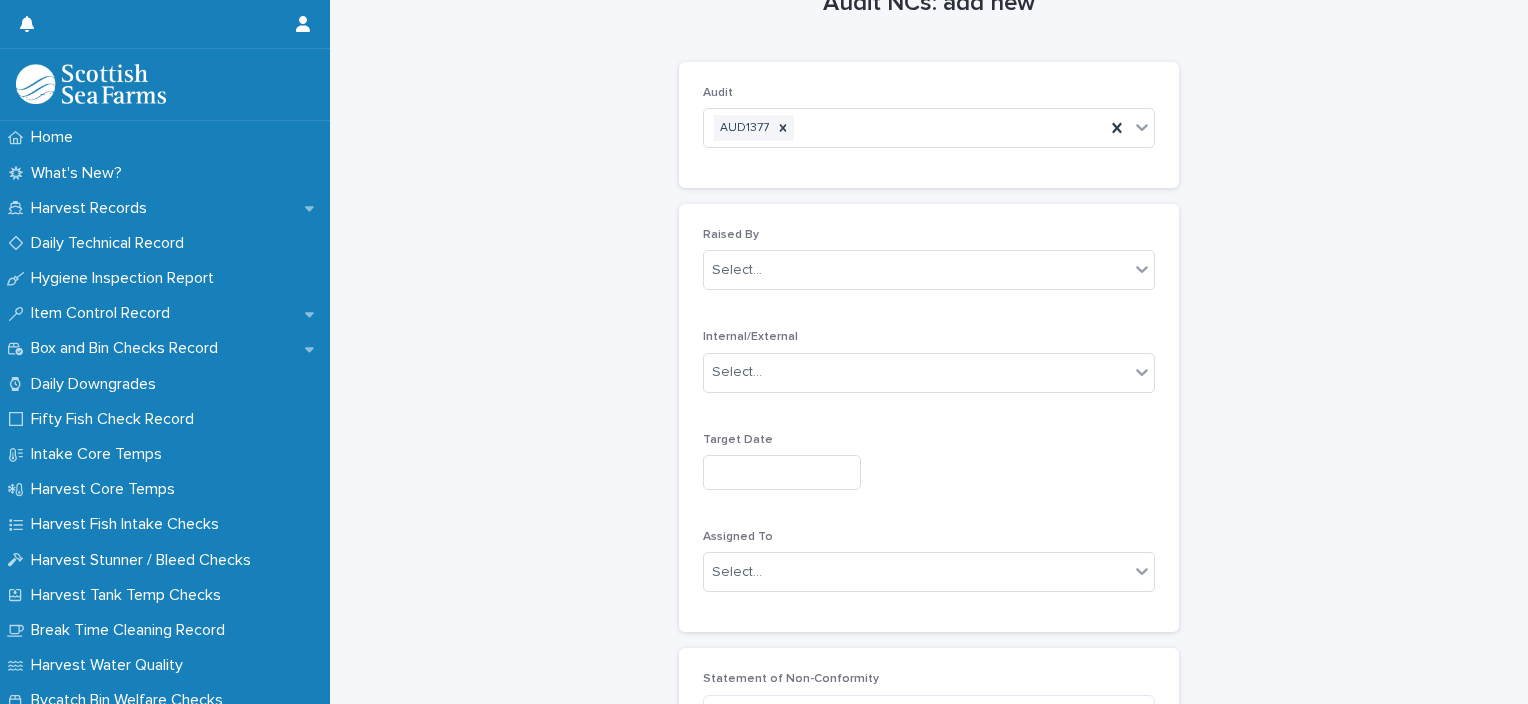 click on "Raised By Select..." at bounding box center (929, 267) 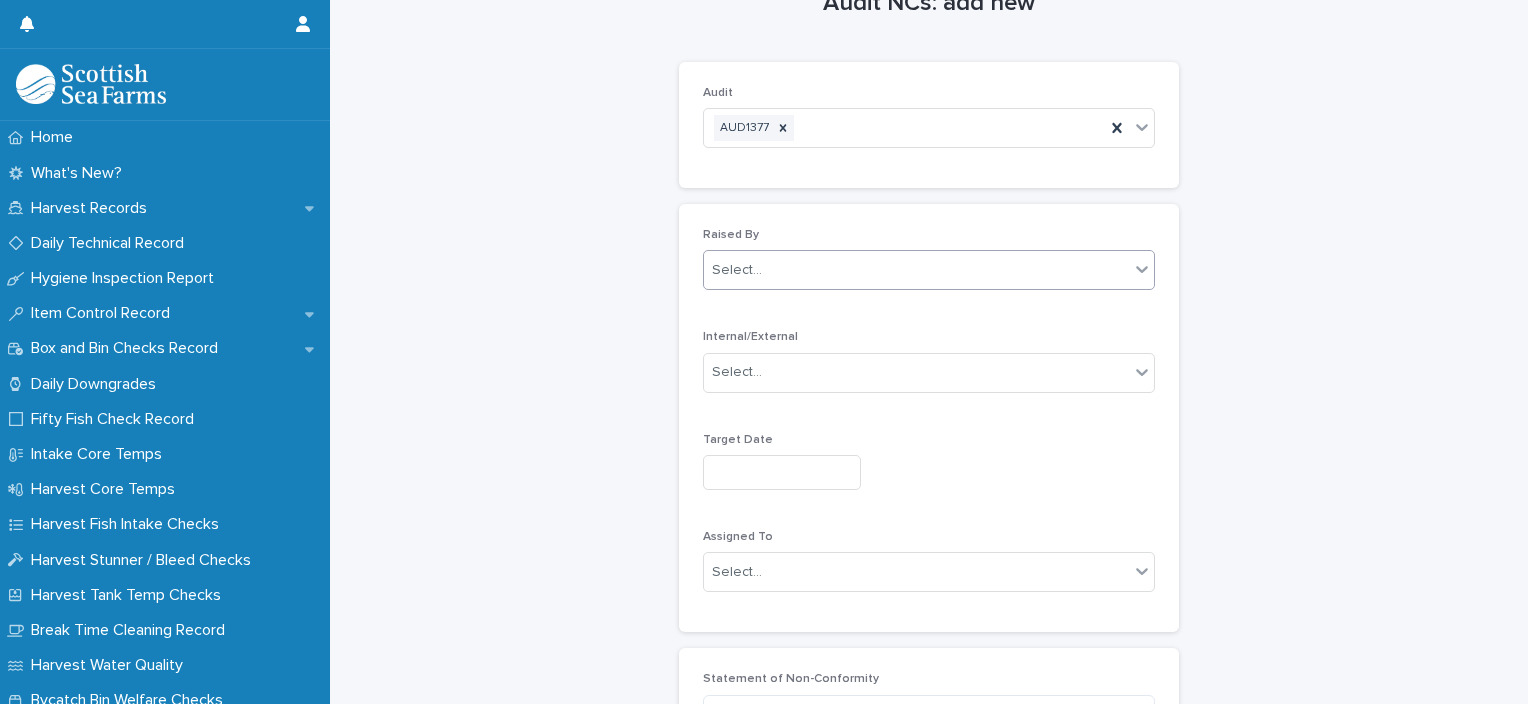 click on "Select..." at bounding box center [916, 270] 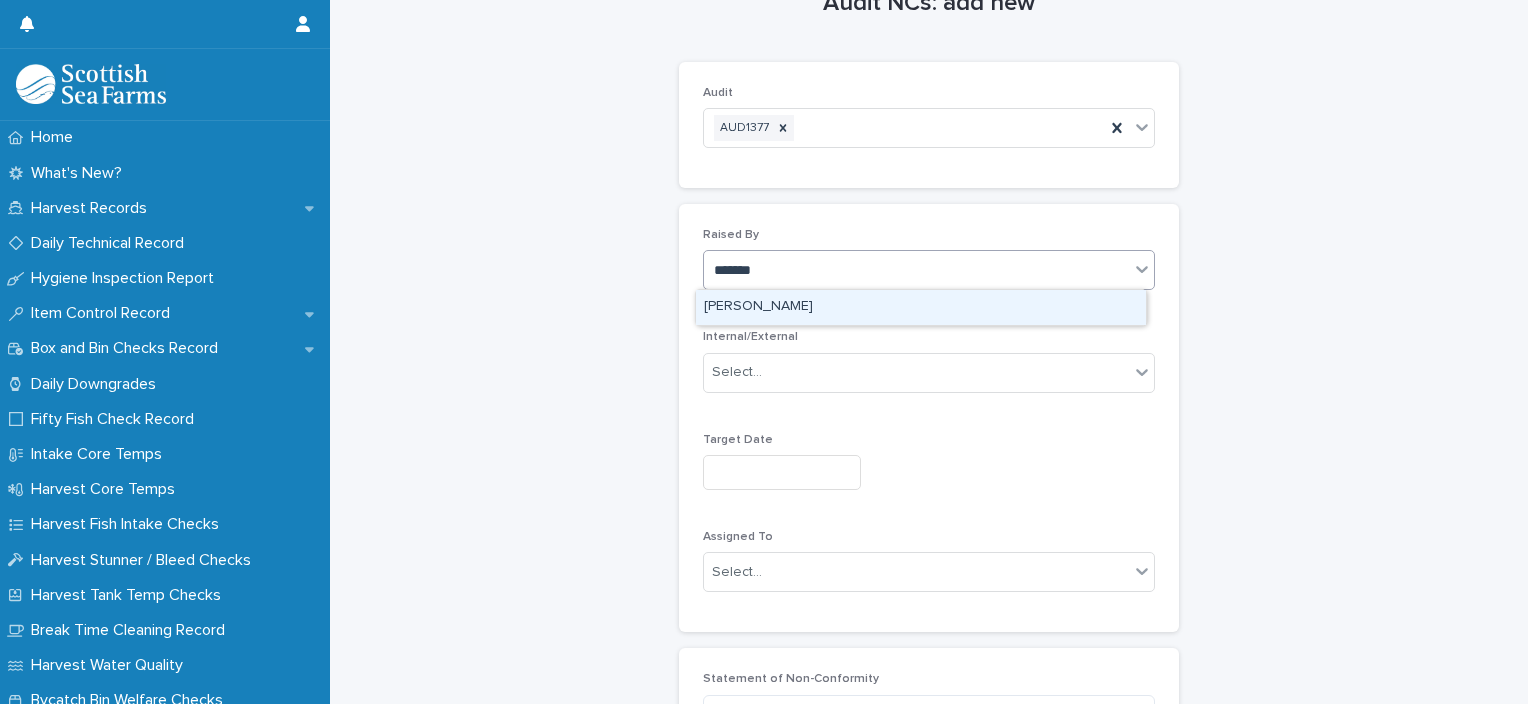 type on "********" 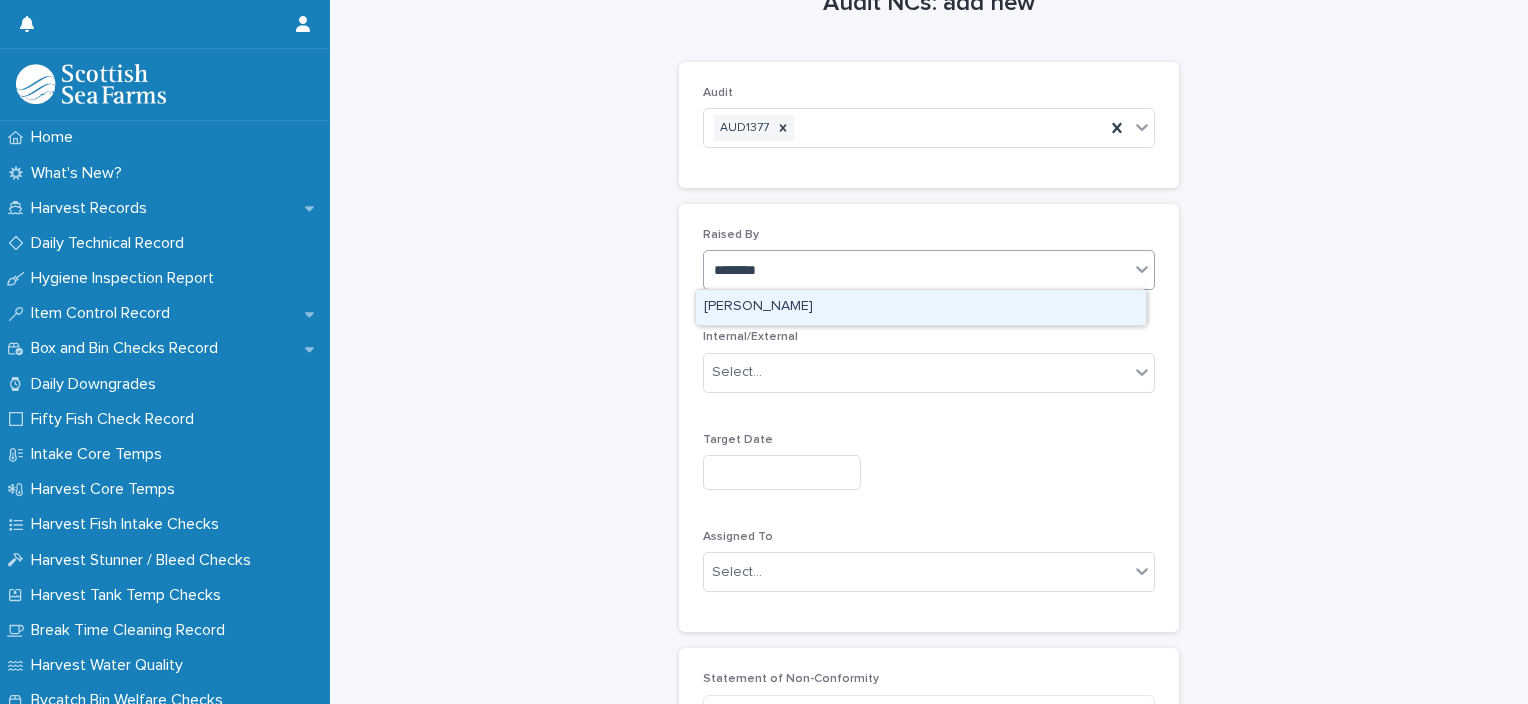 click on "[PERSON_NAME]" at bounding box center [921, 307] 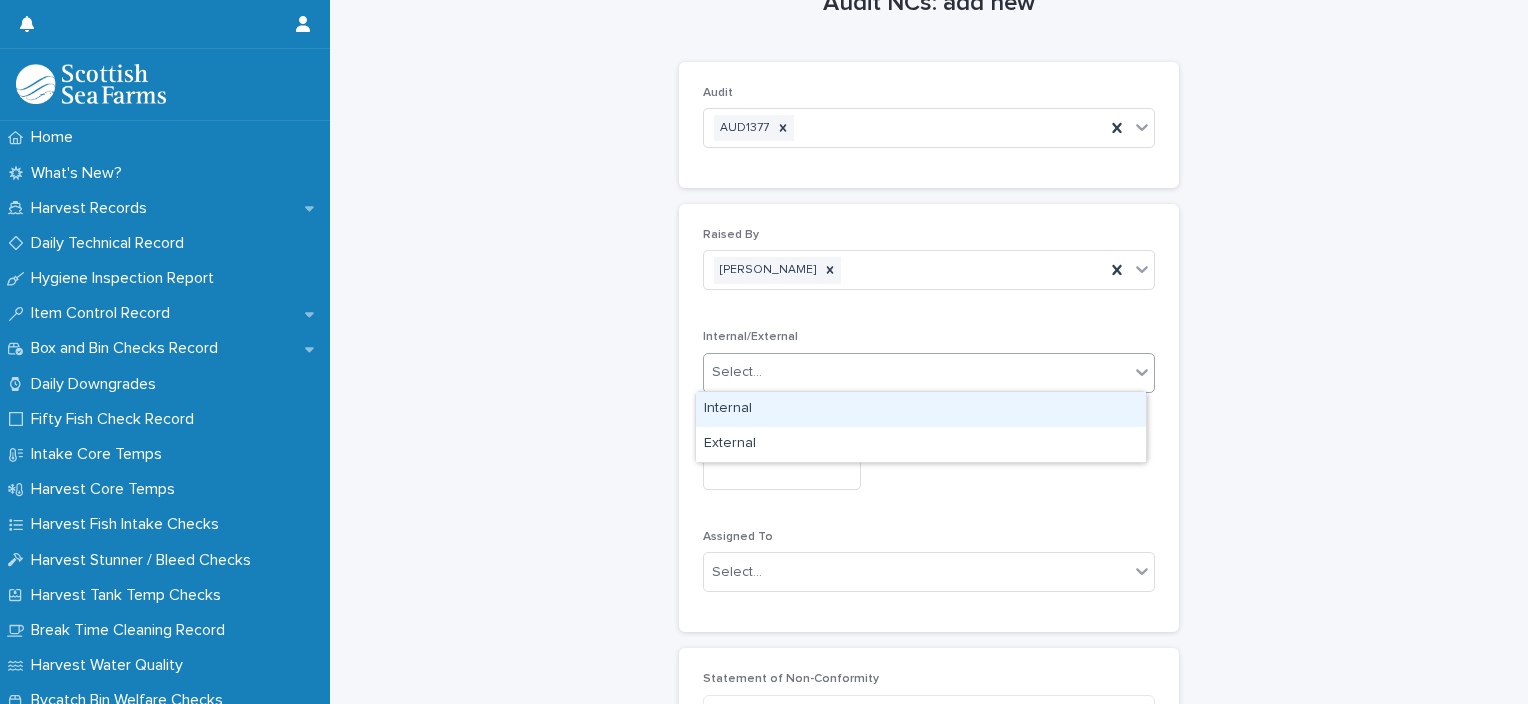 click on "Select..." at bounding box center [916, 372] 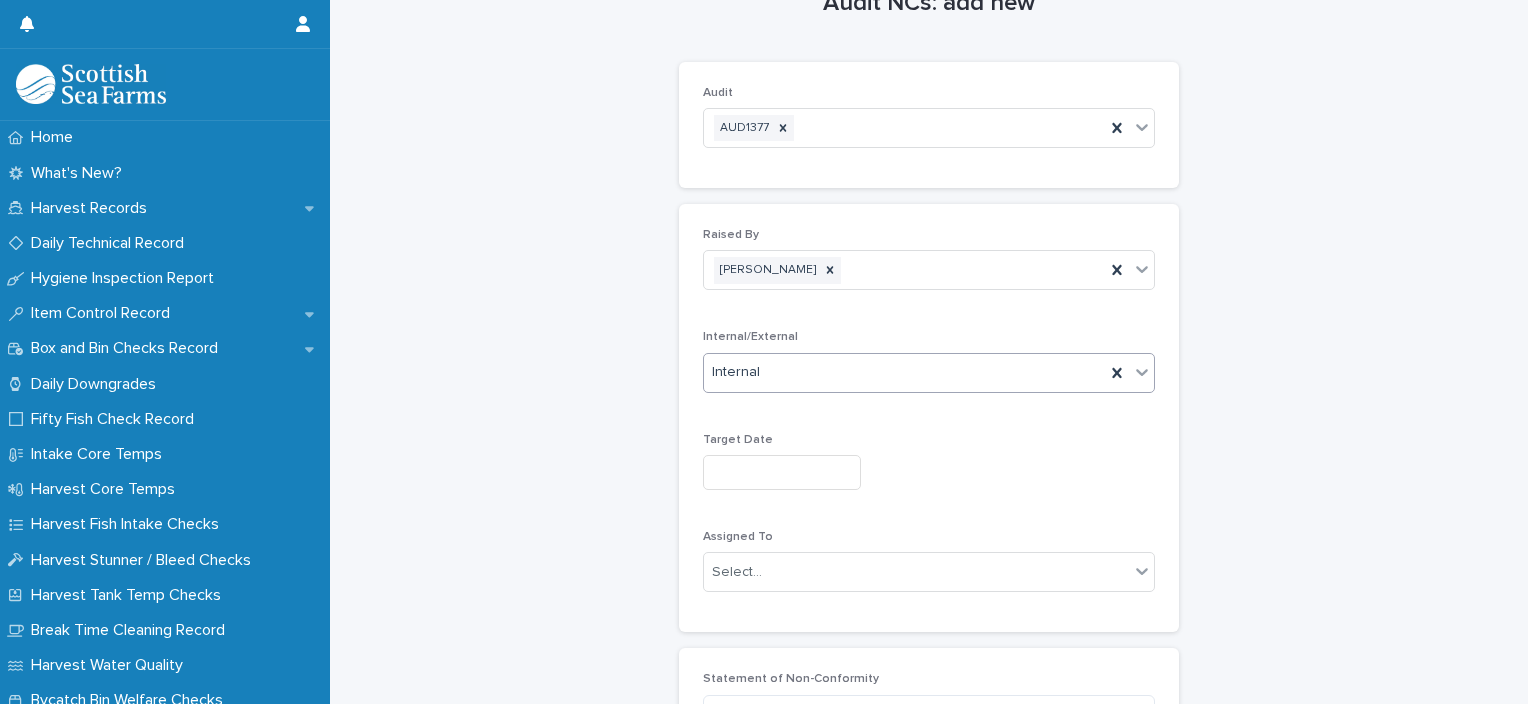 click at bounding box center [782, 472] 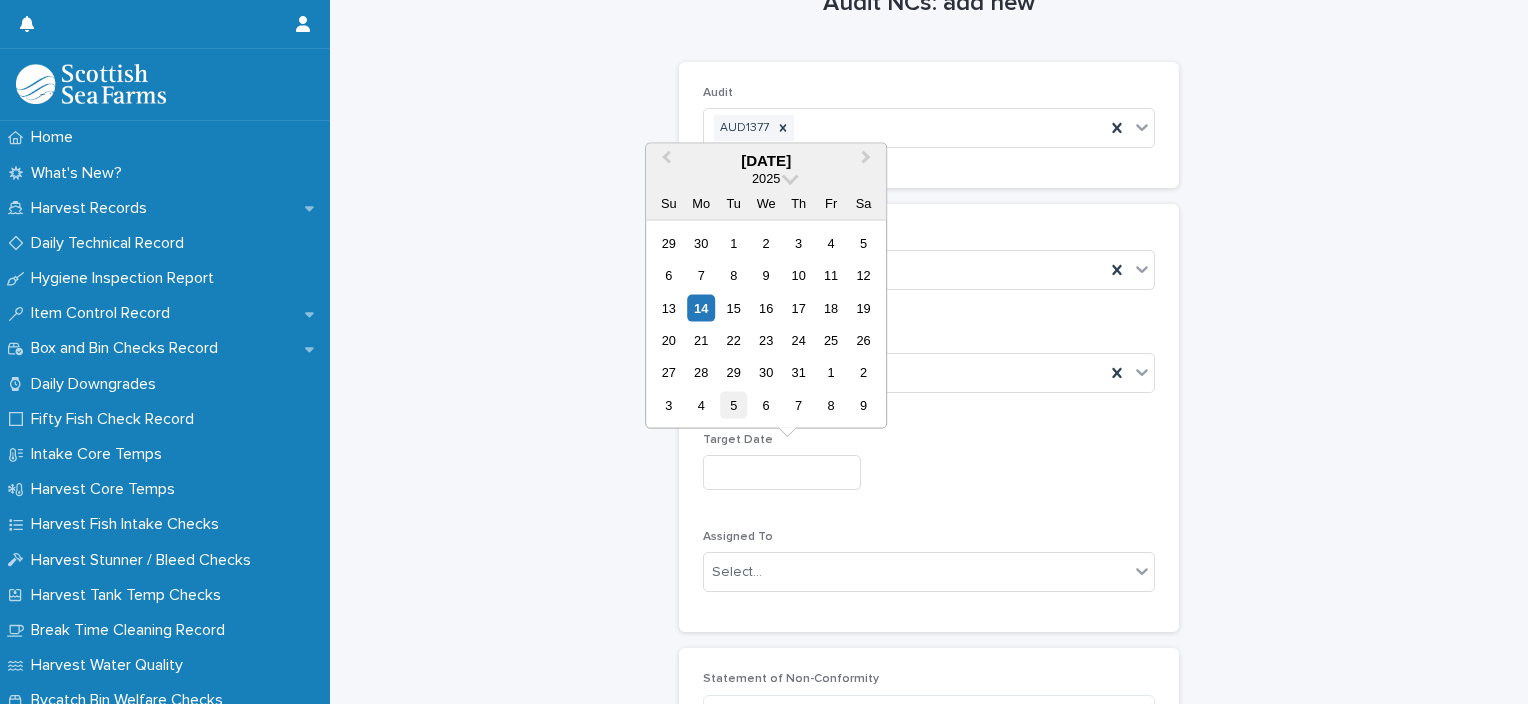 click on "5" at bounding box center [733, 405] 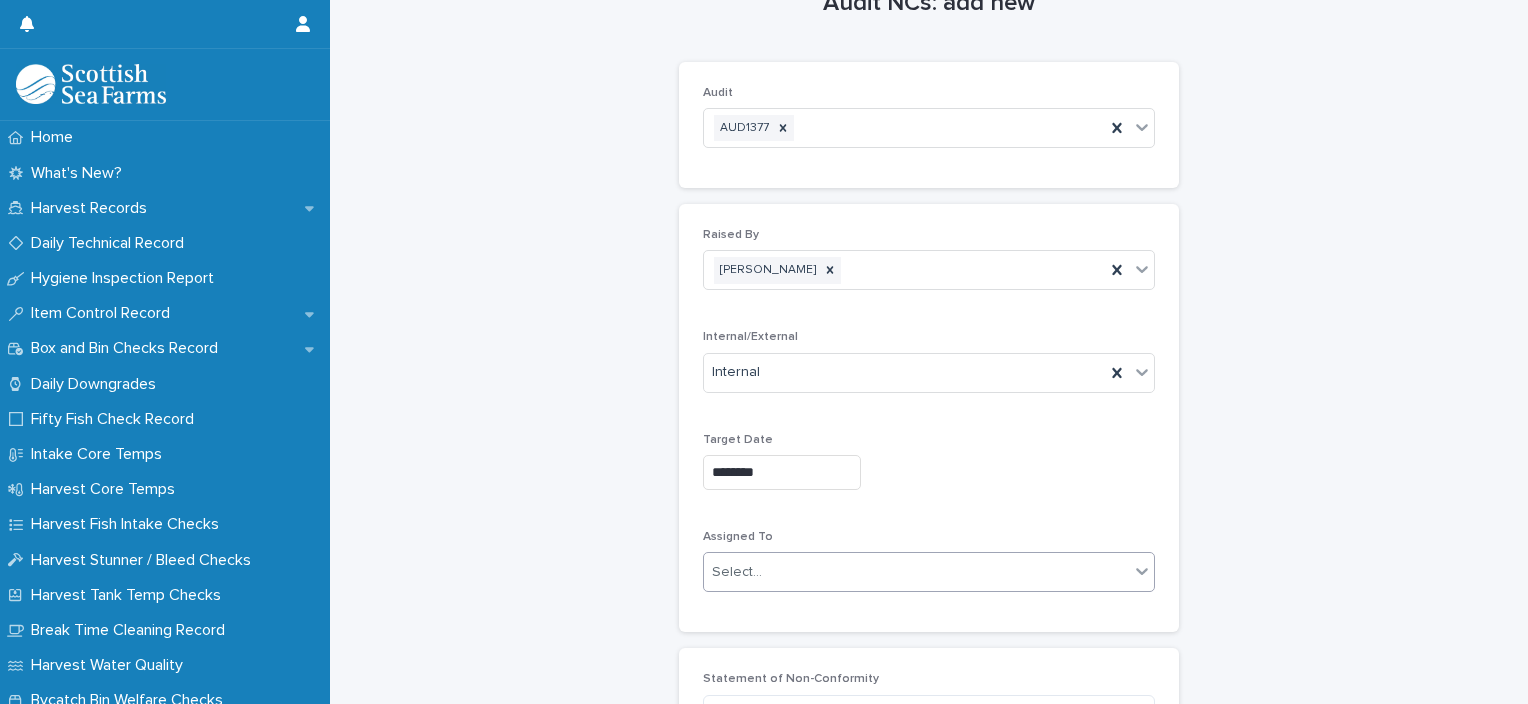 click on "Select..." at bounding box center [916, 572] 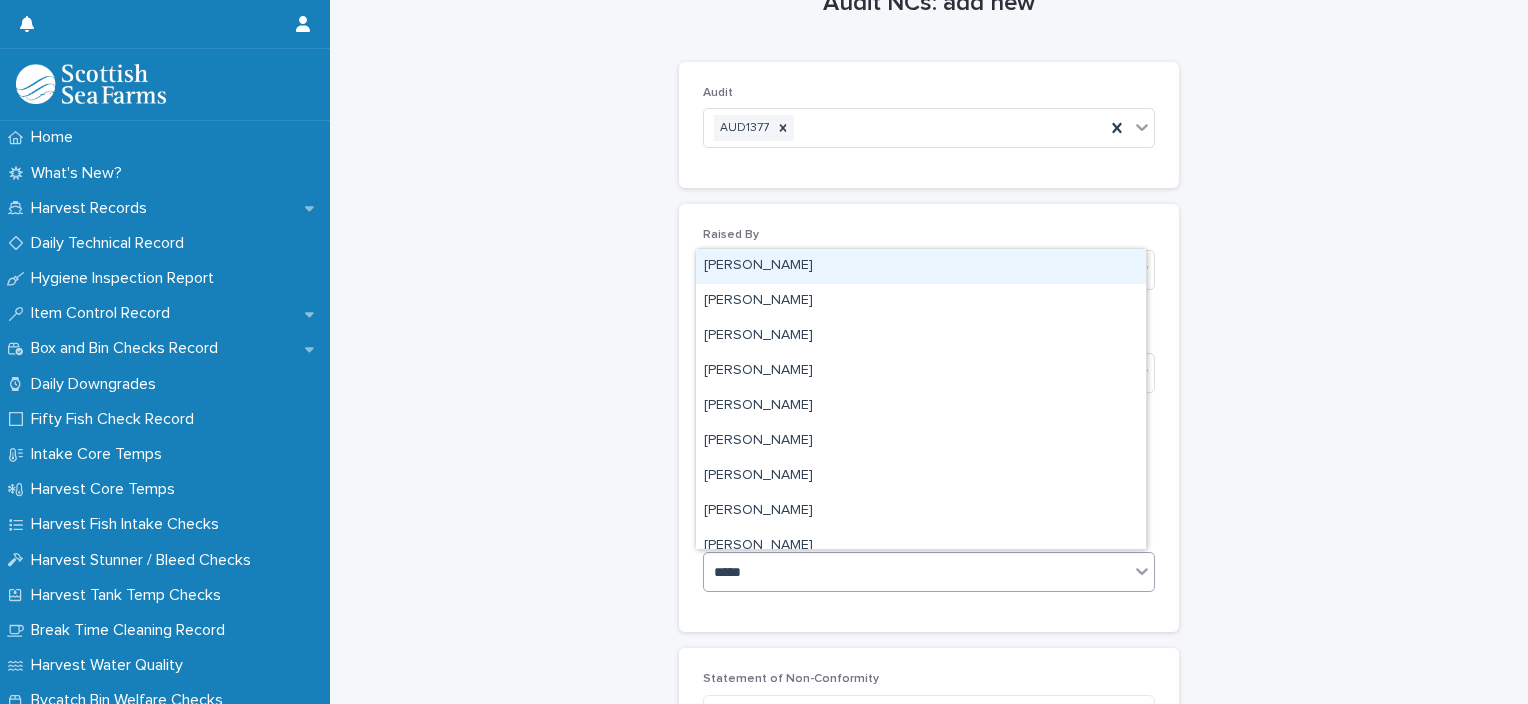 type on "******" 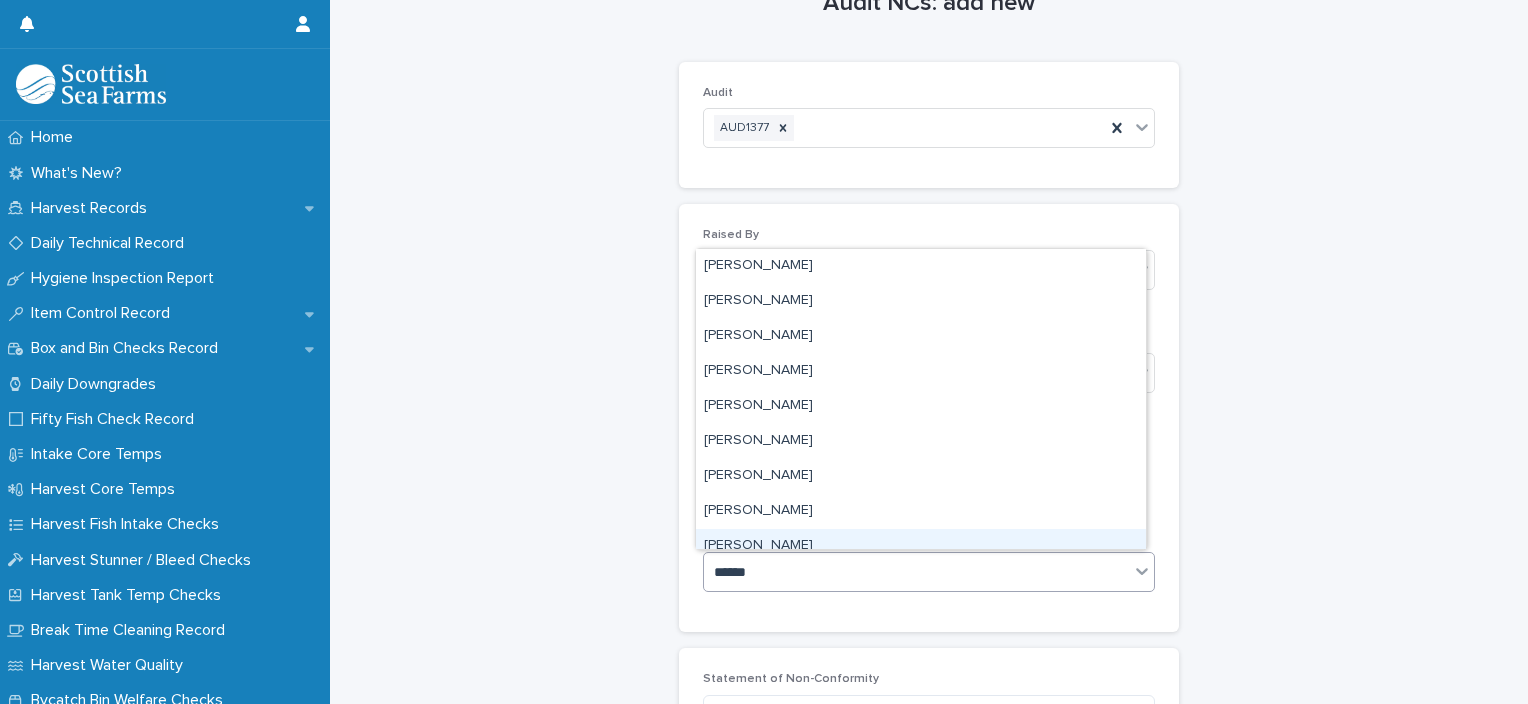 click on "Robert Isbister" at bounding box center [921, 546] 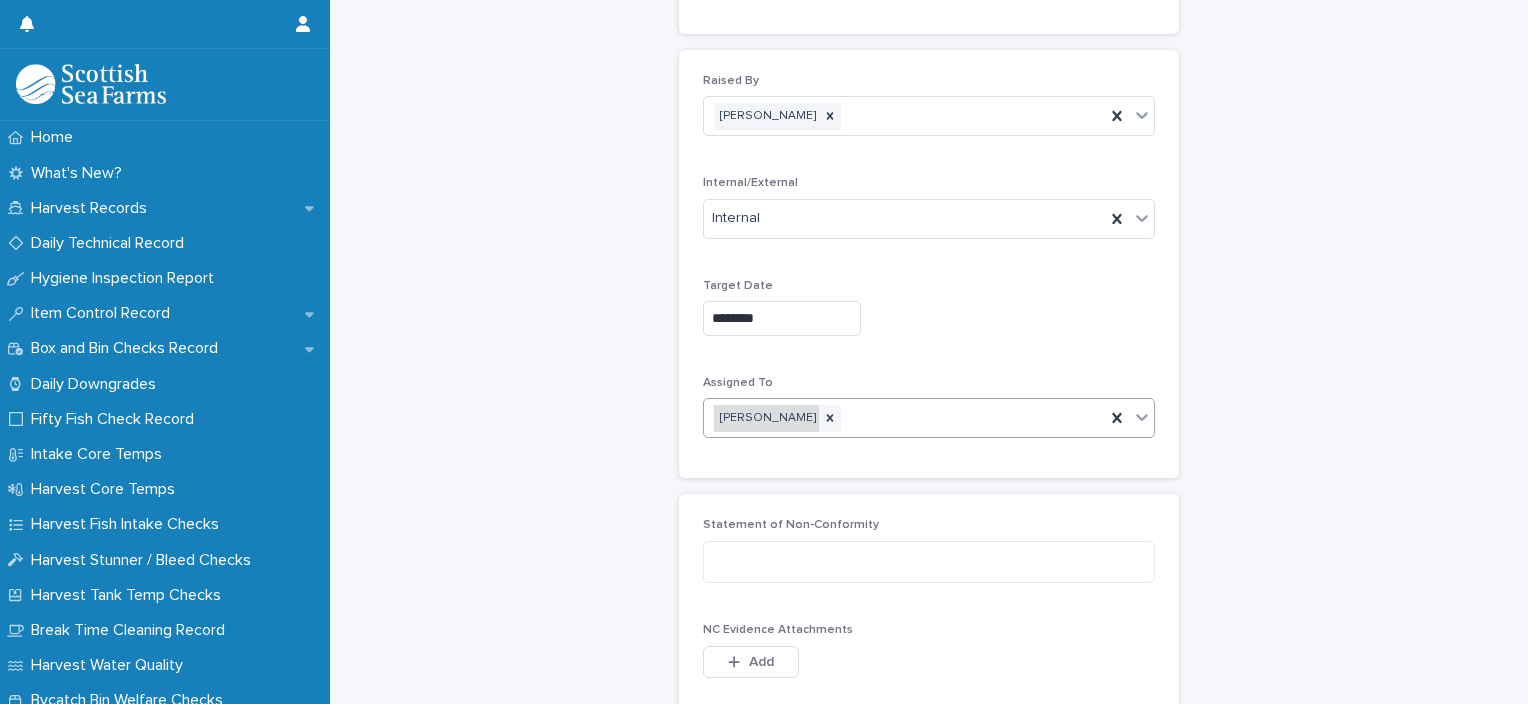 scroll, scrollTop: 208, scrollLeft: 0, axis: vertical 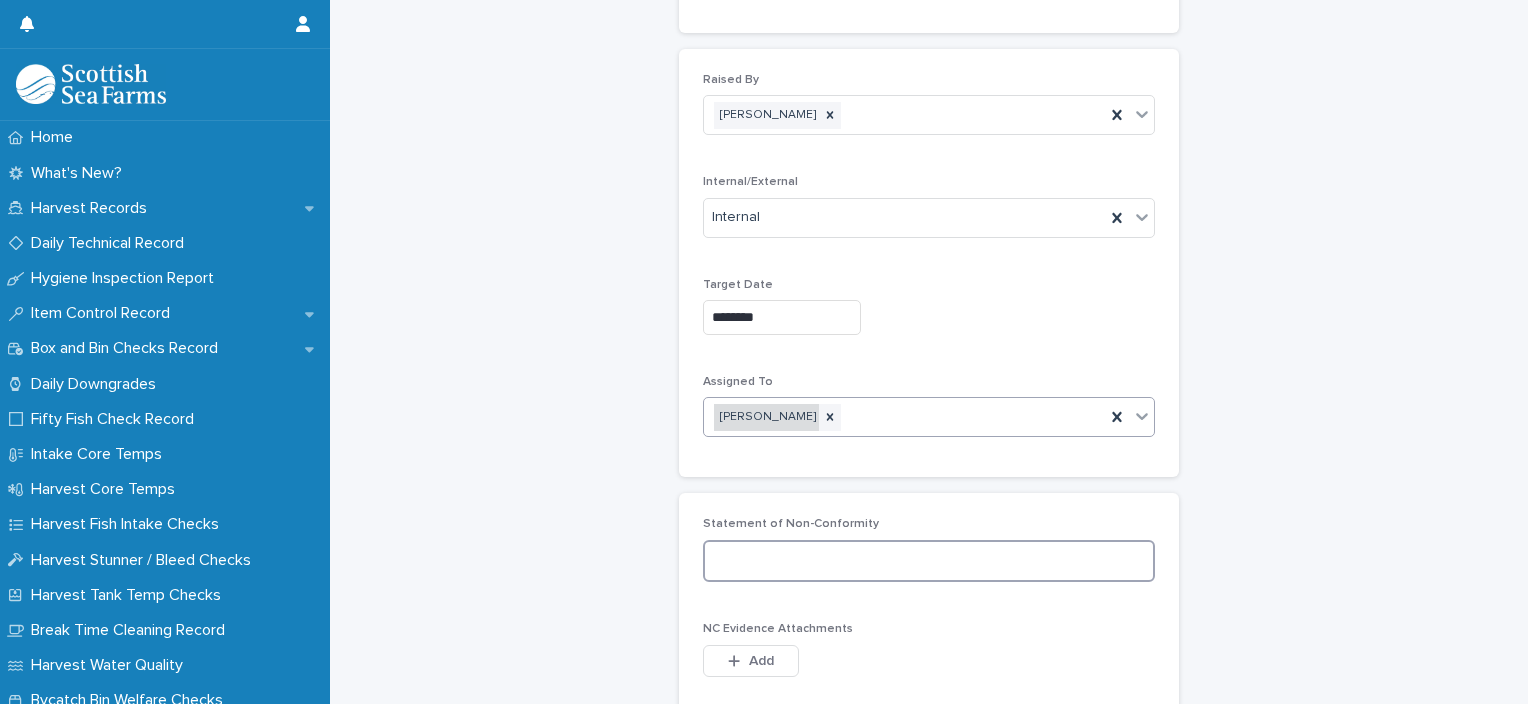 click at bounding box center [929, 561] 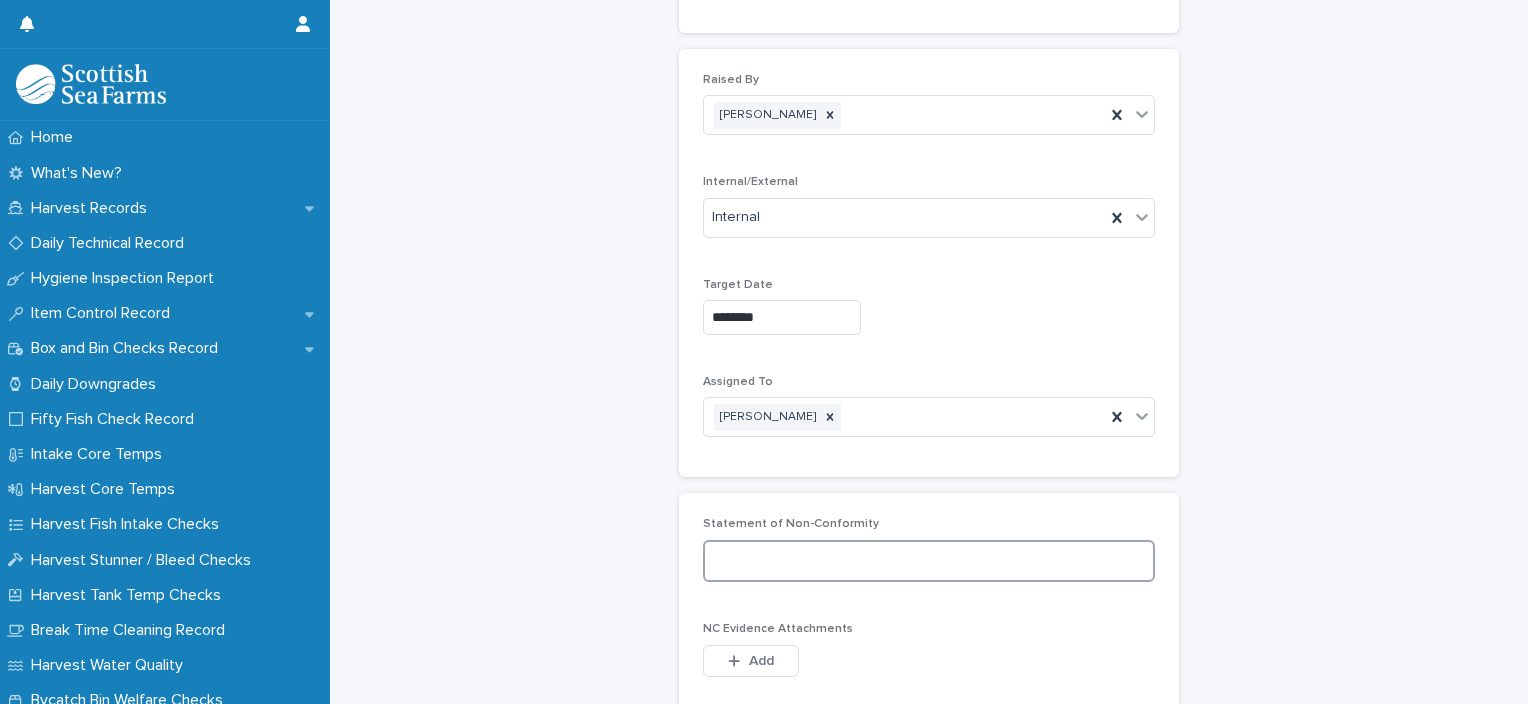 paste on "**********" 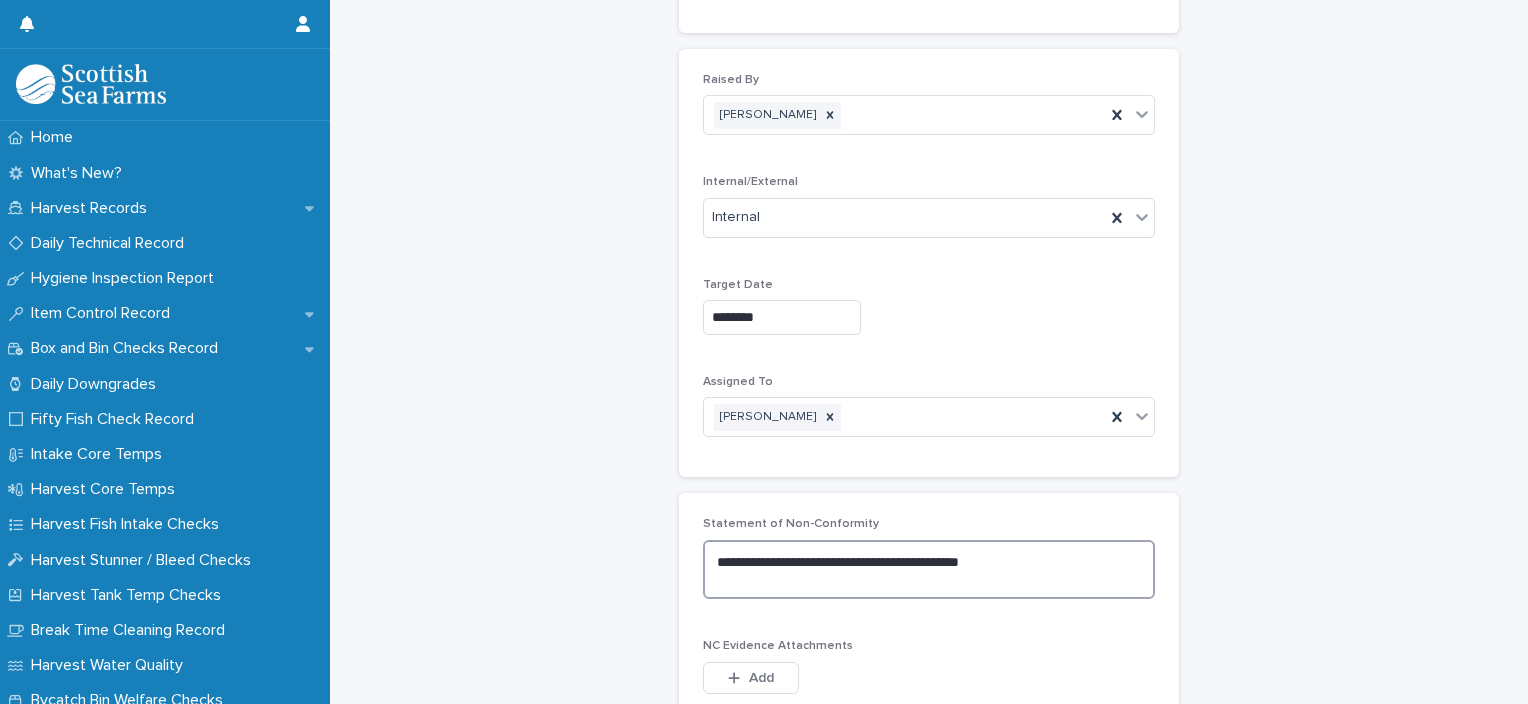 click on "**********" at bounding box center [929, 570] 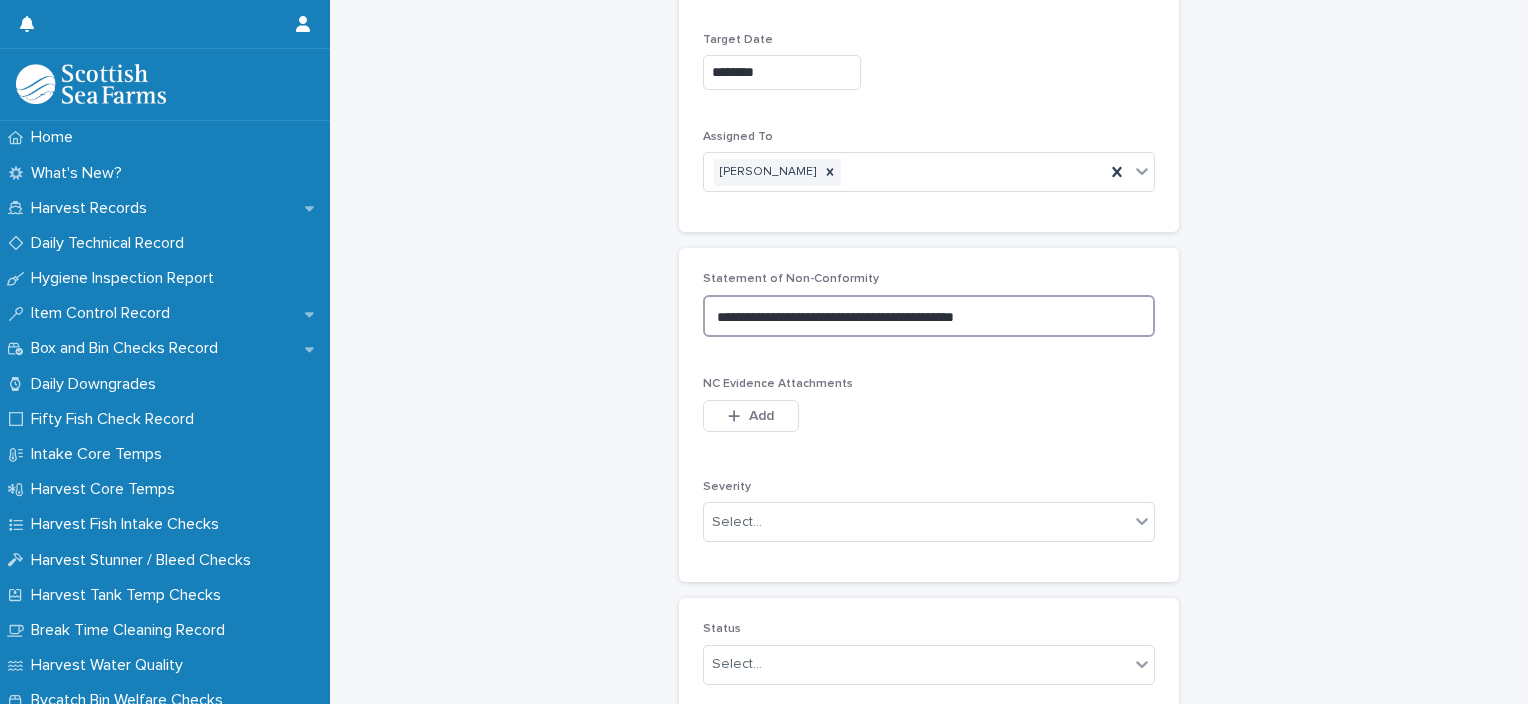 scroll, scrollTop: 465, scrollLeft: 0, axis: vertical 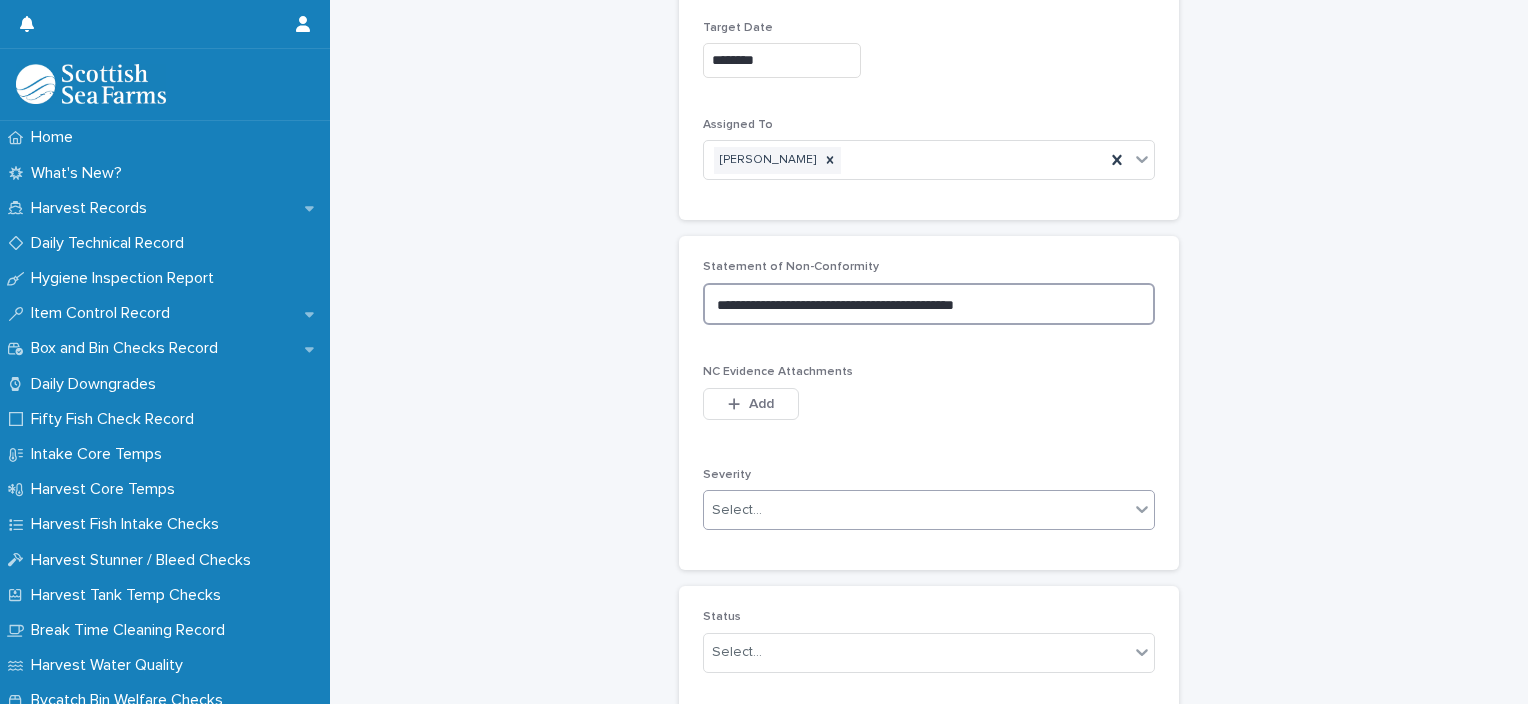 type on "**********" 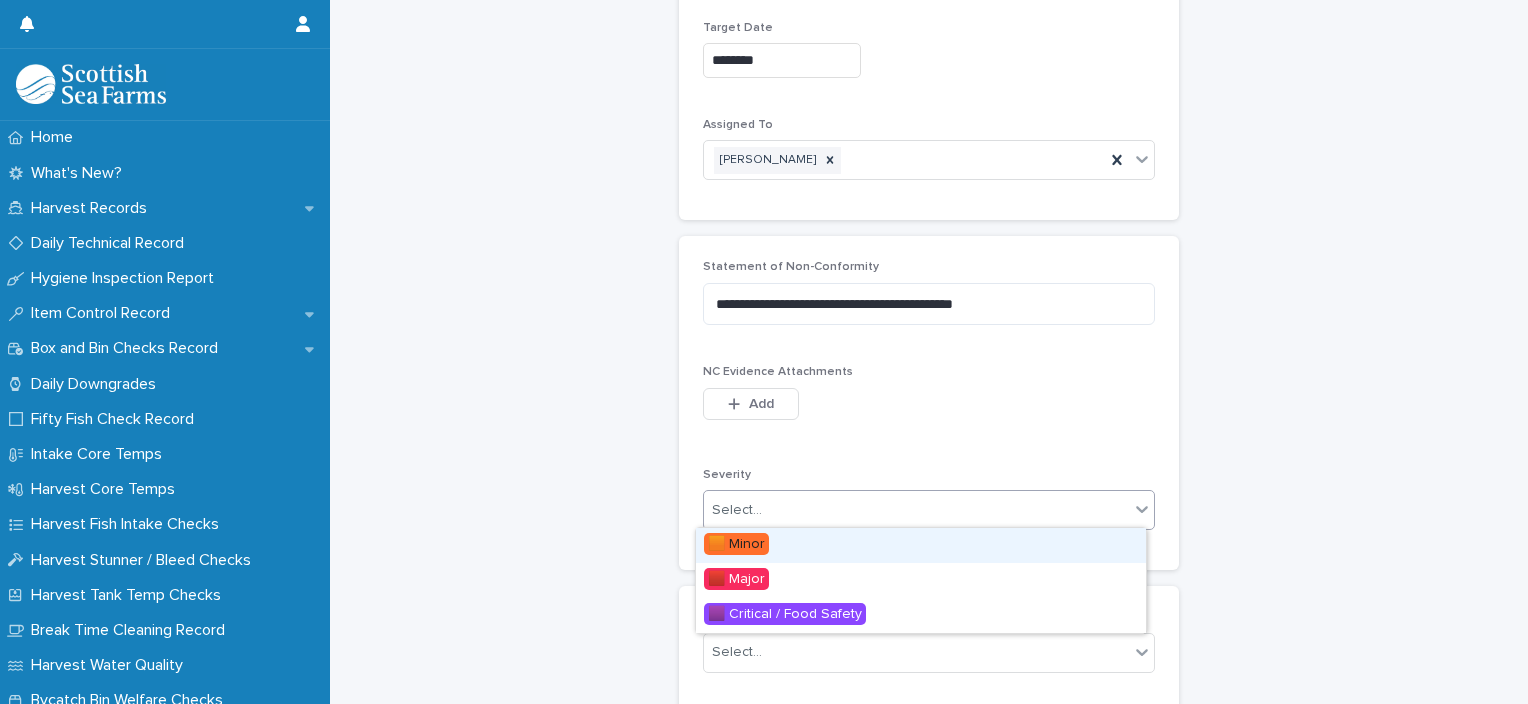 click on "Select..." at bounding box center (916, 510) 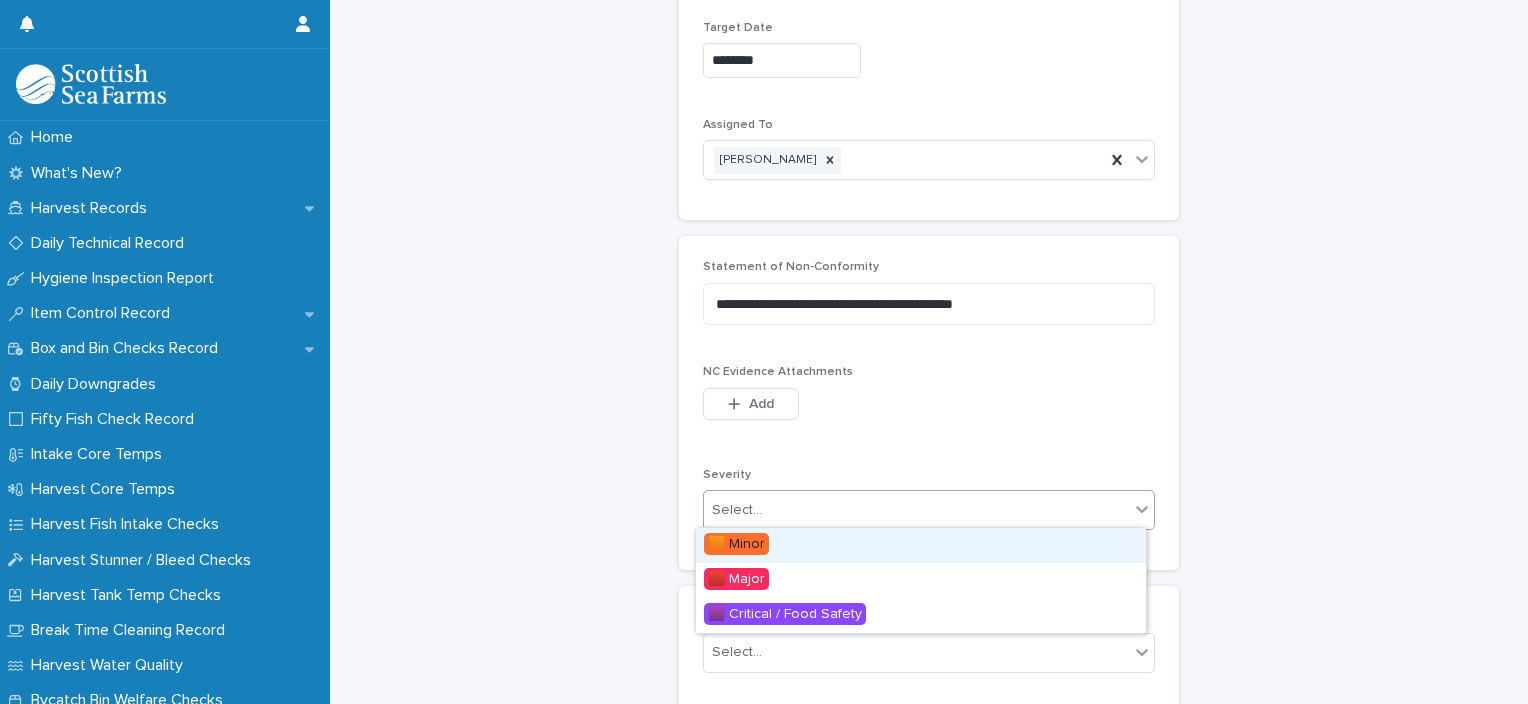 click on "This file cannot be opened Download File Add" at bounding box center [929, 408] 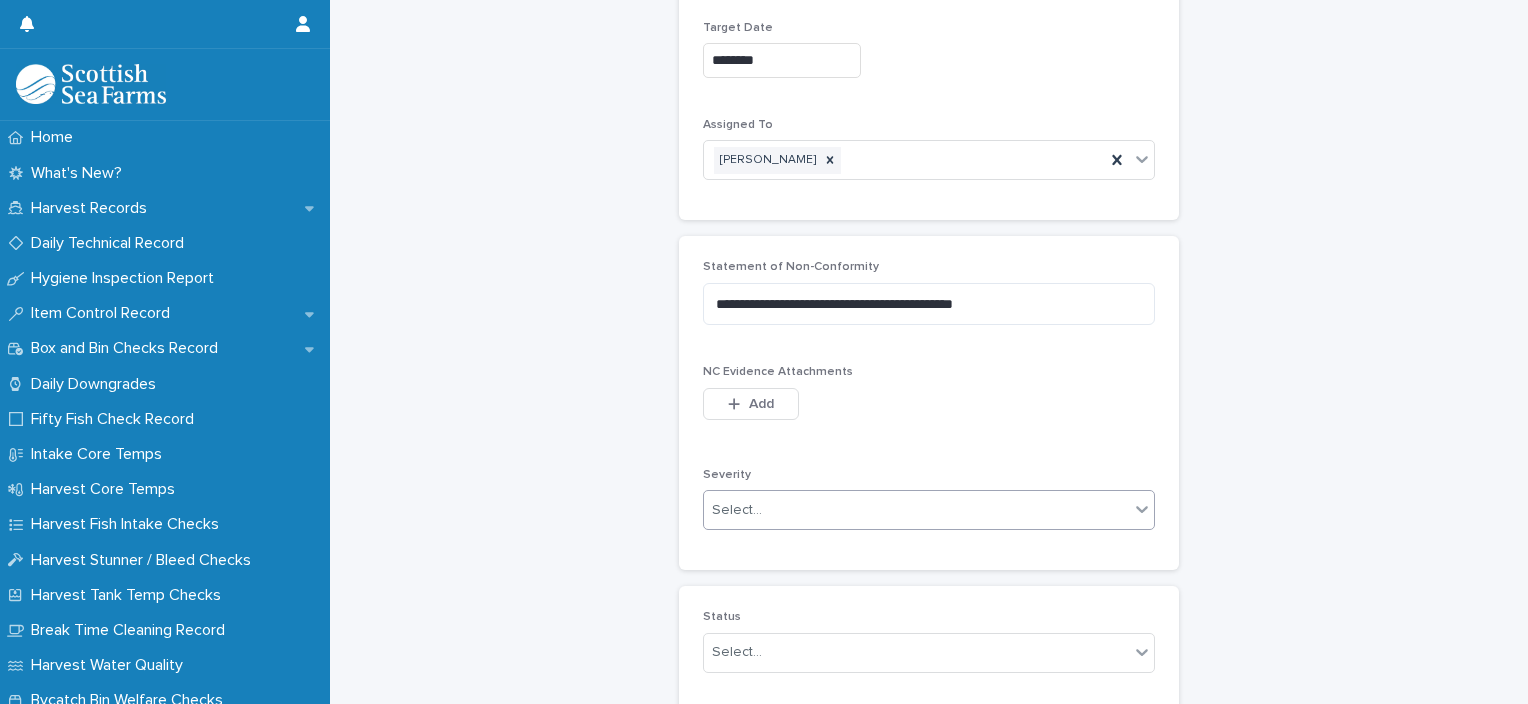click on "Select..." at bounding box center (916, 510) 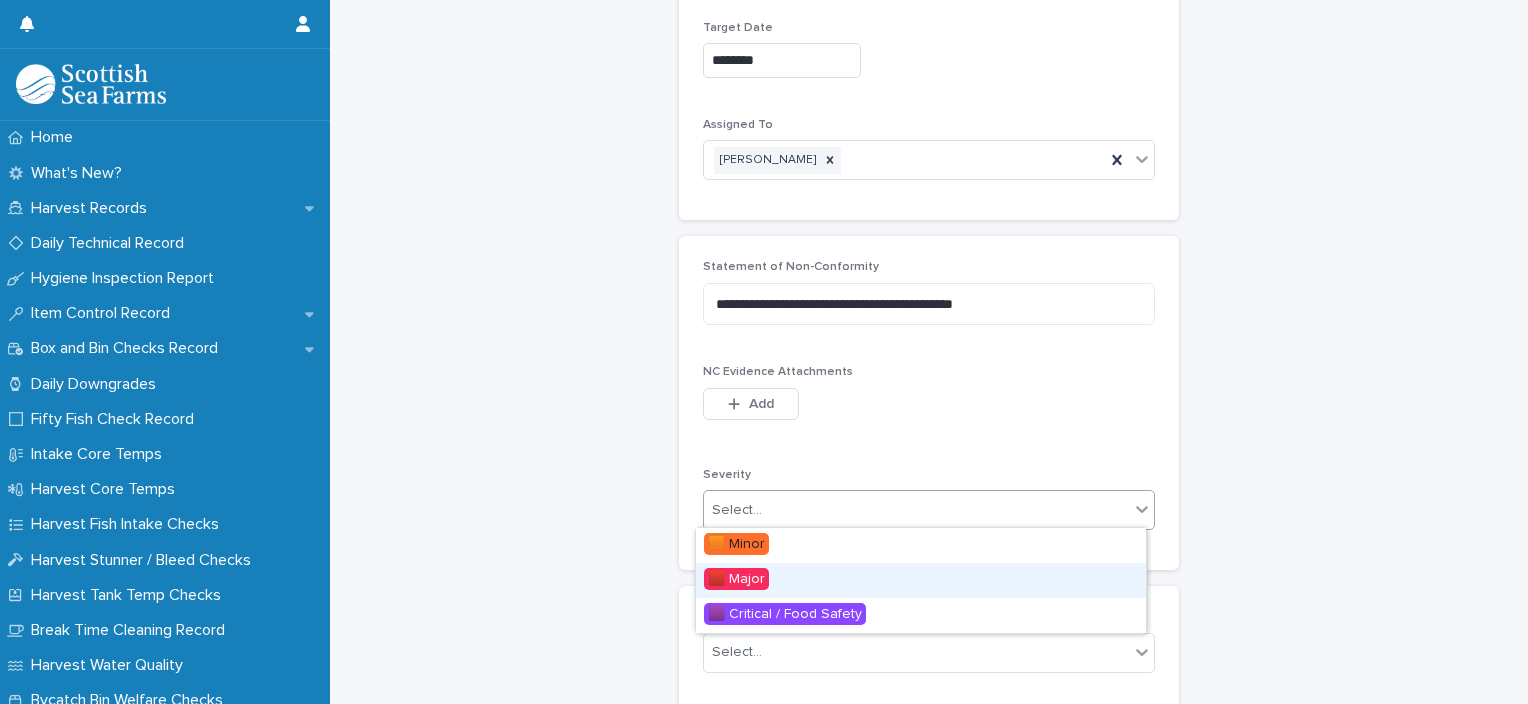 click on "🟥 Major" at bounding box center [921, 580] 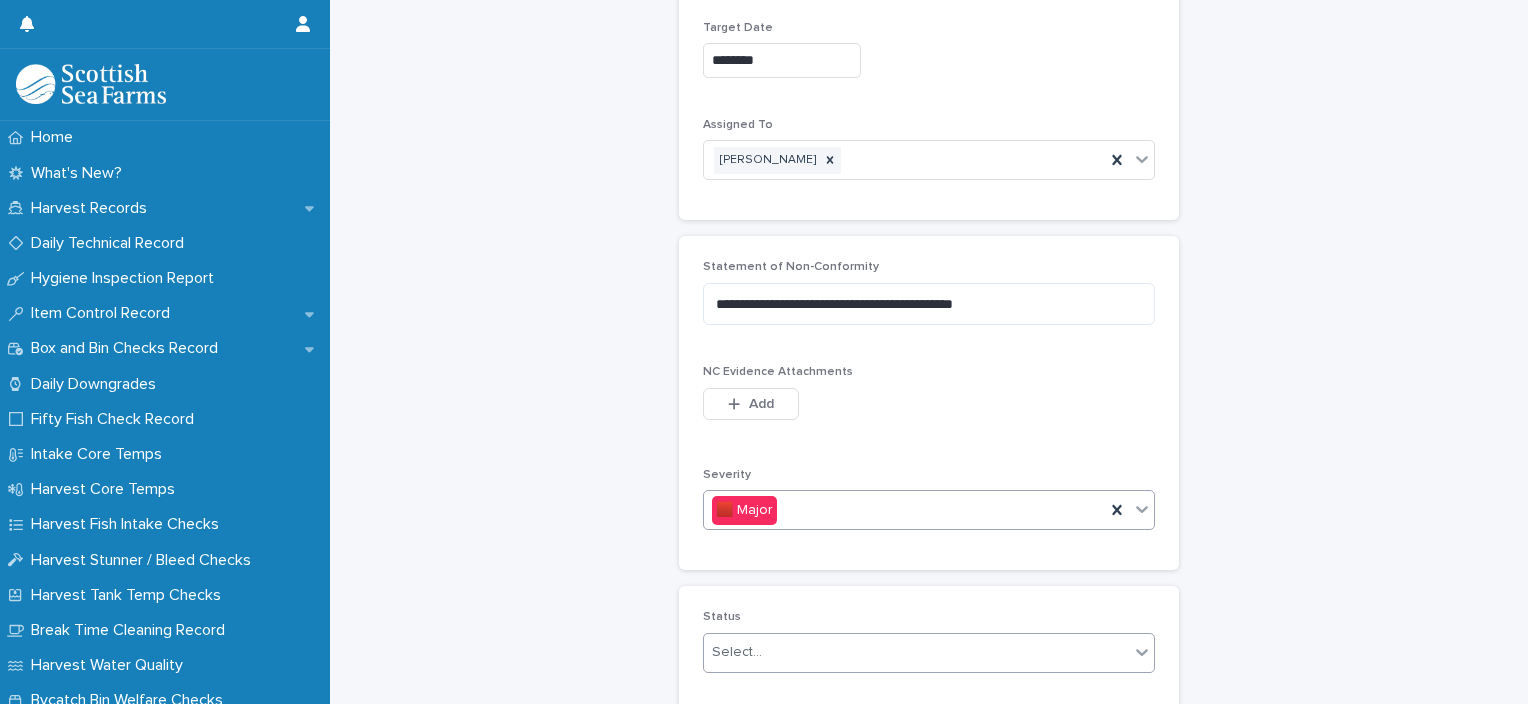 click on "Select..." at bounding box center [916, 652] 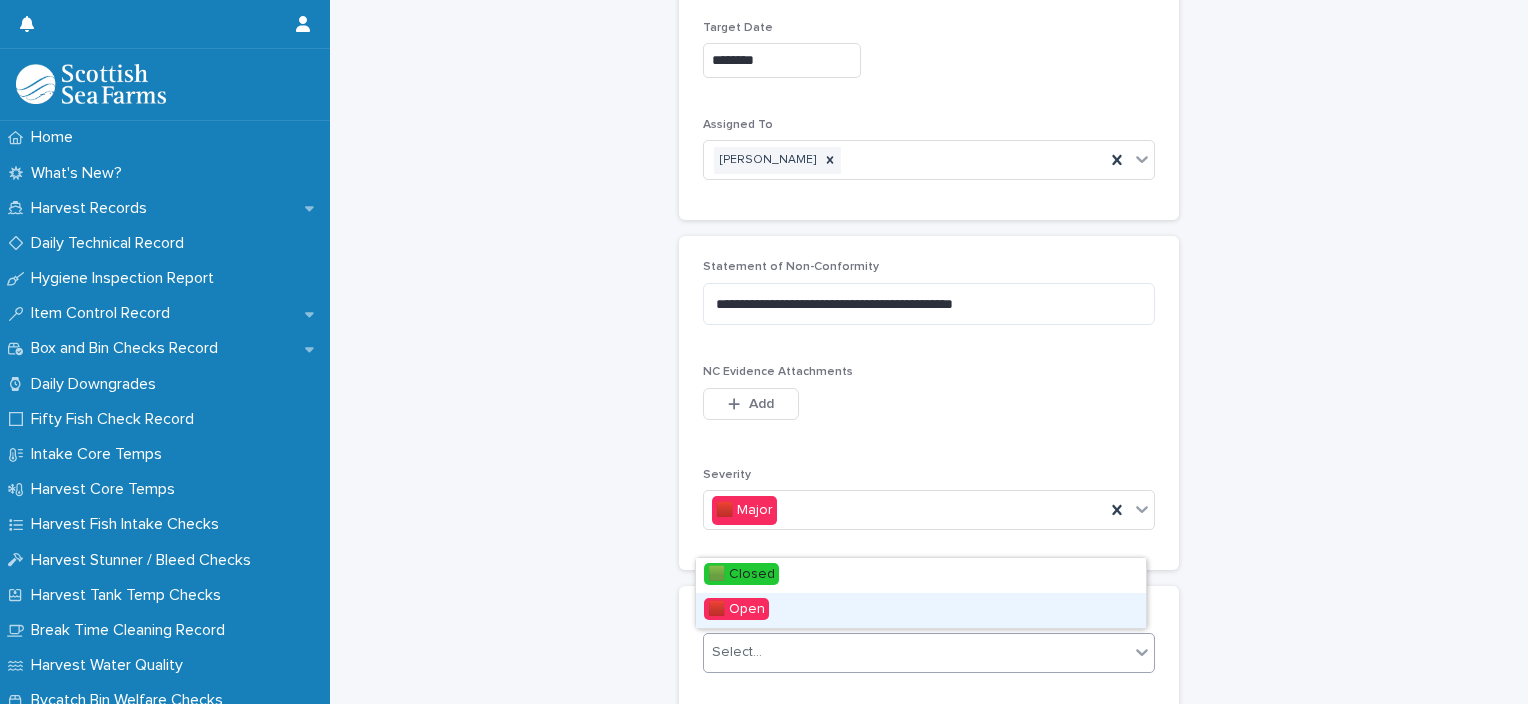 click on "🟥 Open" at bounding box center (736, 609) 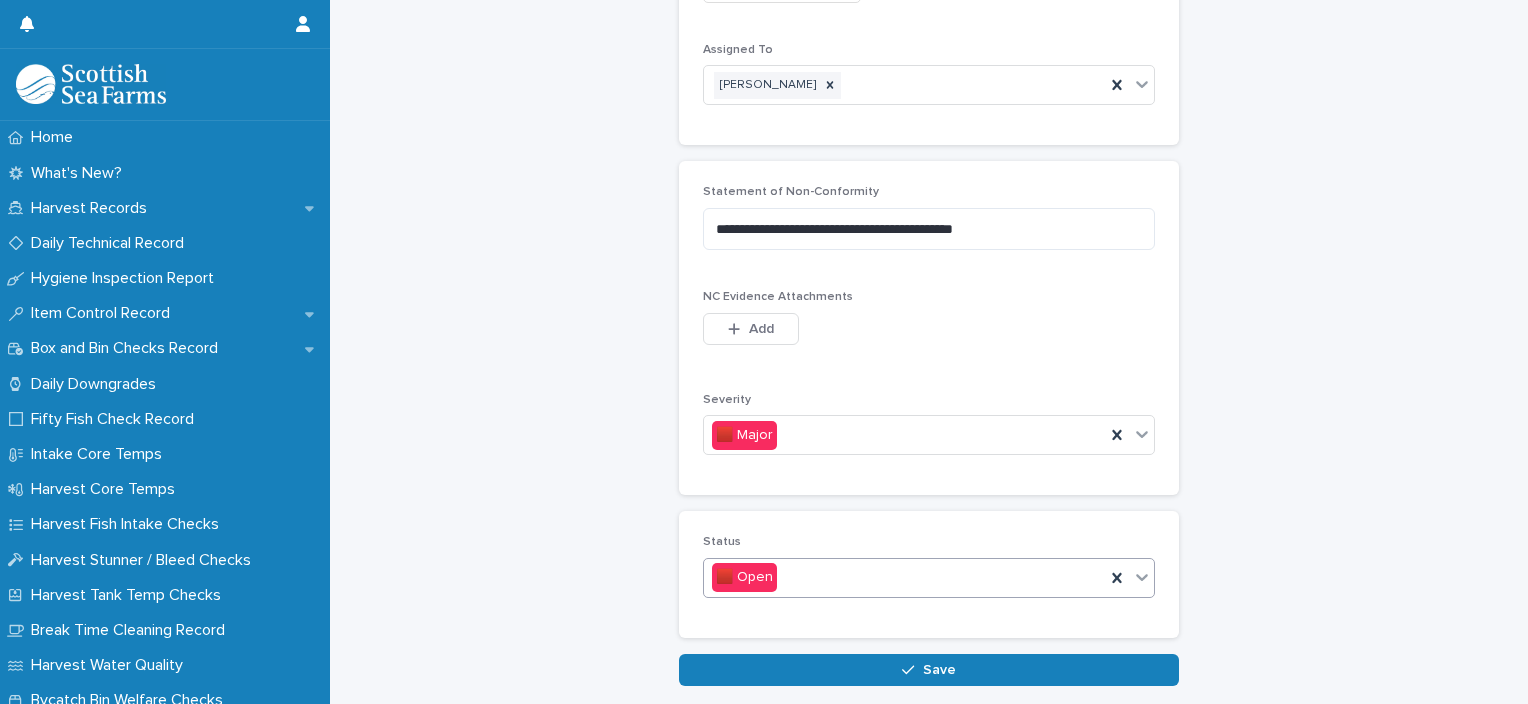 scroll, scrollTop: 633, scrollLeft: 0, axis: vertical 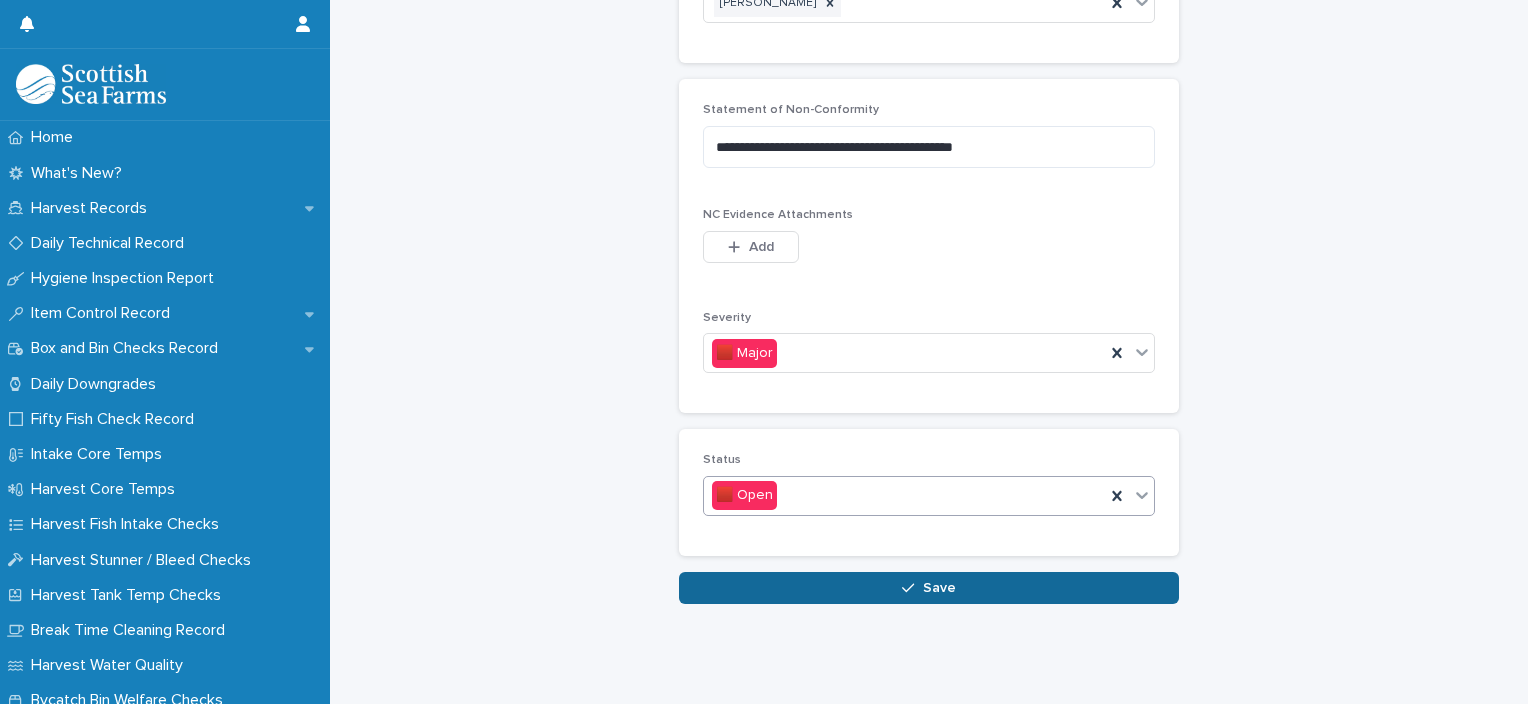 click on "Save" at bounding box center (929, 588) 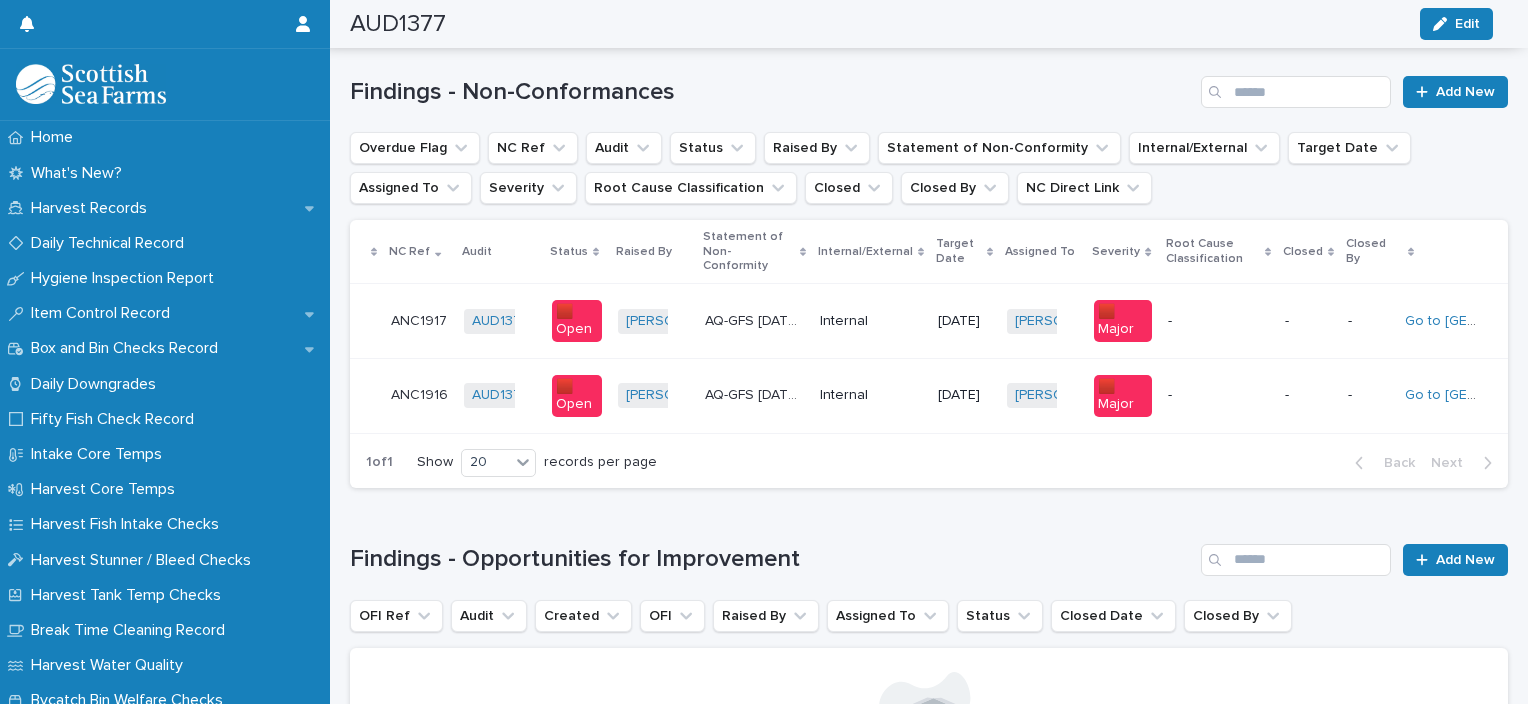 scroll, scrollTop: 2632, scrollLeft: 0, axis: vertical 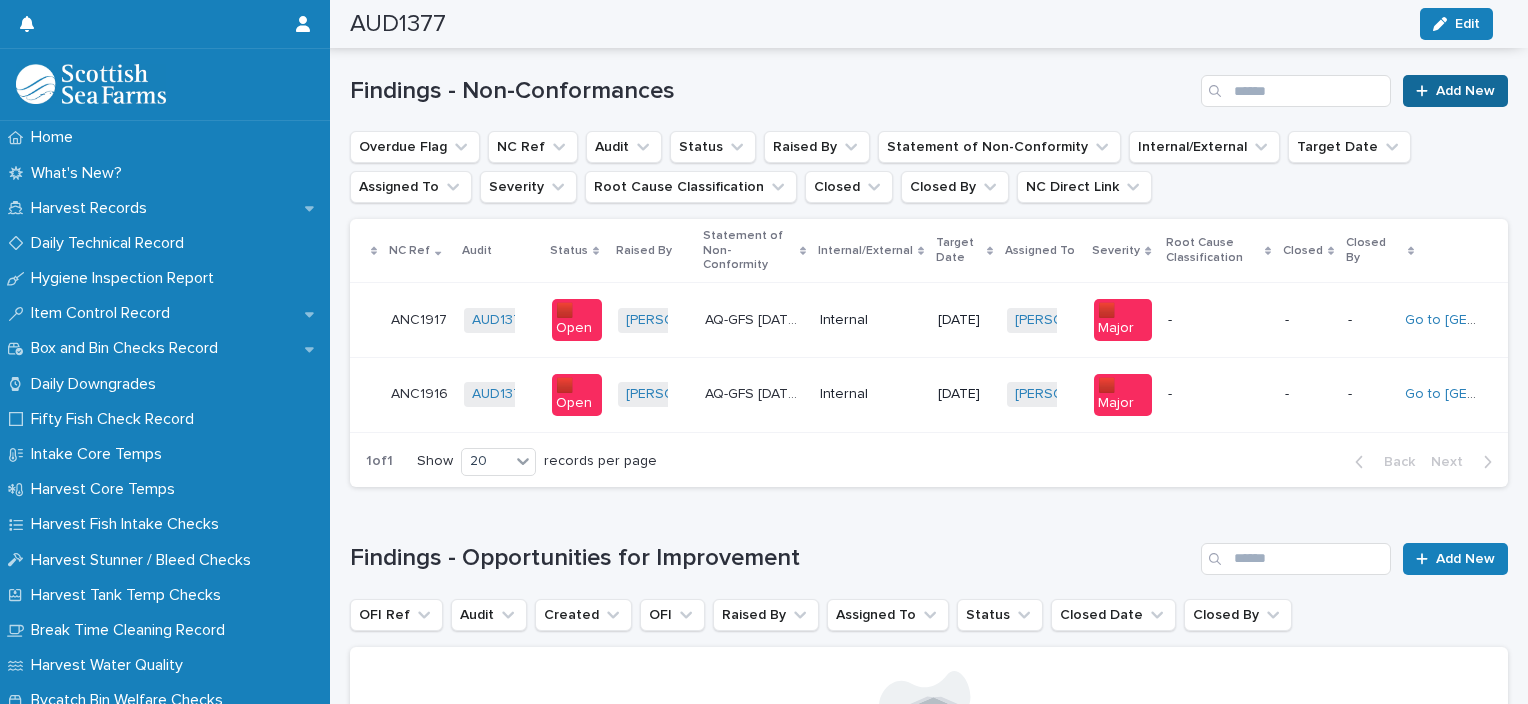 click on "Add New" at bounding box center (1465, 91) 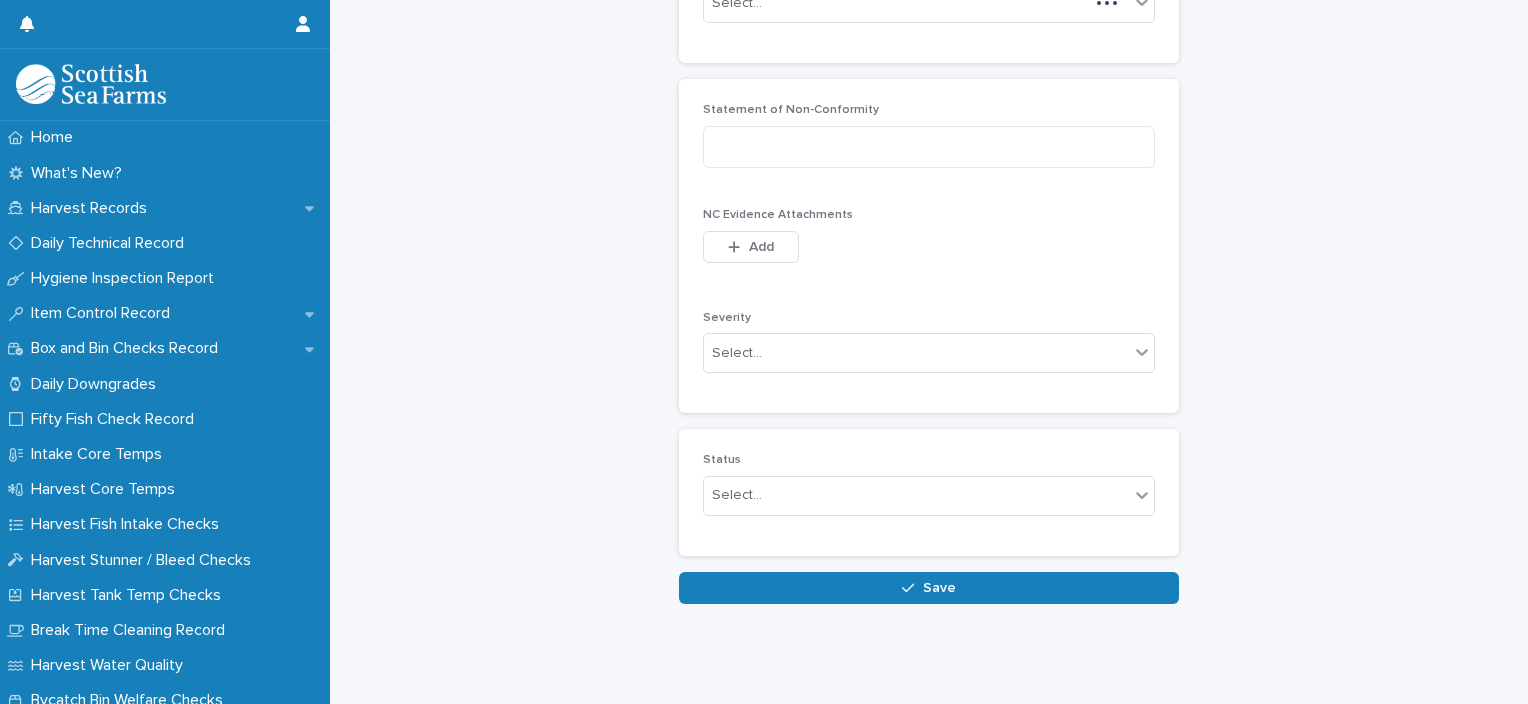 scroll, scrollTop: 602, scrollLeft: 0, axis: vertical 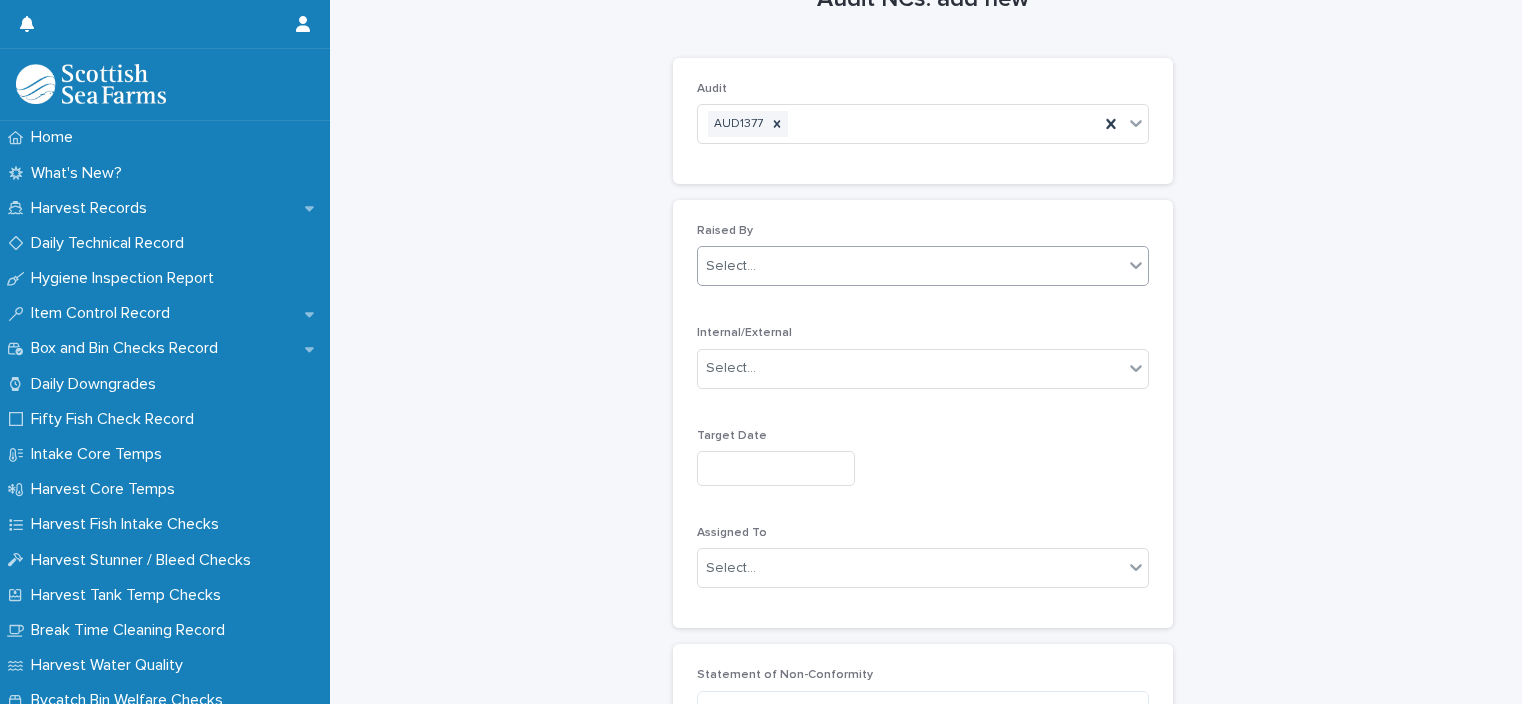 click on "Select..." at bounding box center [910, 266] 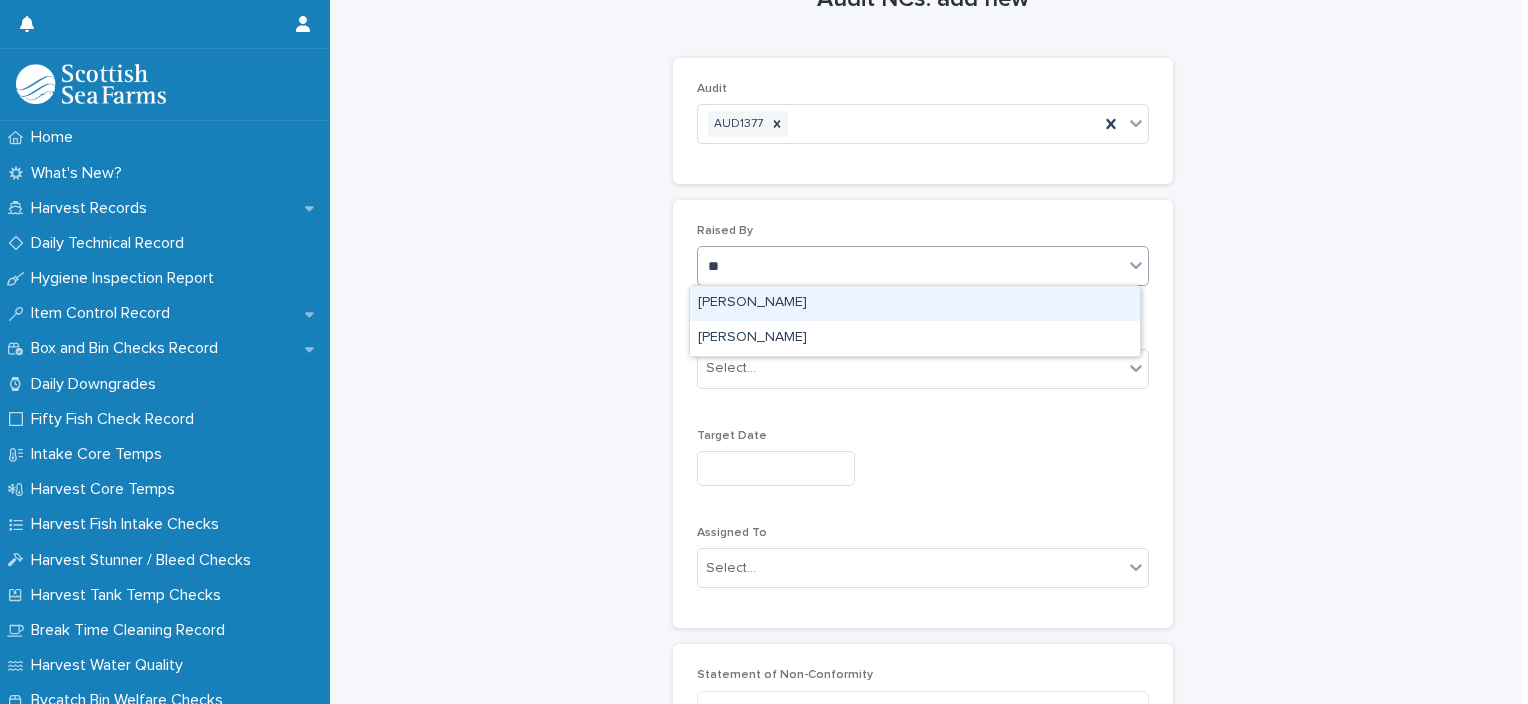 type on "***" 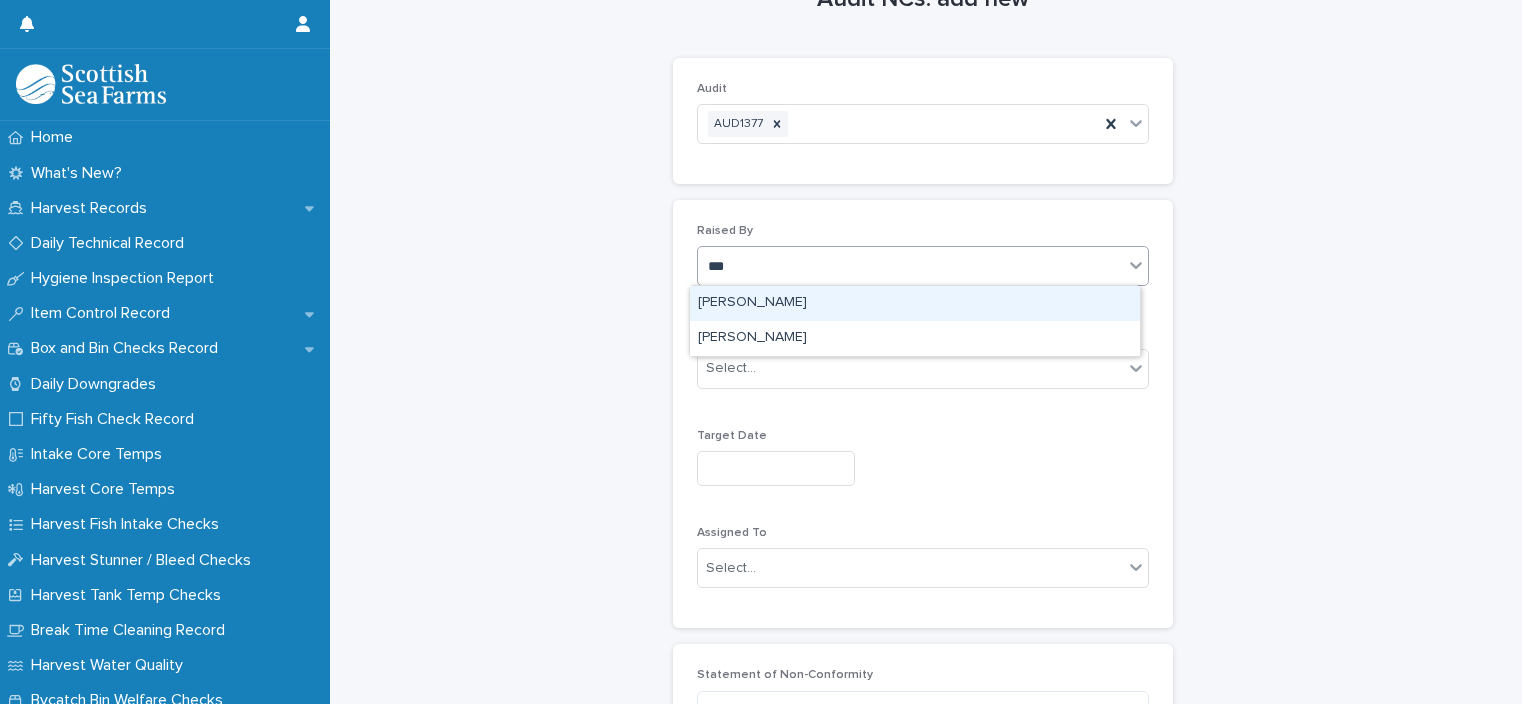 click on "[PERSON_NAME]" at bounding box center (915, 303) 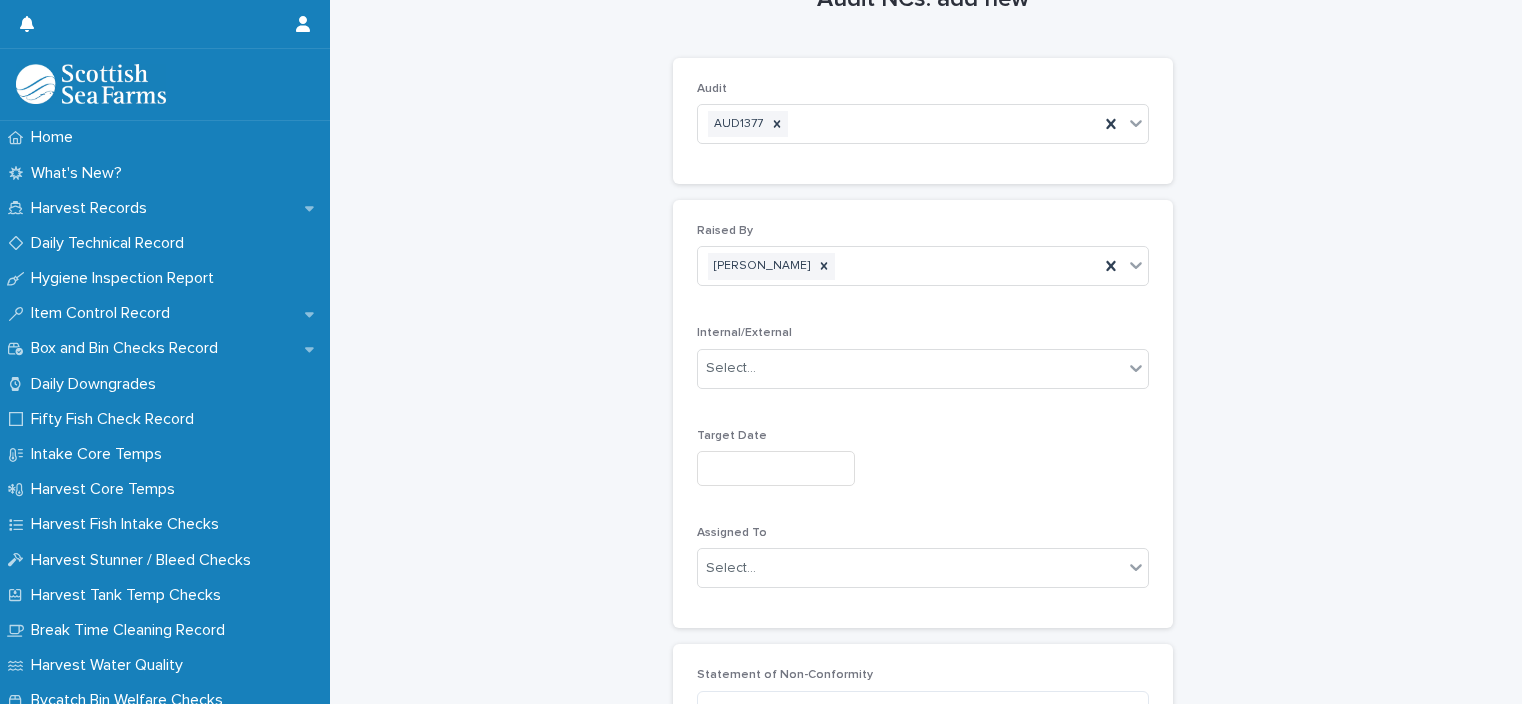 click on "Internal/External Select..." at bounding box center (923, 365) 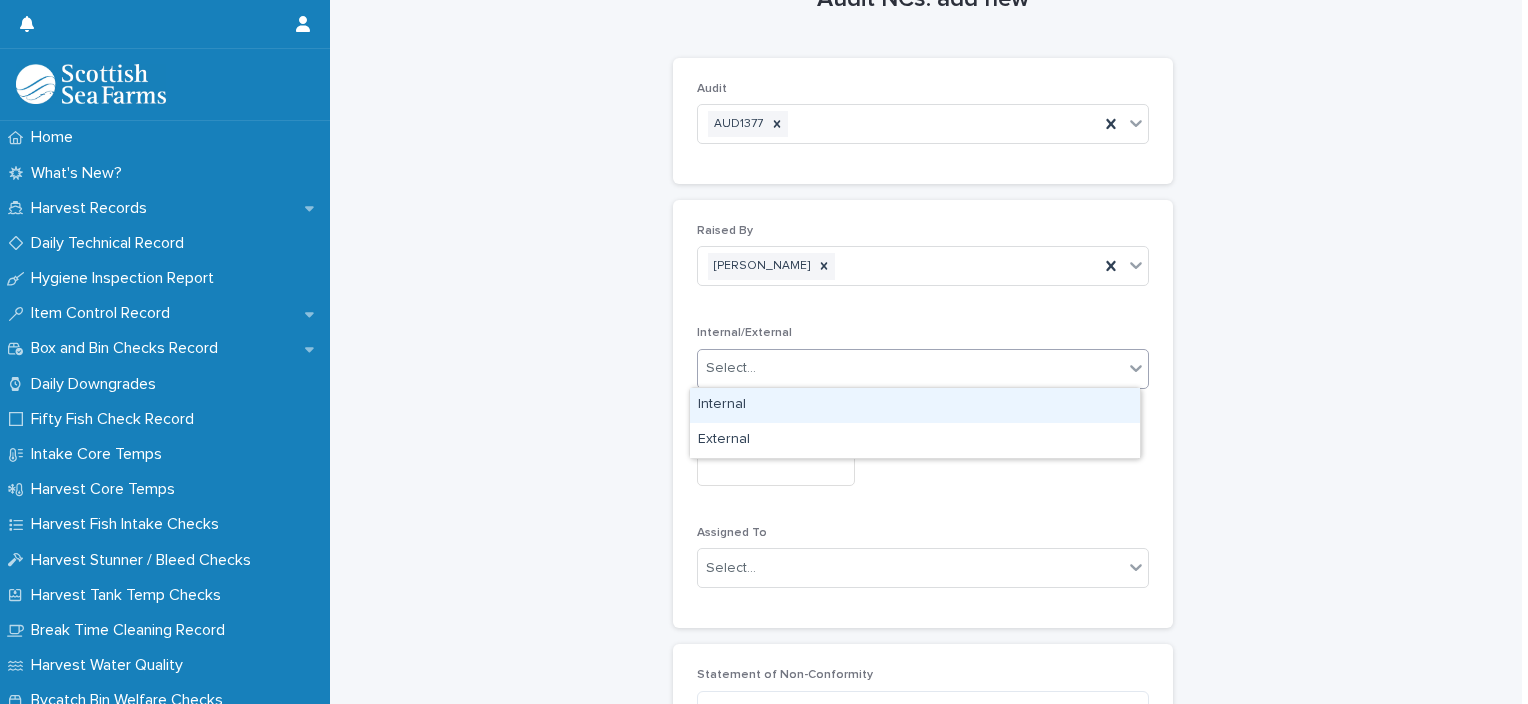 click on "Select..." at bounding box center (910, 368) 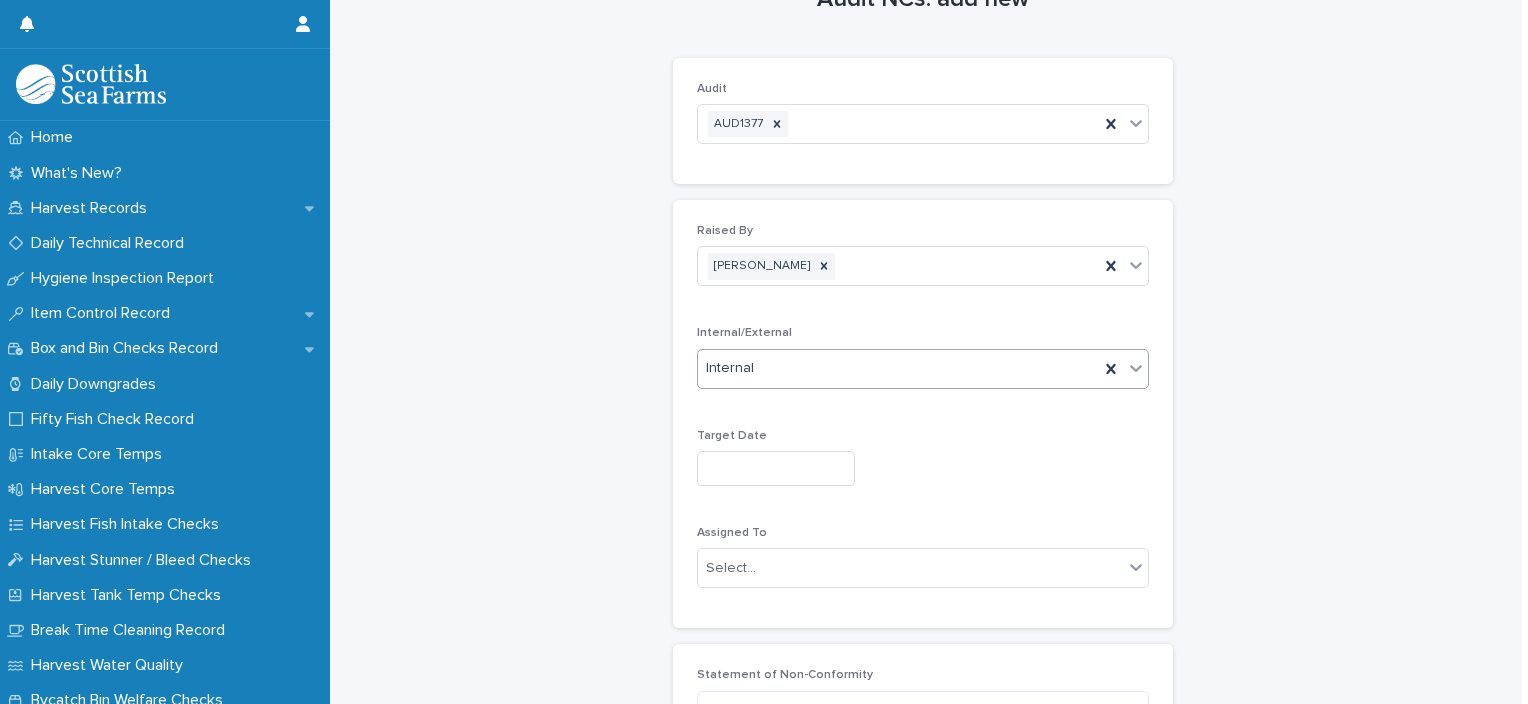 click at bounding box center [776, 468] 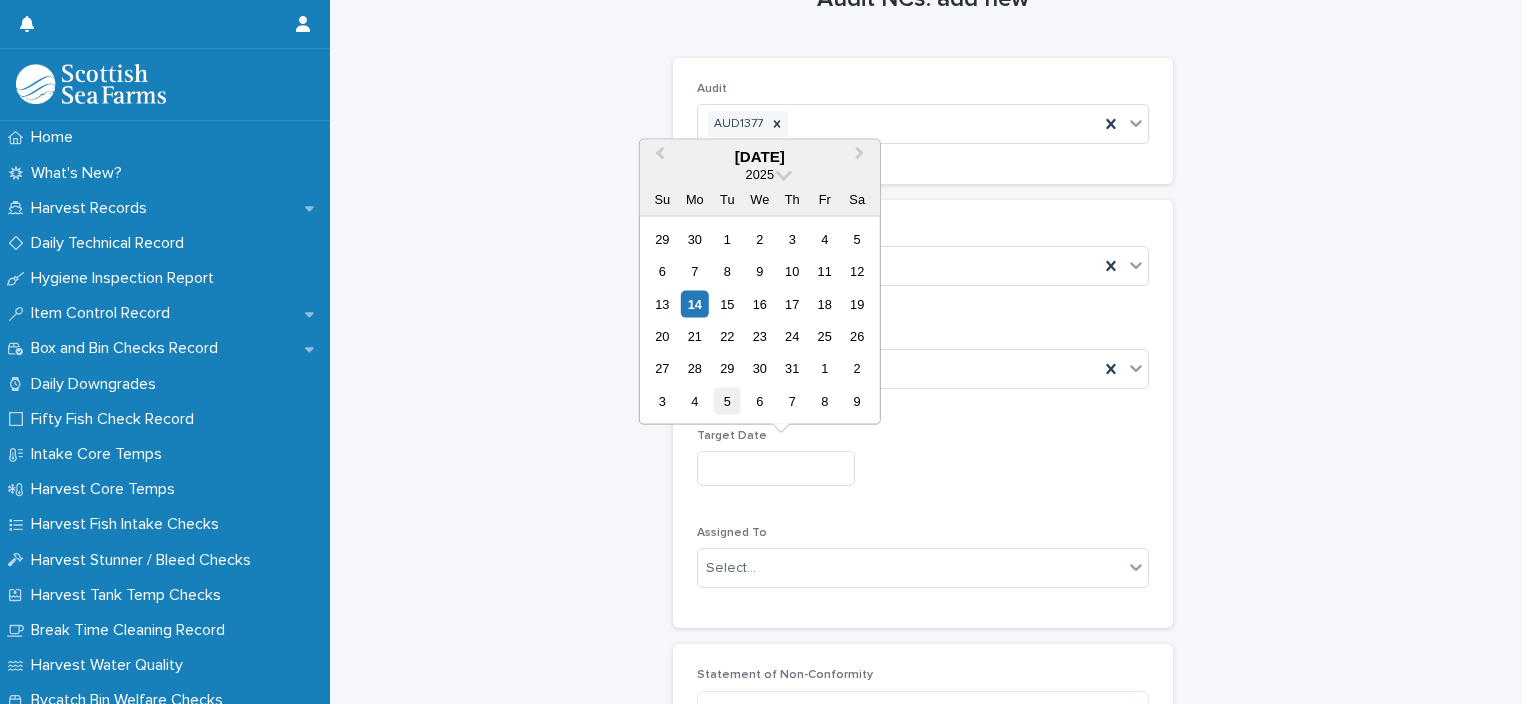 click on "5" at bounding box center (727, 401) 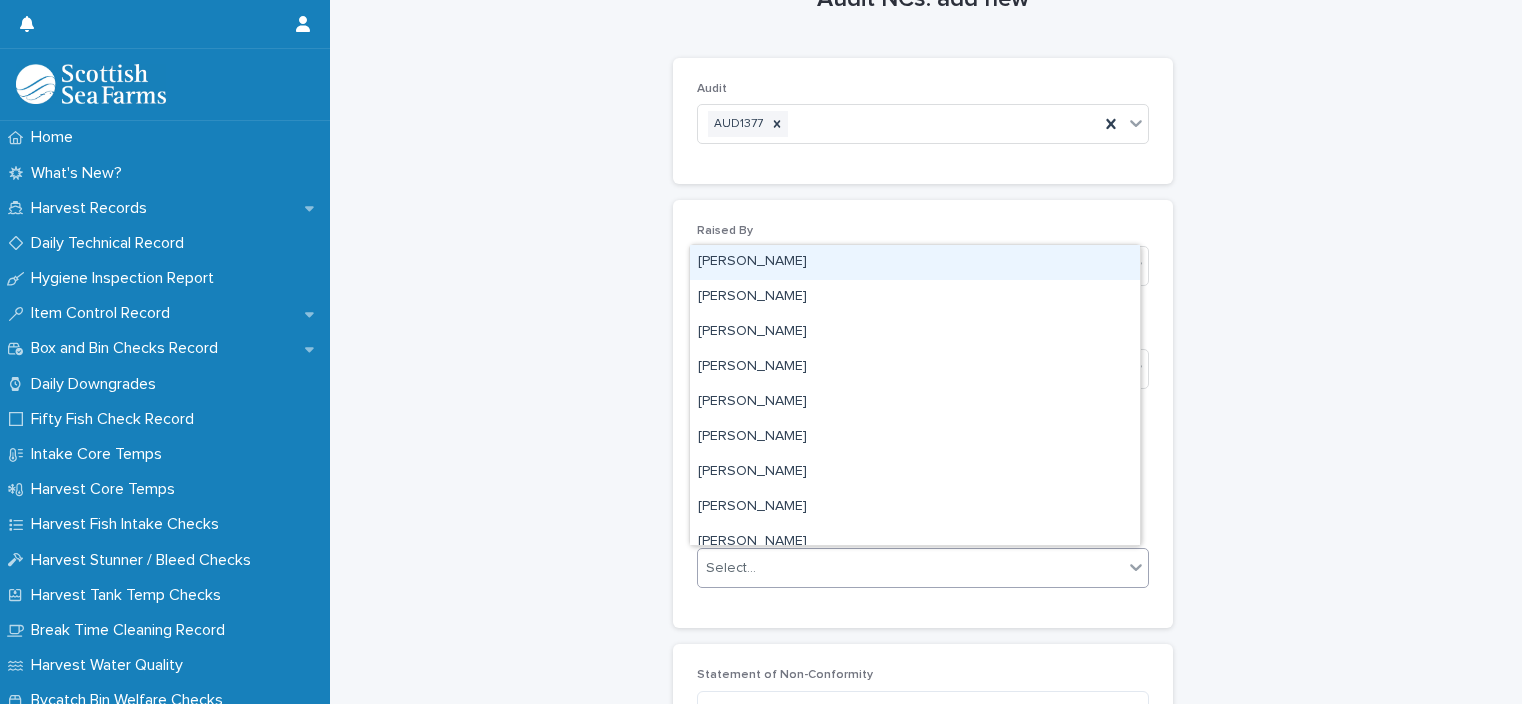 click on "Select..." at bounding box center (910, 568) 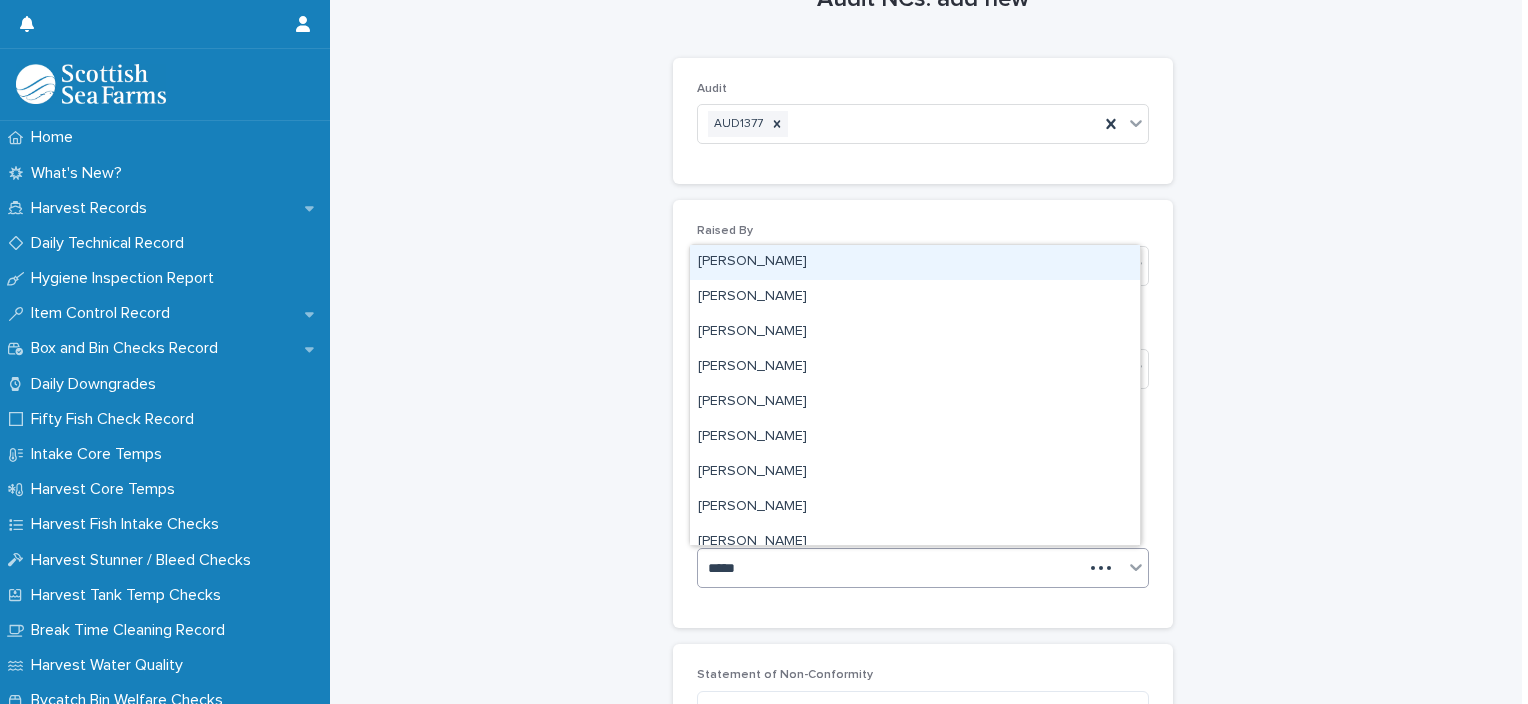 type on "******" 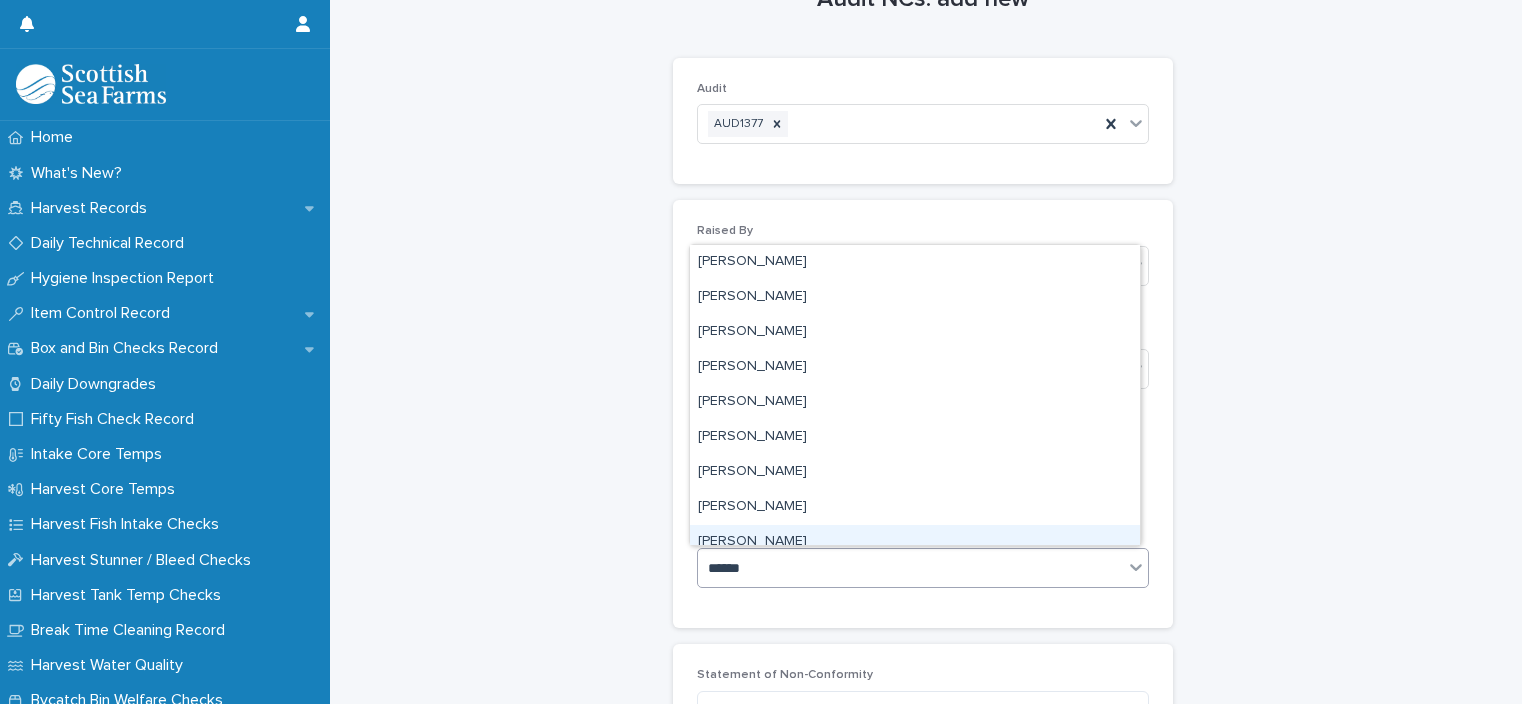 click on "Robert Isbister" at bounding box center (915, 542) 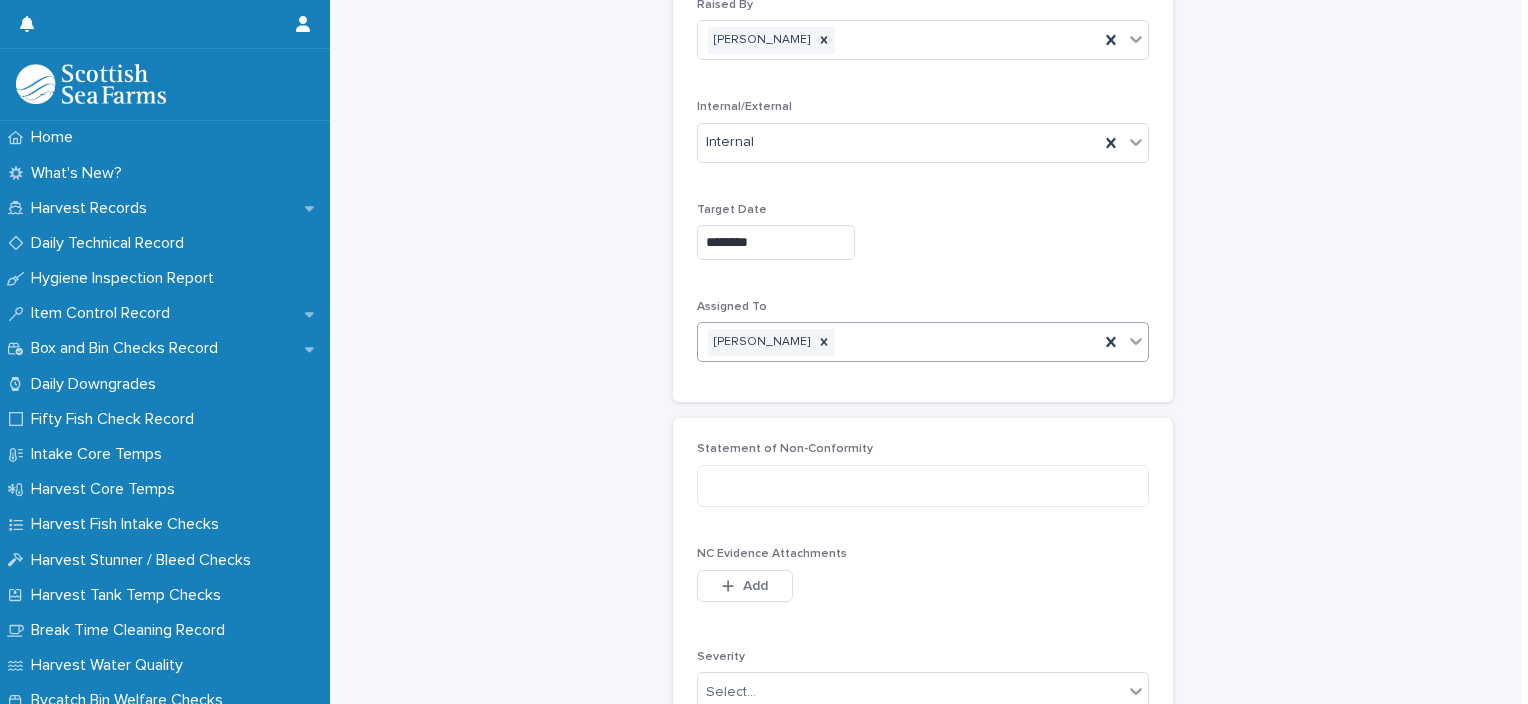 scroll, scrollTop: 284, scrollLeft: 0, axis: vertical 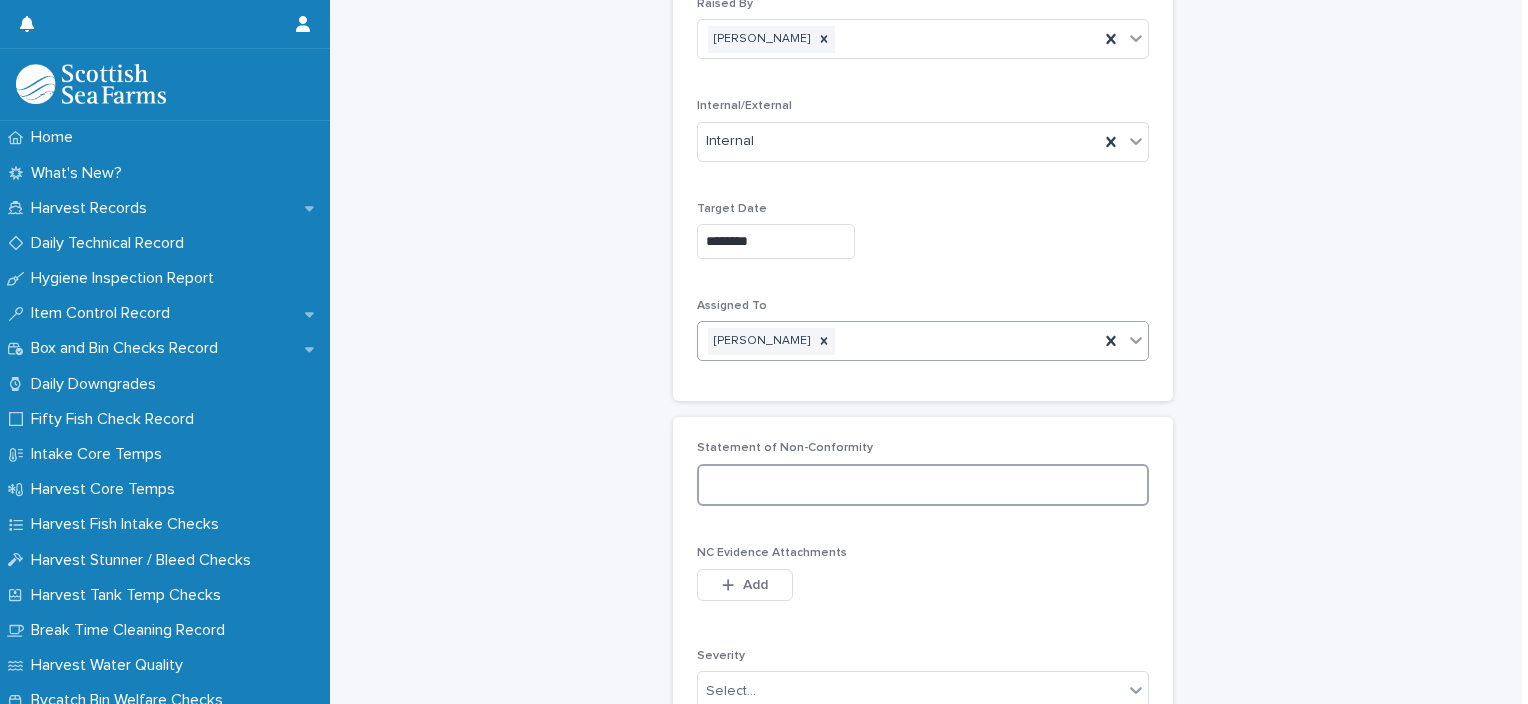 click at bounding box center [923, 485] 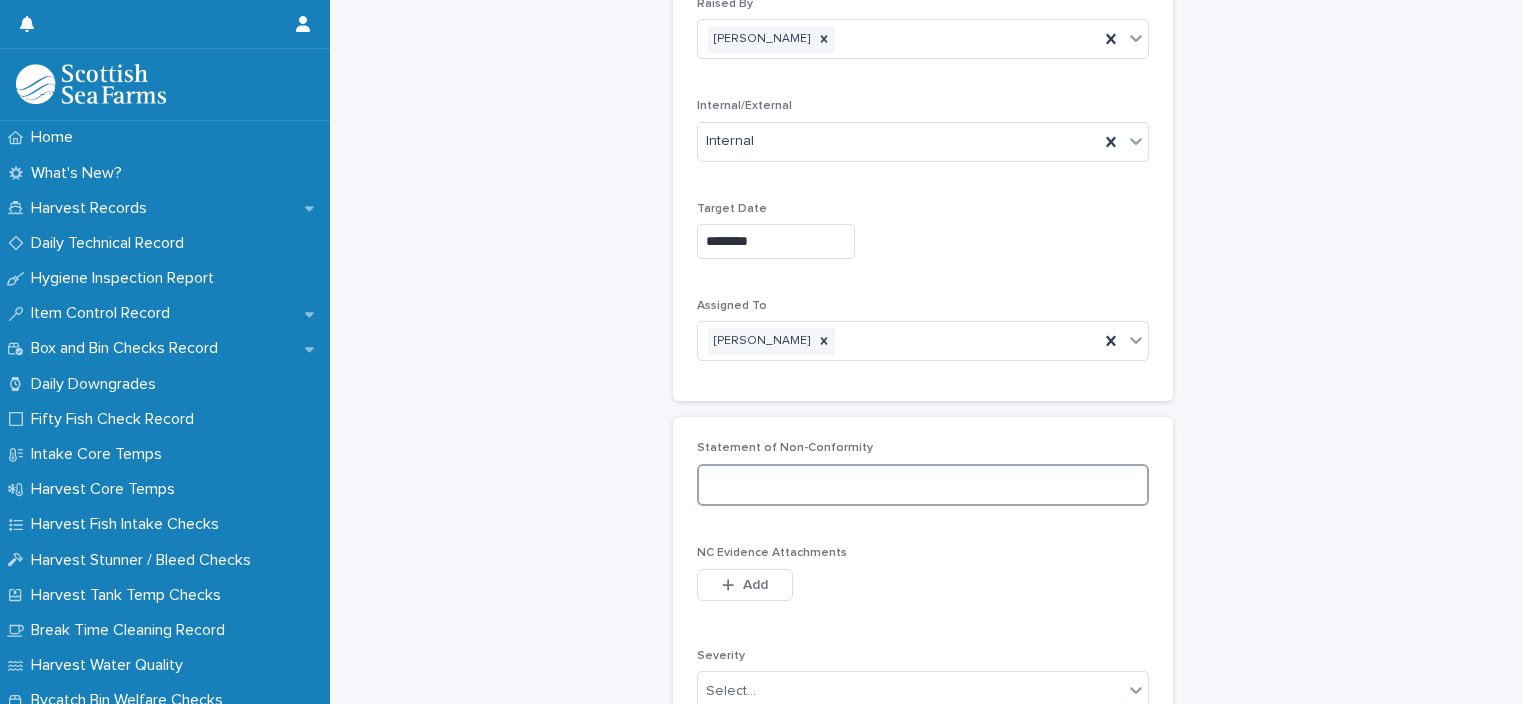 paste on "**********" 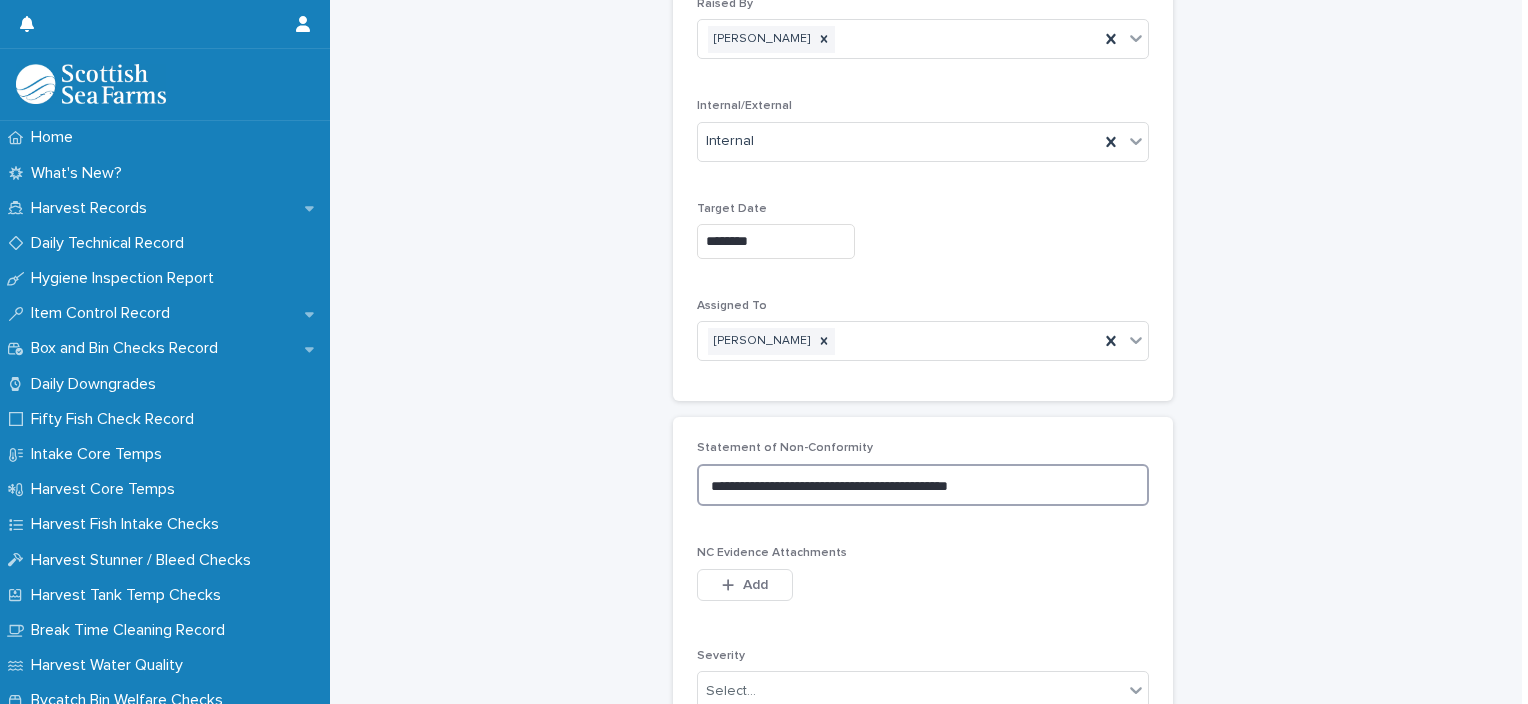 scroll, scrollTop: 0, scrollLeft: 0, axis: both 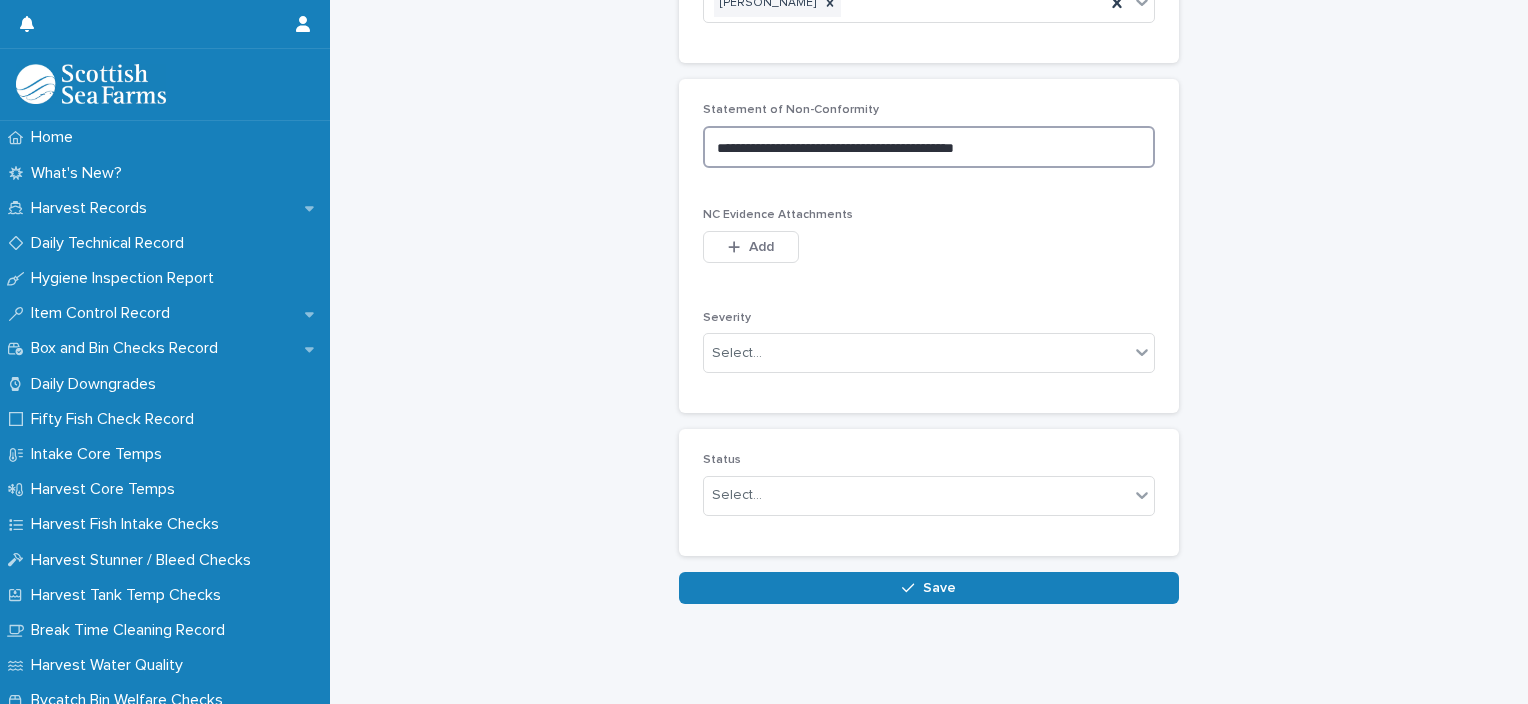 type on "**********" 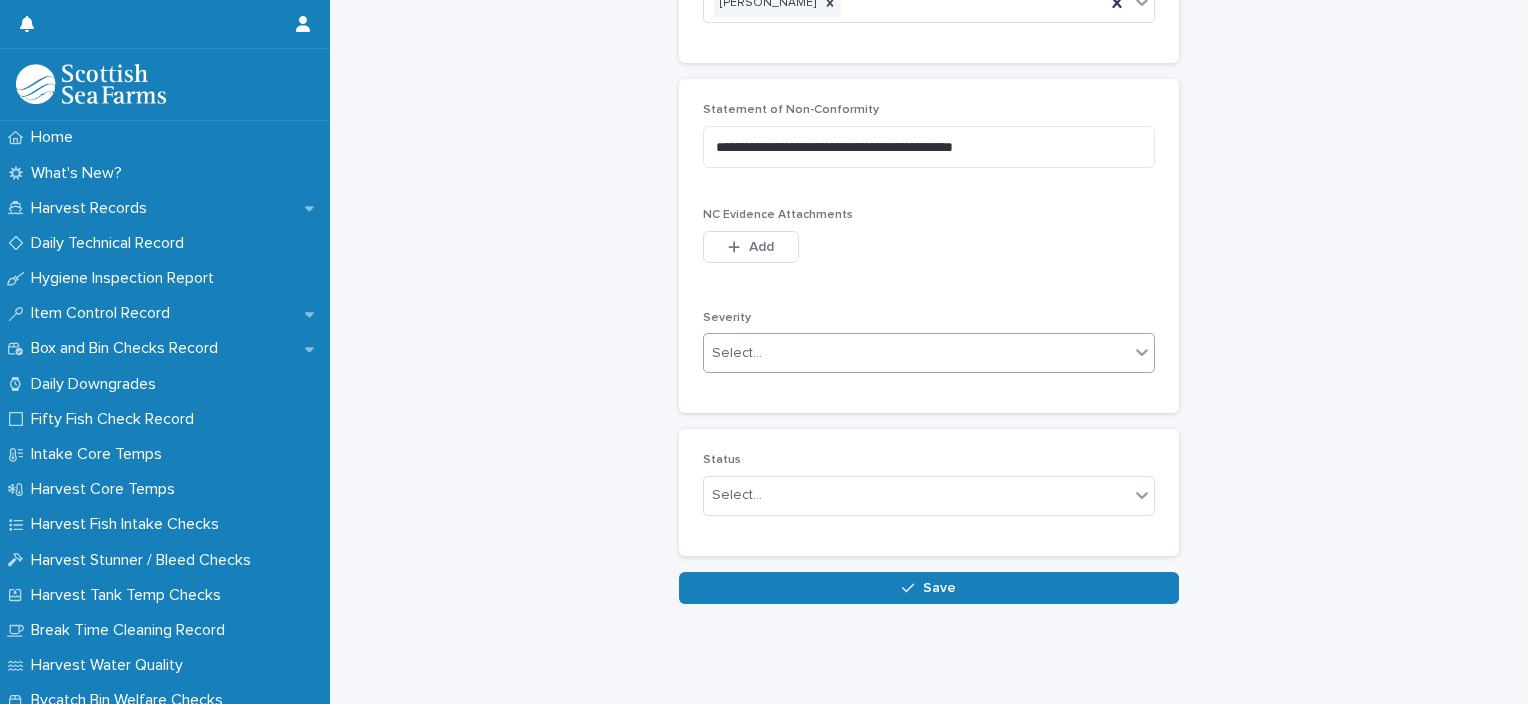 click on "Select..." at bounding box center (916, 353) 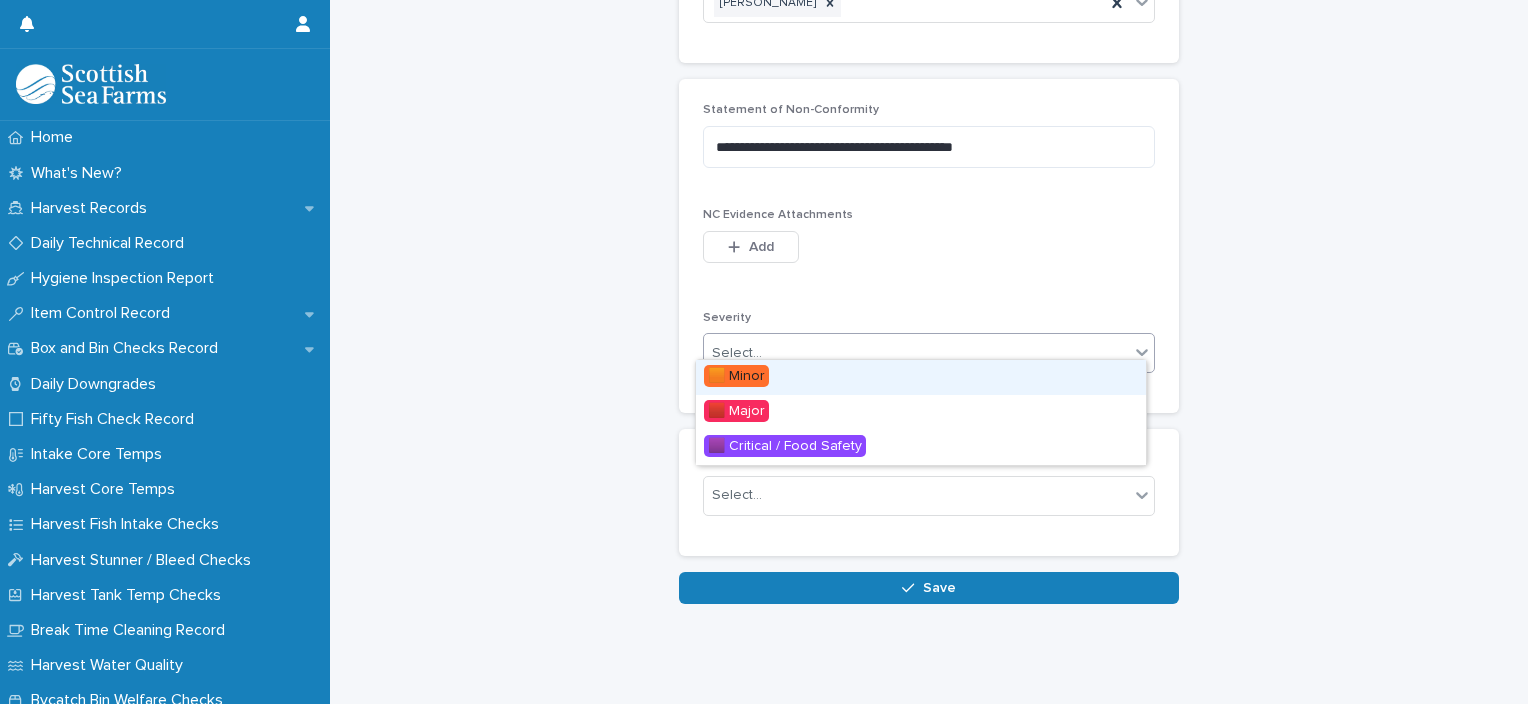 click on "🟧 Minor" at bounding box center (921, 377) 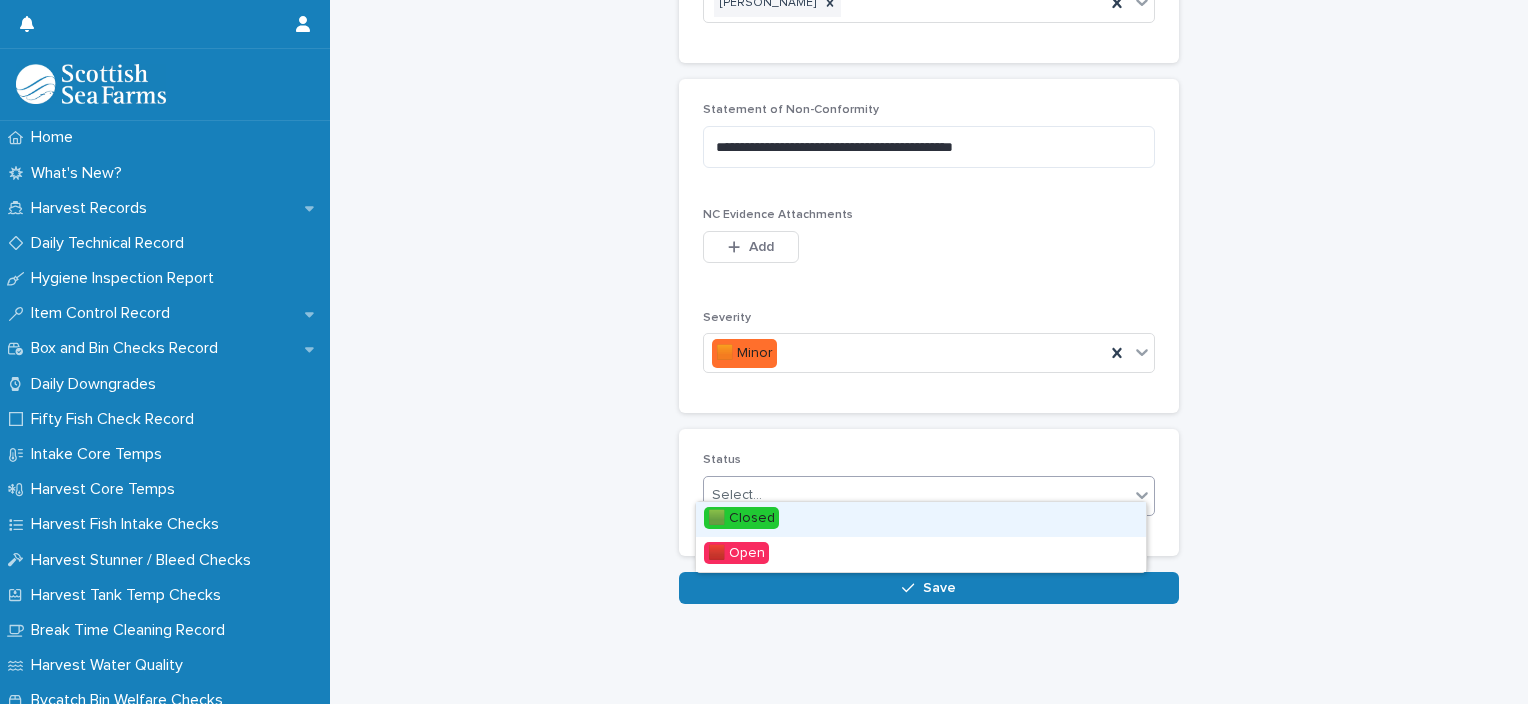 click on "Select..." at bounding box center (916, 495) 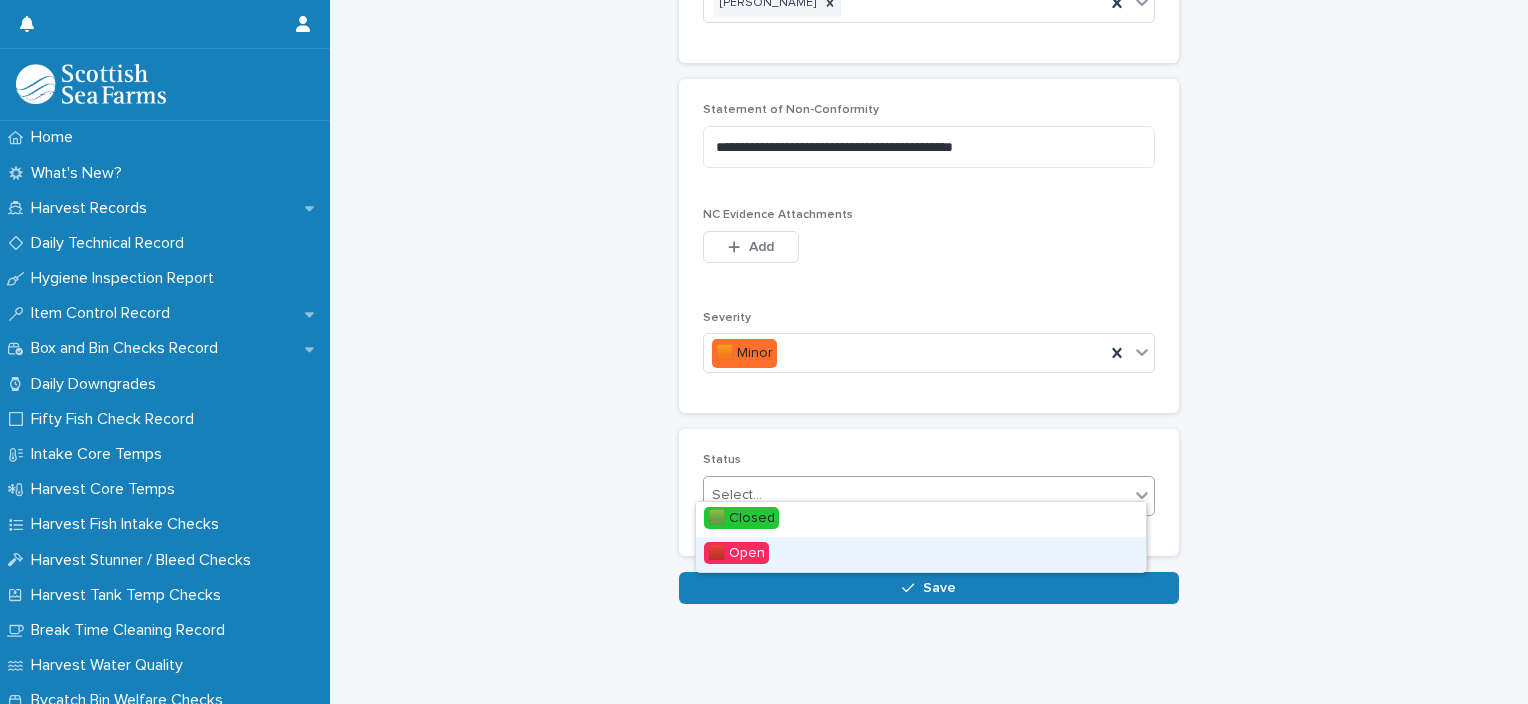 click on "🟥 Open" at bounding box center [921, 554] 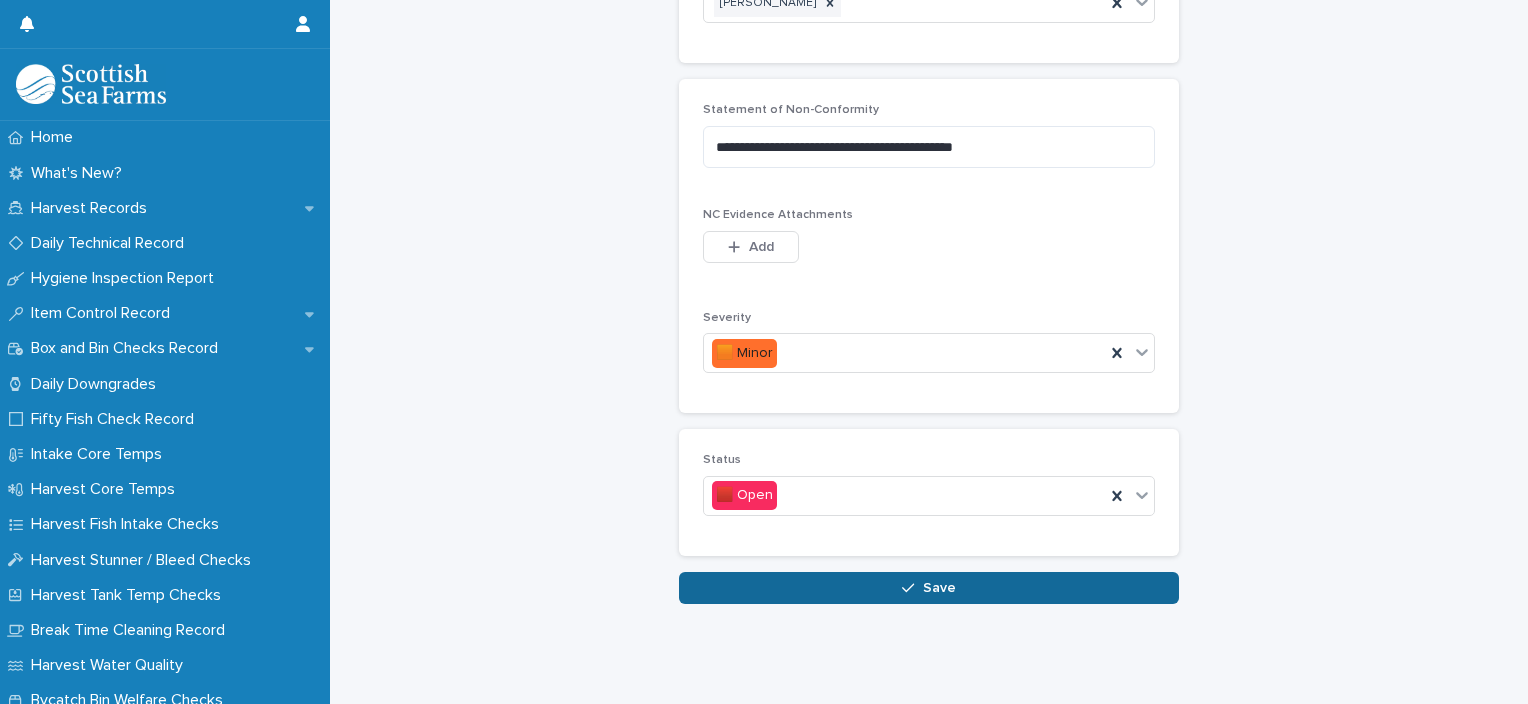 click on "Save" at bounding box center (929, 588) 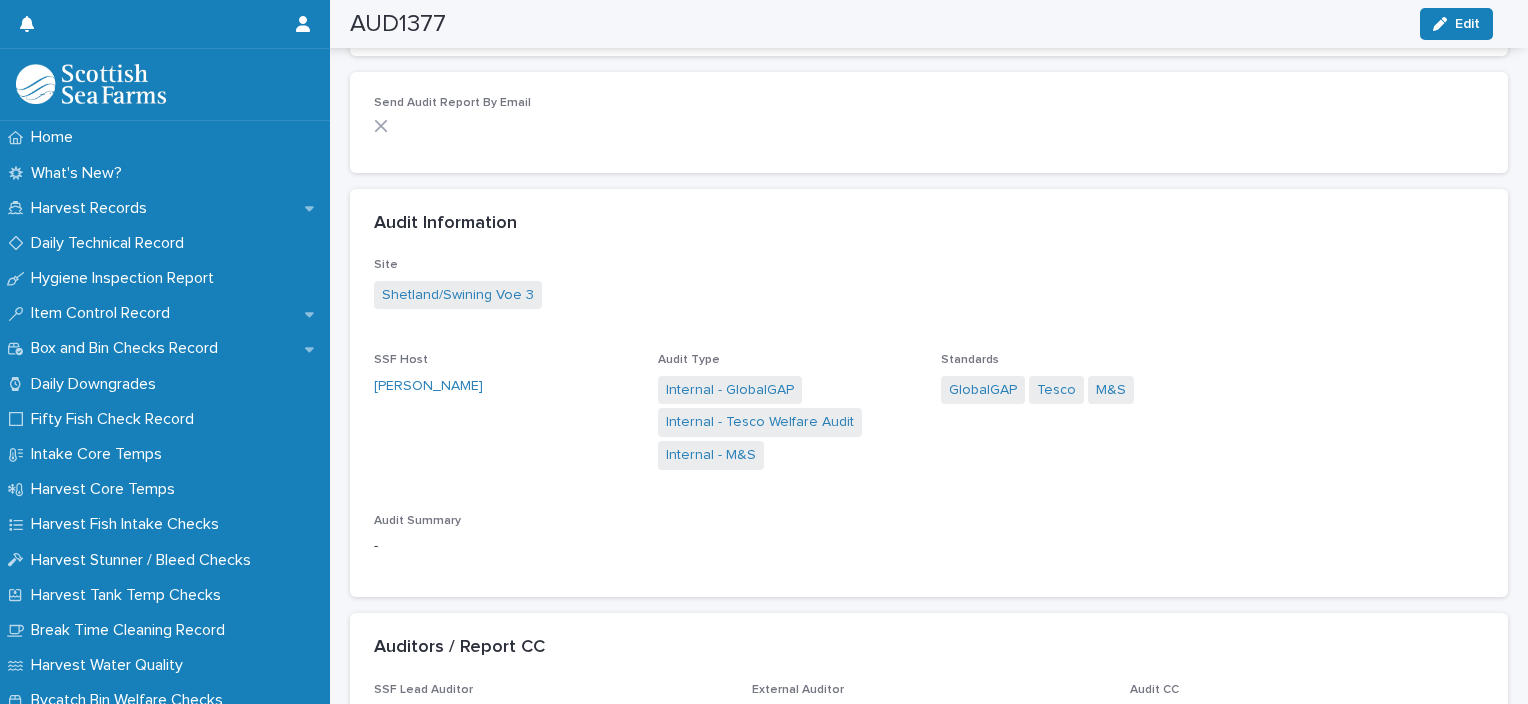 scroll, scrollTop: 608, scrollLeft: 0, axis: vertical 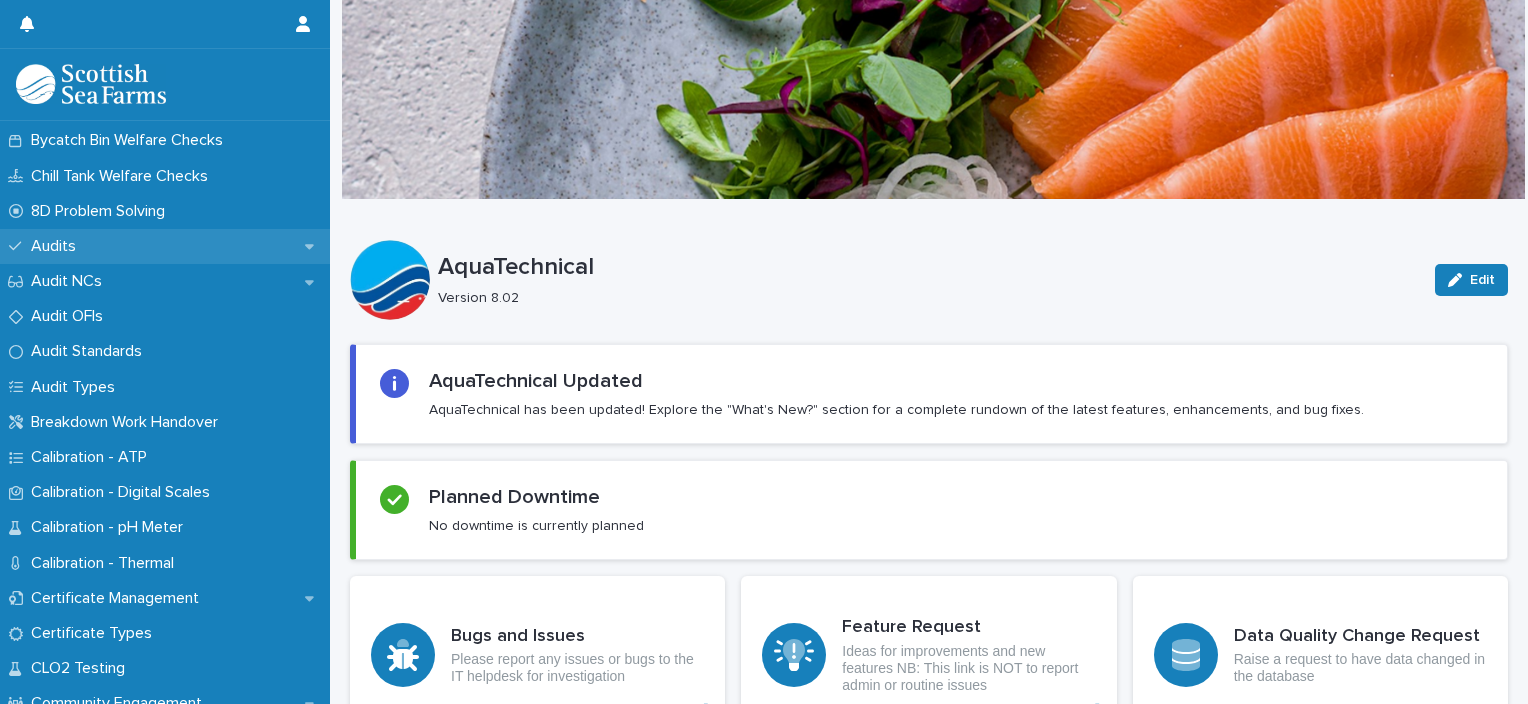 click on "Audits" at bounding box center (57, 246) 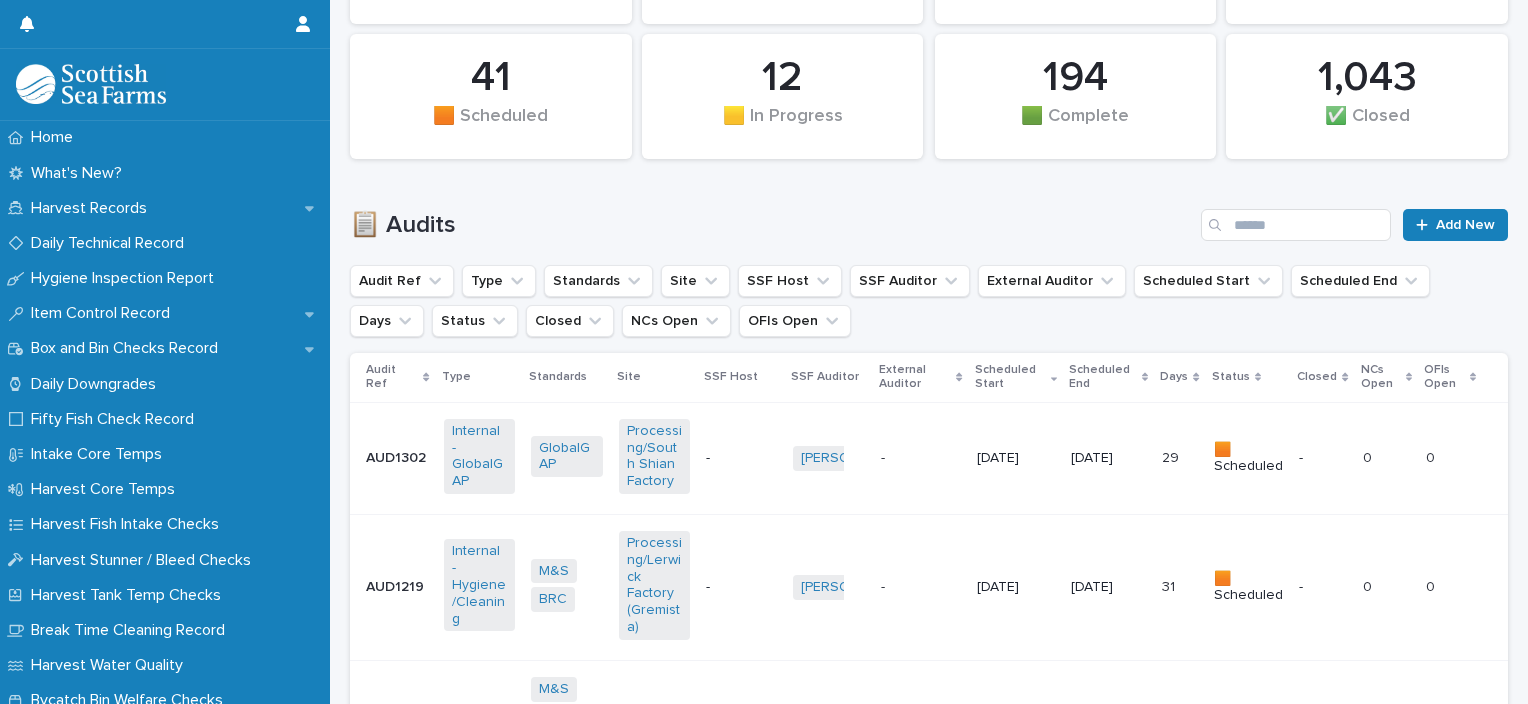 scroll, scrollTop: 472, scrollLeft: 0, axis: vertical 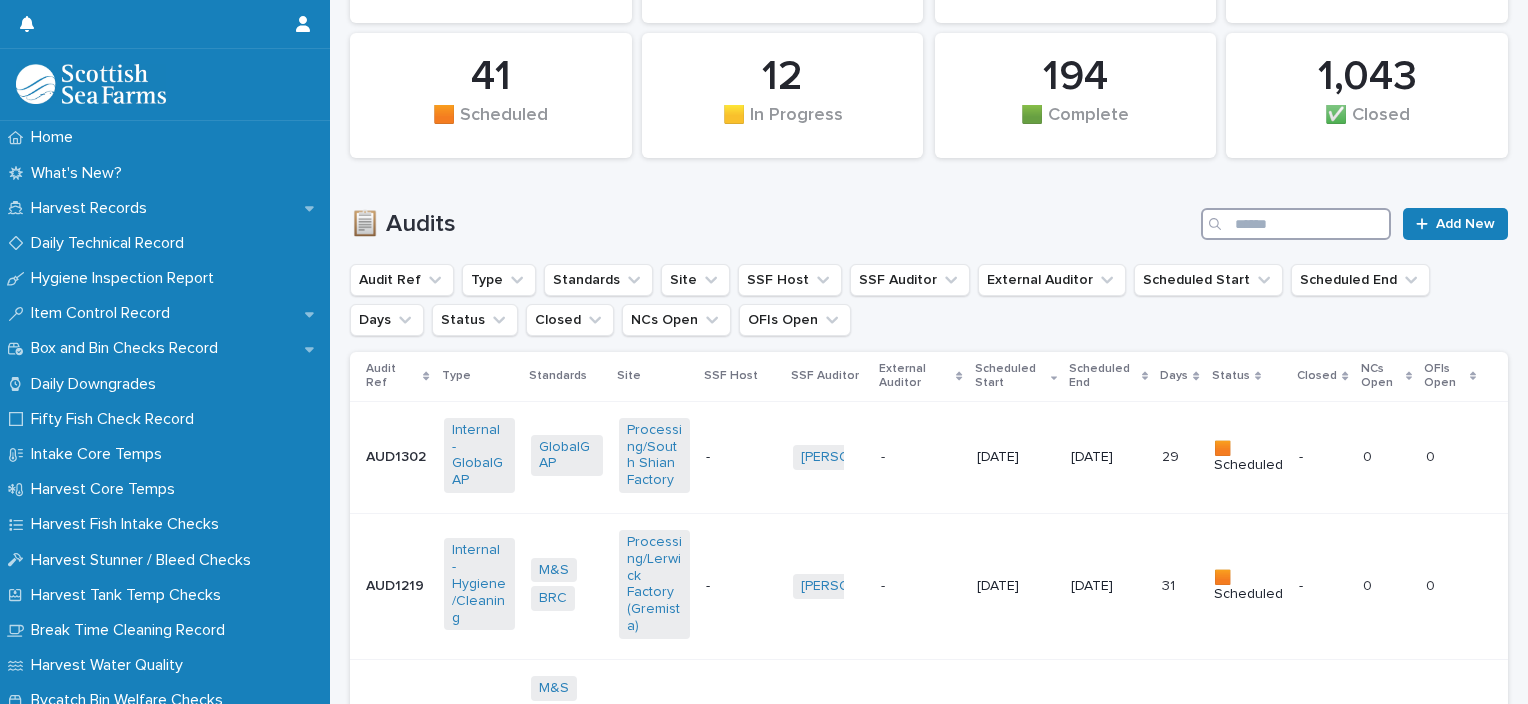 click at bounding box center (1296, 224) 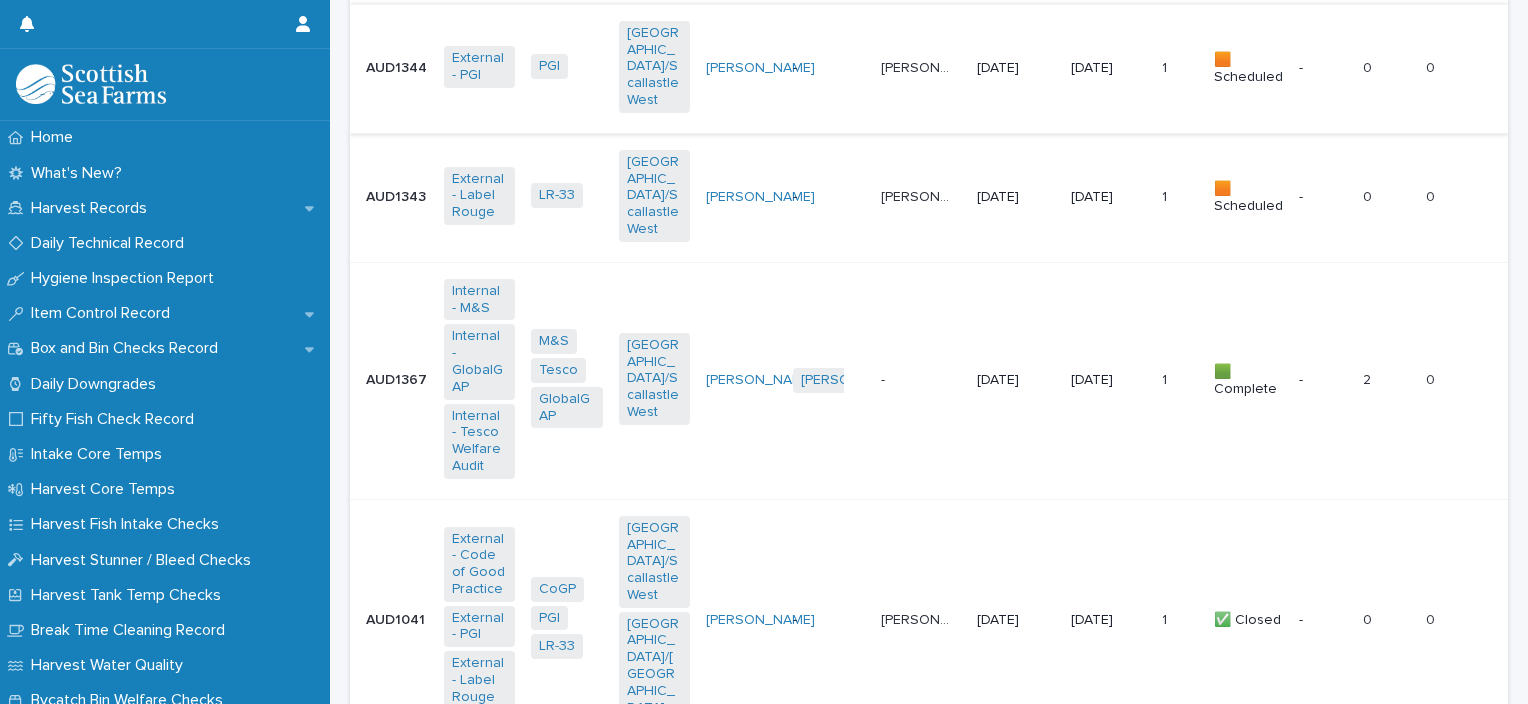 scroll, scrollTop: 1000, scrollLeft: 0, axis: vertical 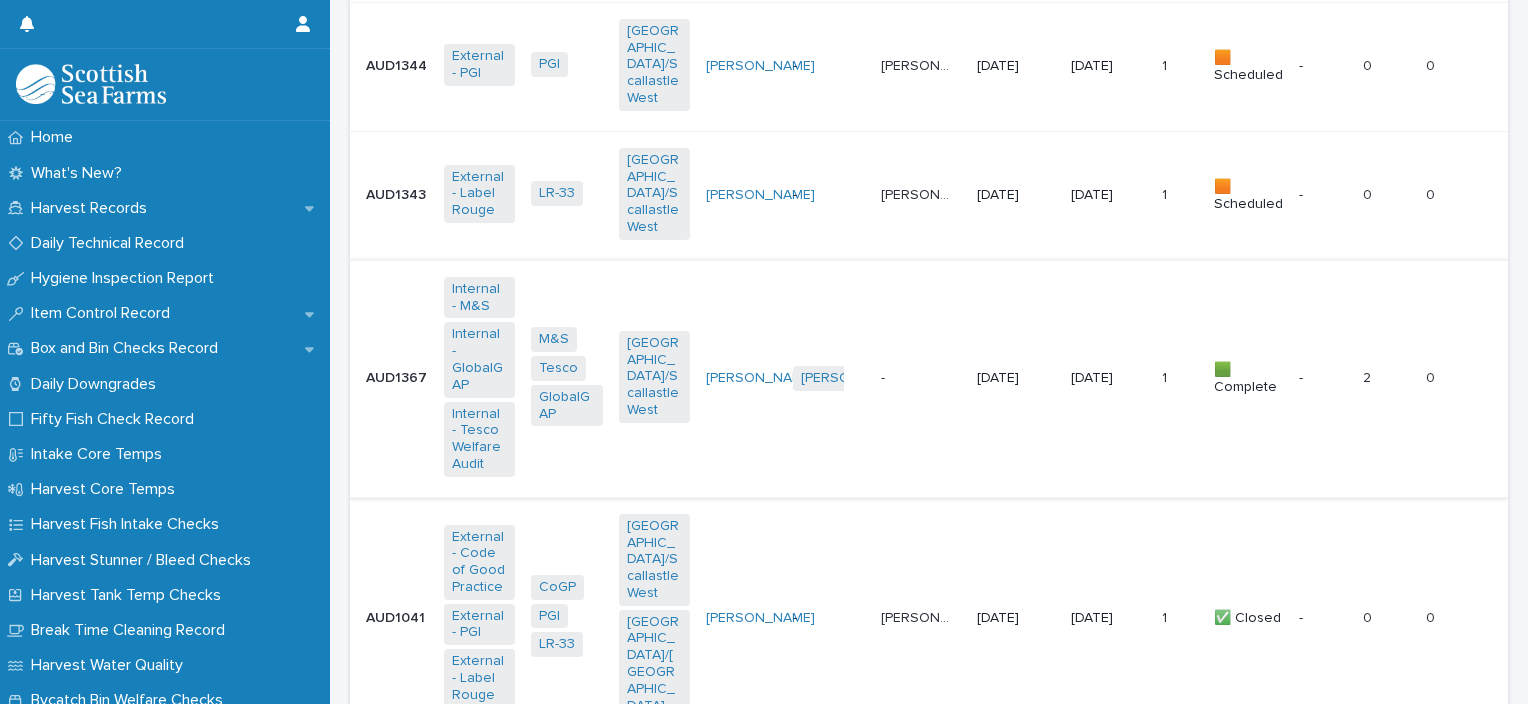 type on "*****" 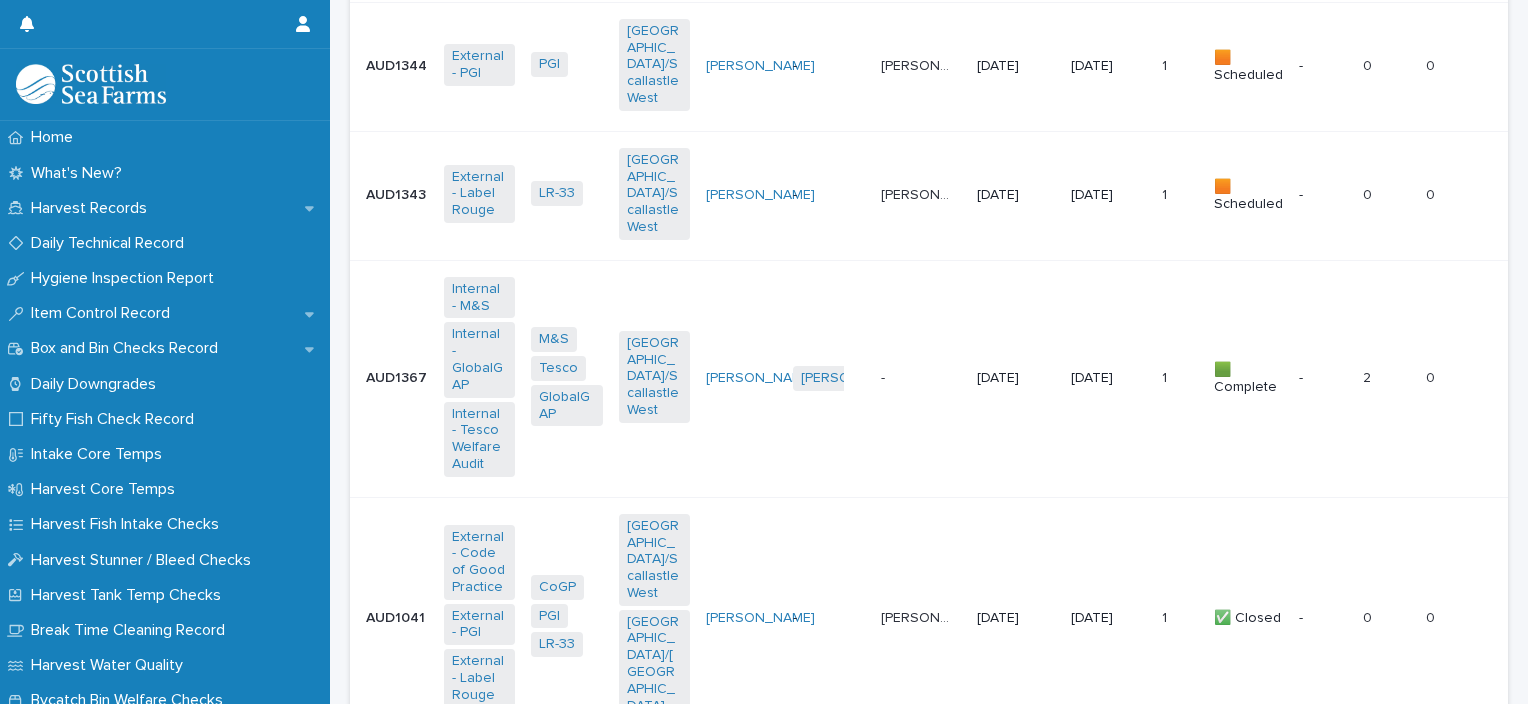 click on "12/6/2025" at bounding box center (1016, 378) 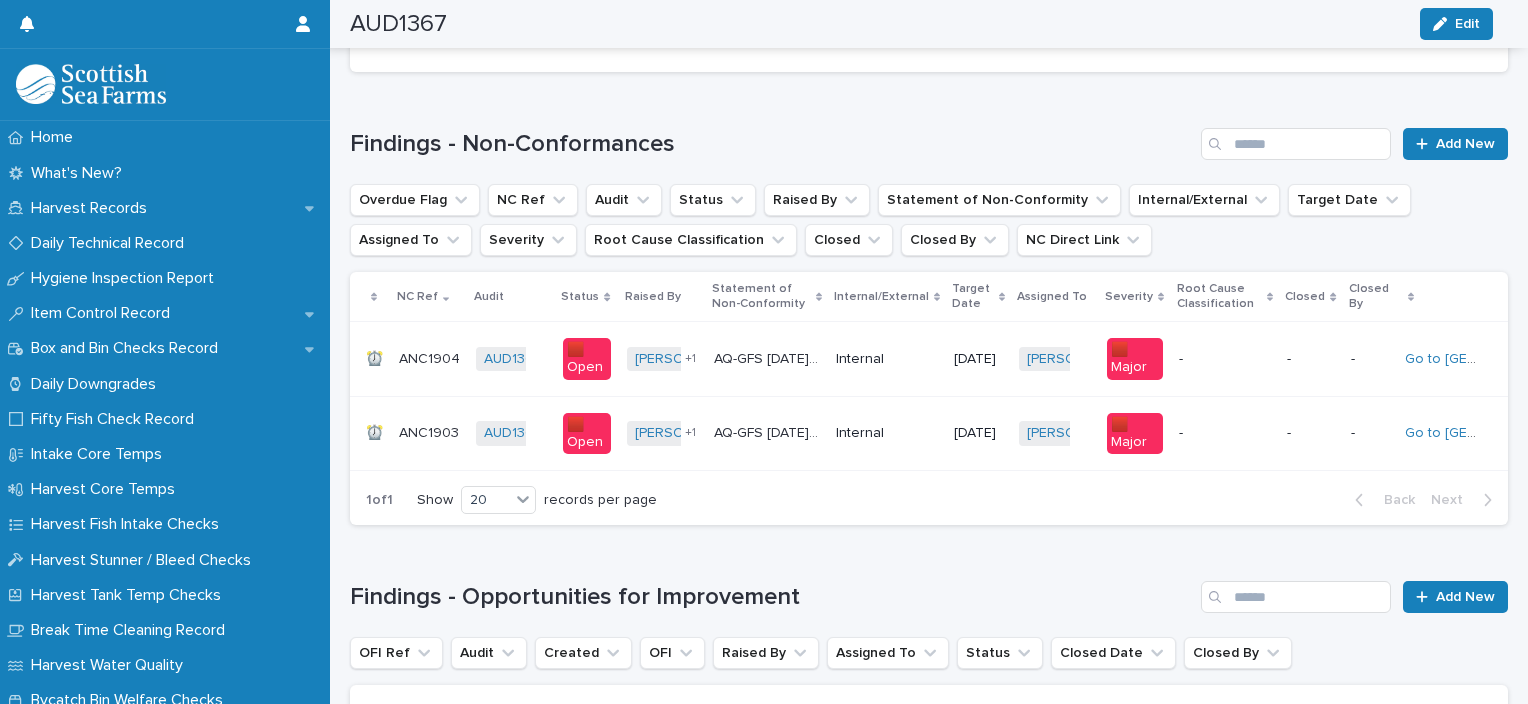 scroll, scrollTop: 2347, scrollLeft: 0, axis: vertical 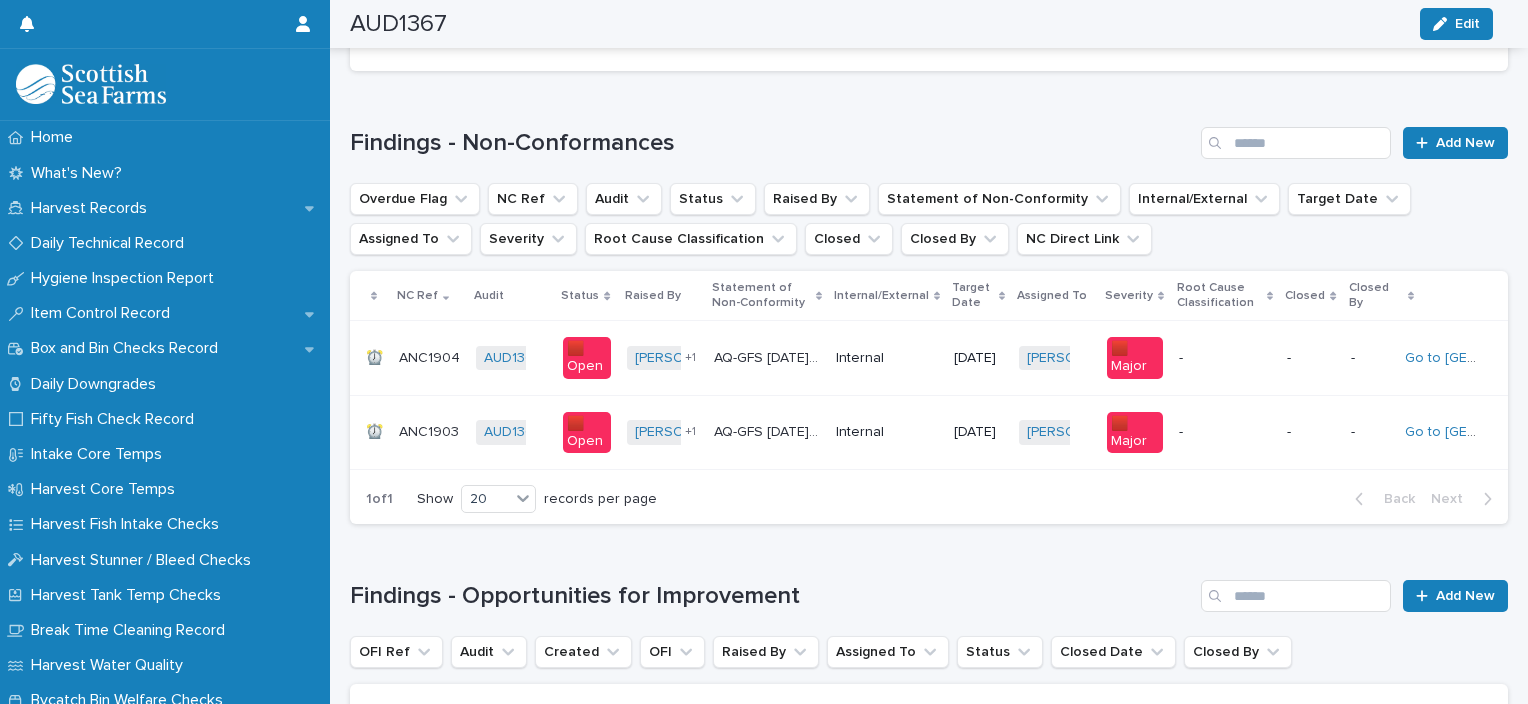click on "10/7/2025" at bounding box center (978, 358) 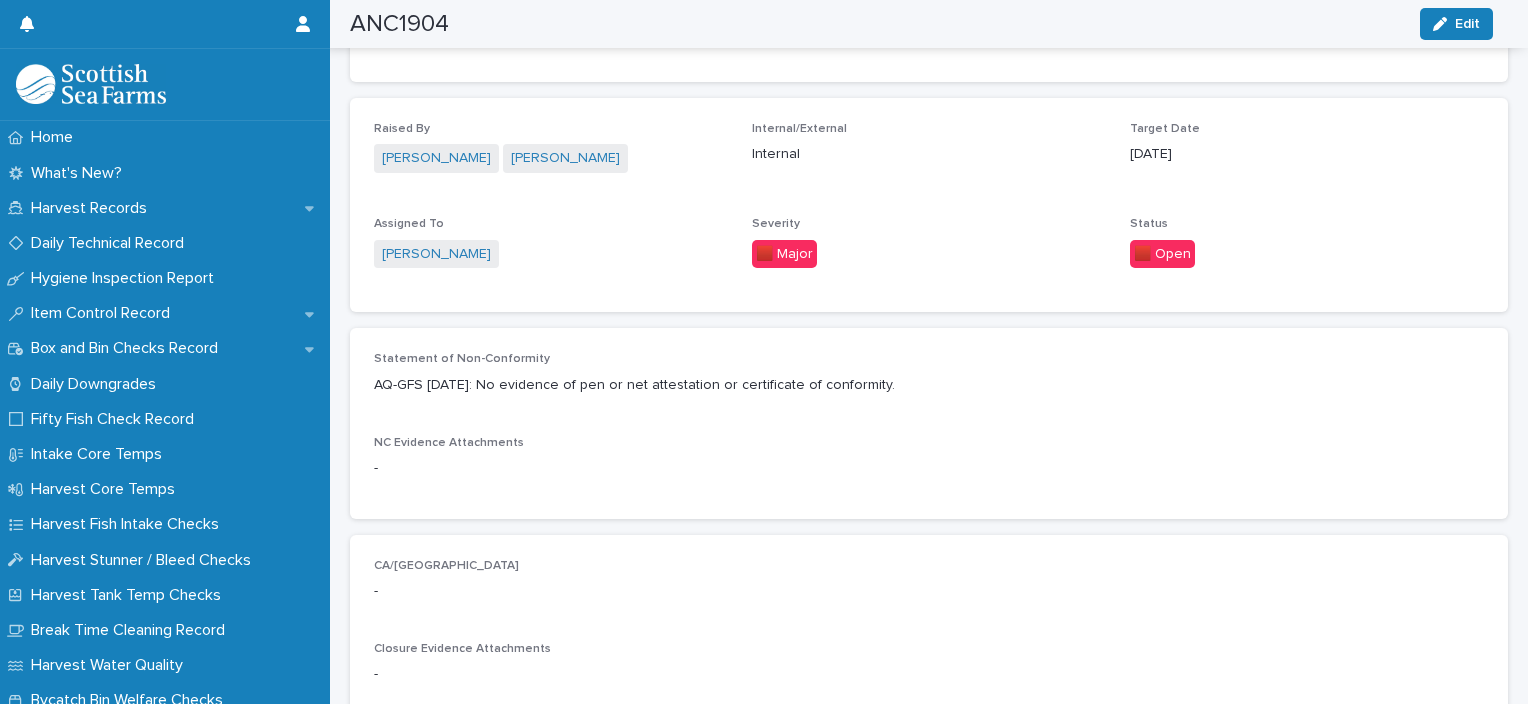 scroll, scrollTop: 446, scrollLeft: 0, axis: vertical 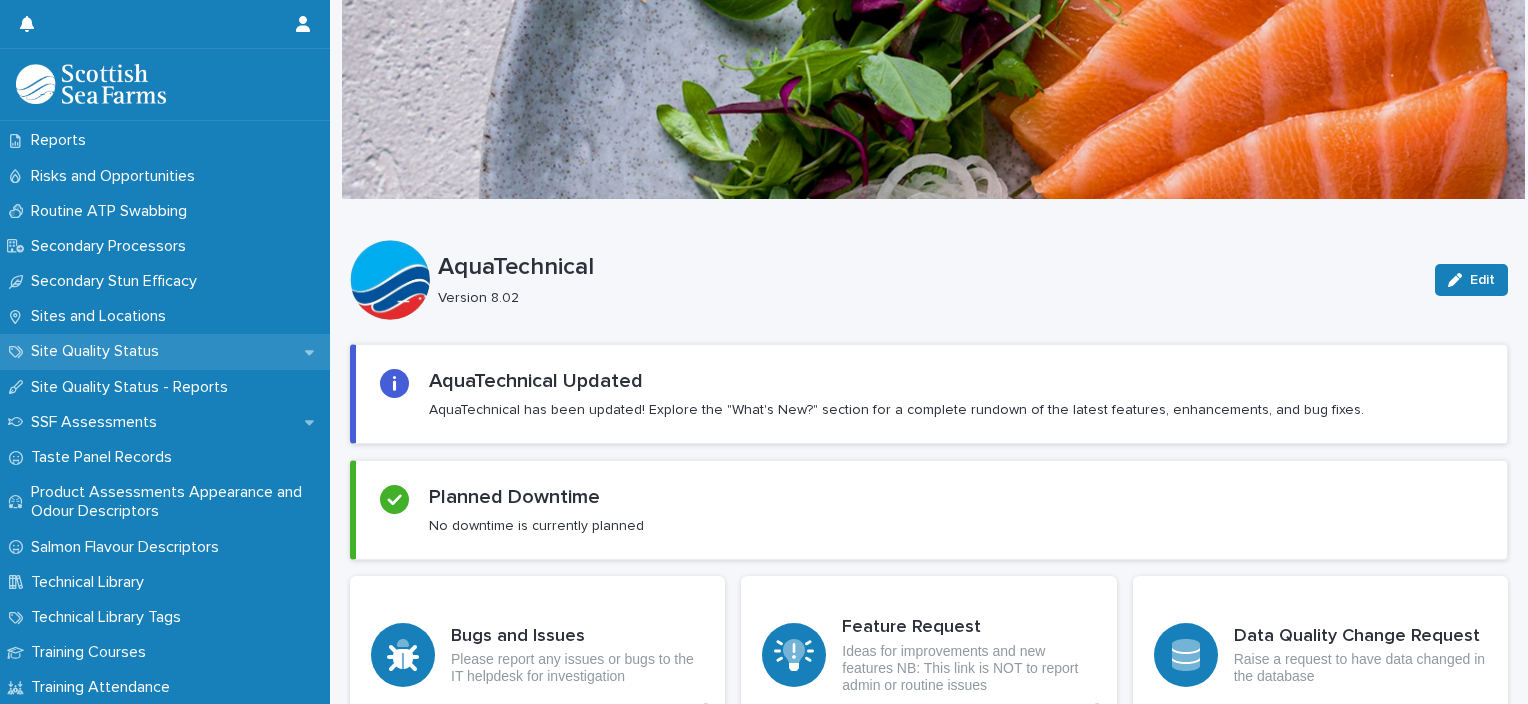 click on "Site Quality Status" at bounding box center [99, 351] 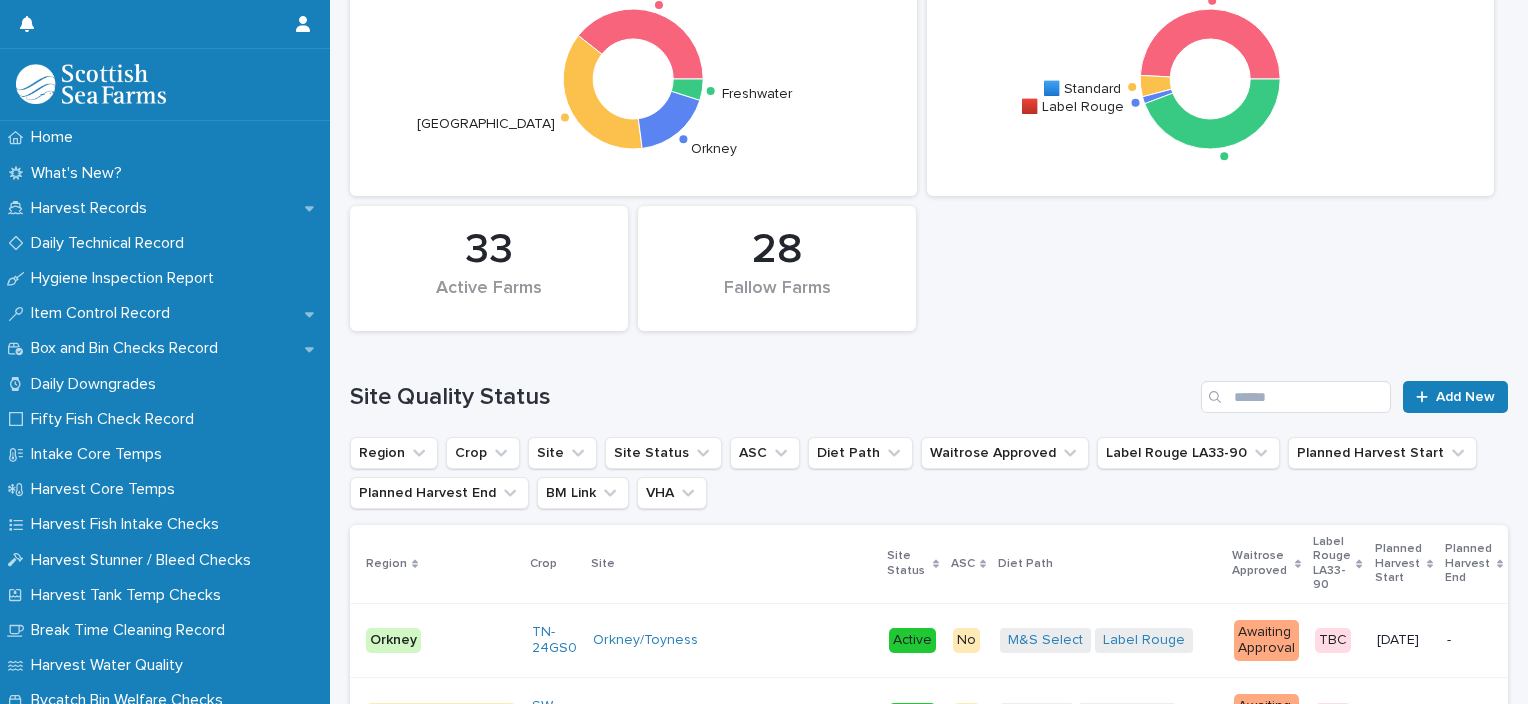 scroll, scrollTop: 298, scrollLeft: 0, axis: vertical 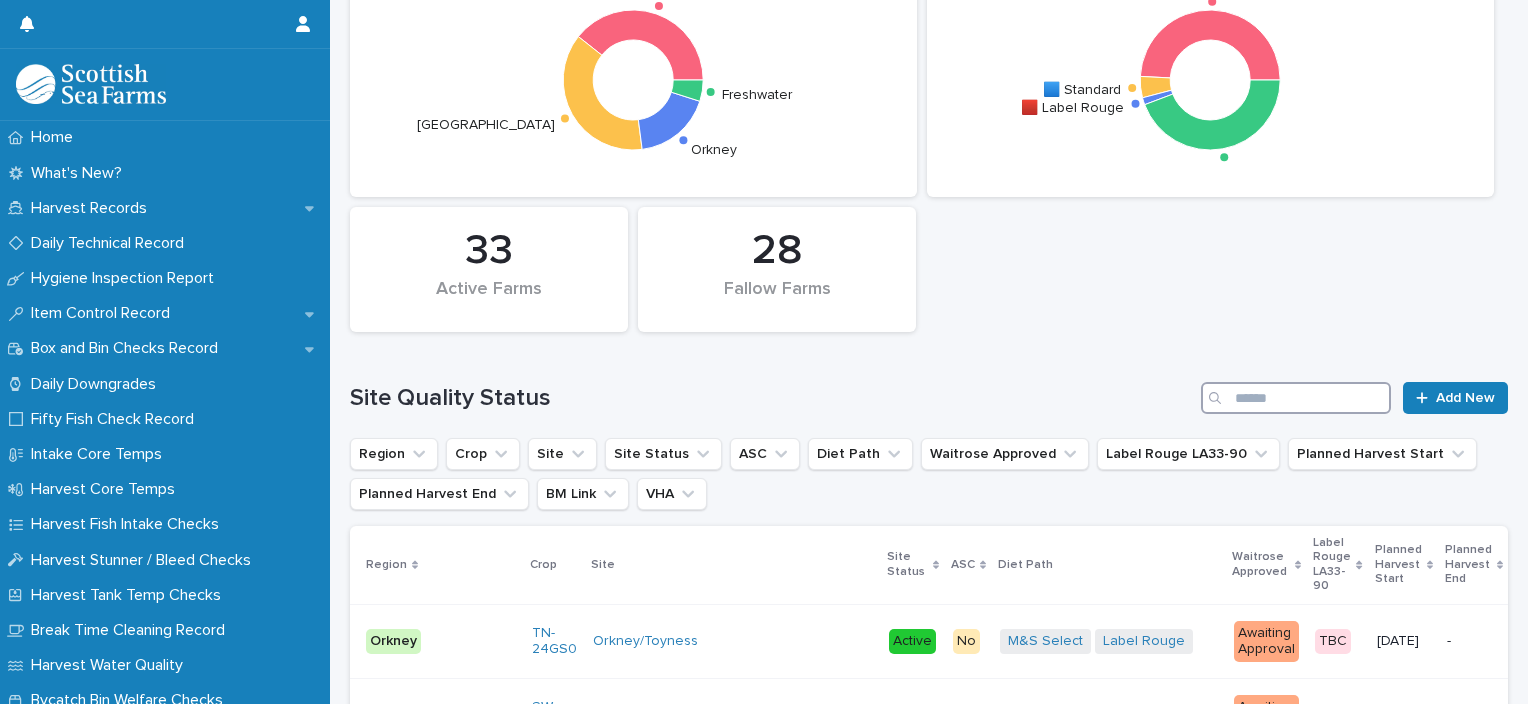 click at bounding box center [1296, 398] 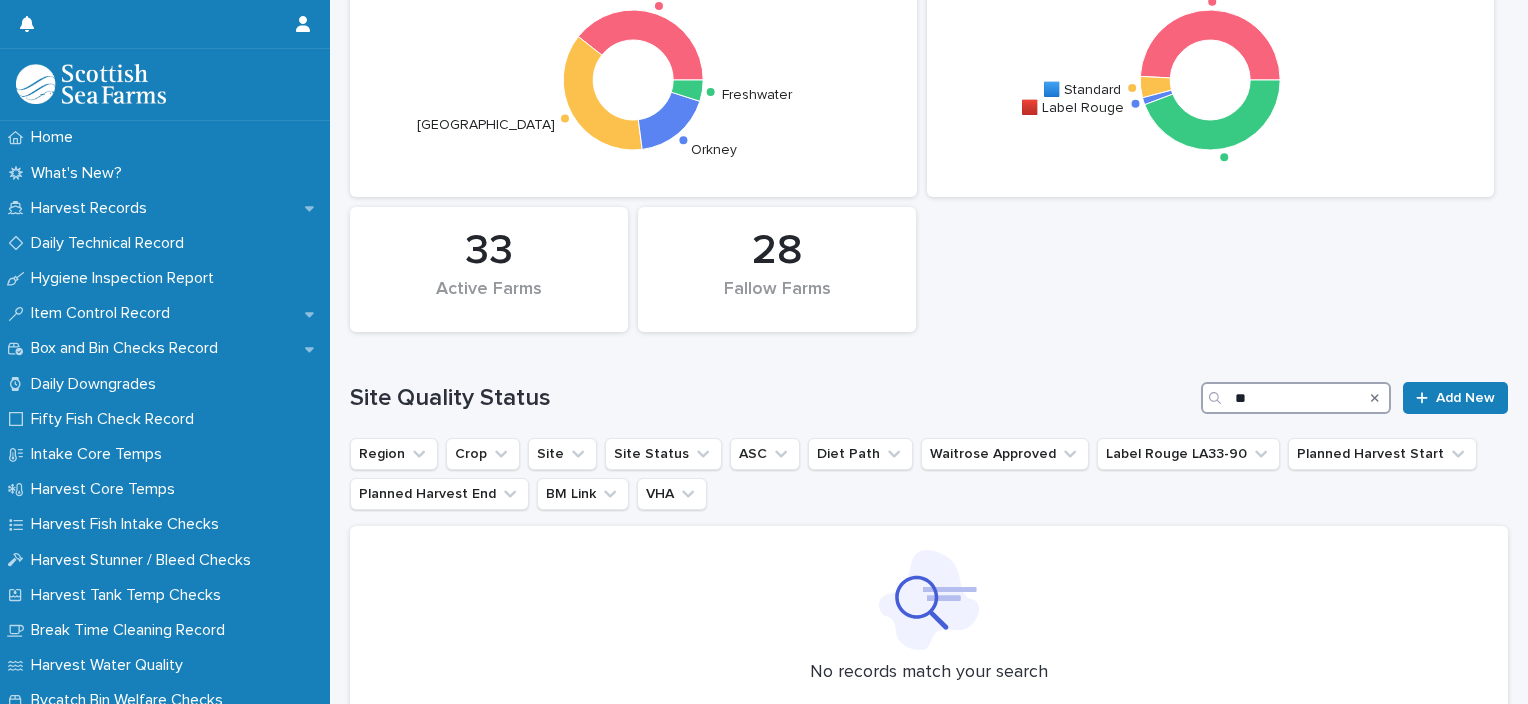 type on "*" 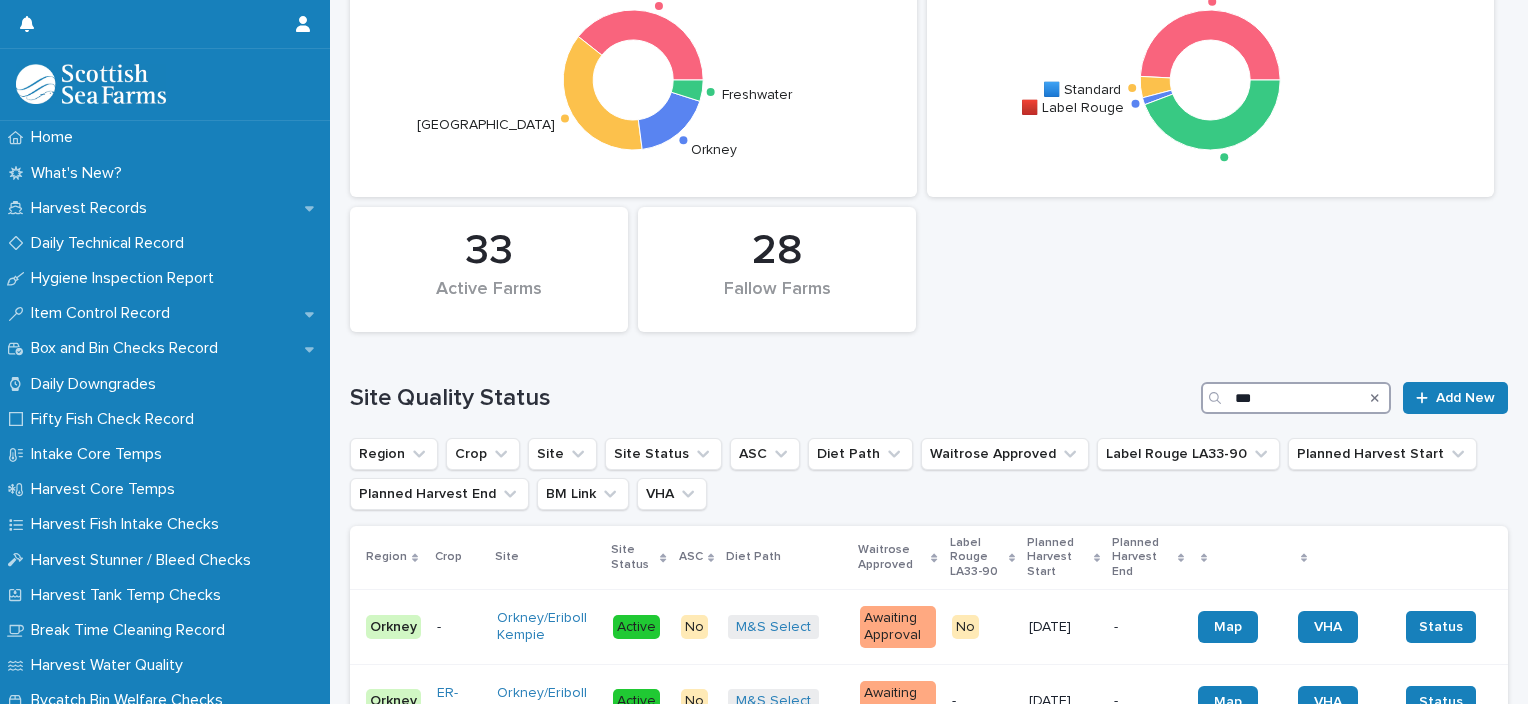 scroll, scrollTop: 517, scrollLeft: 0, axis: vertical 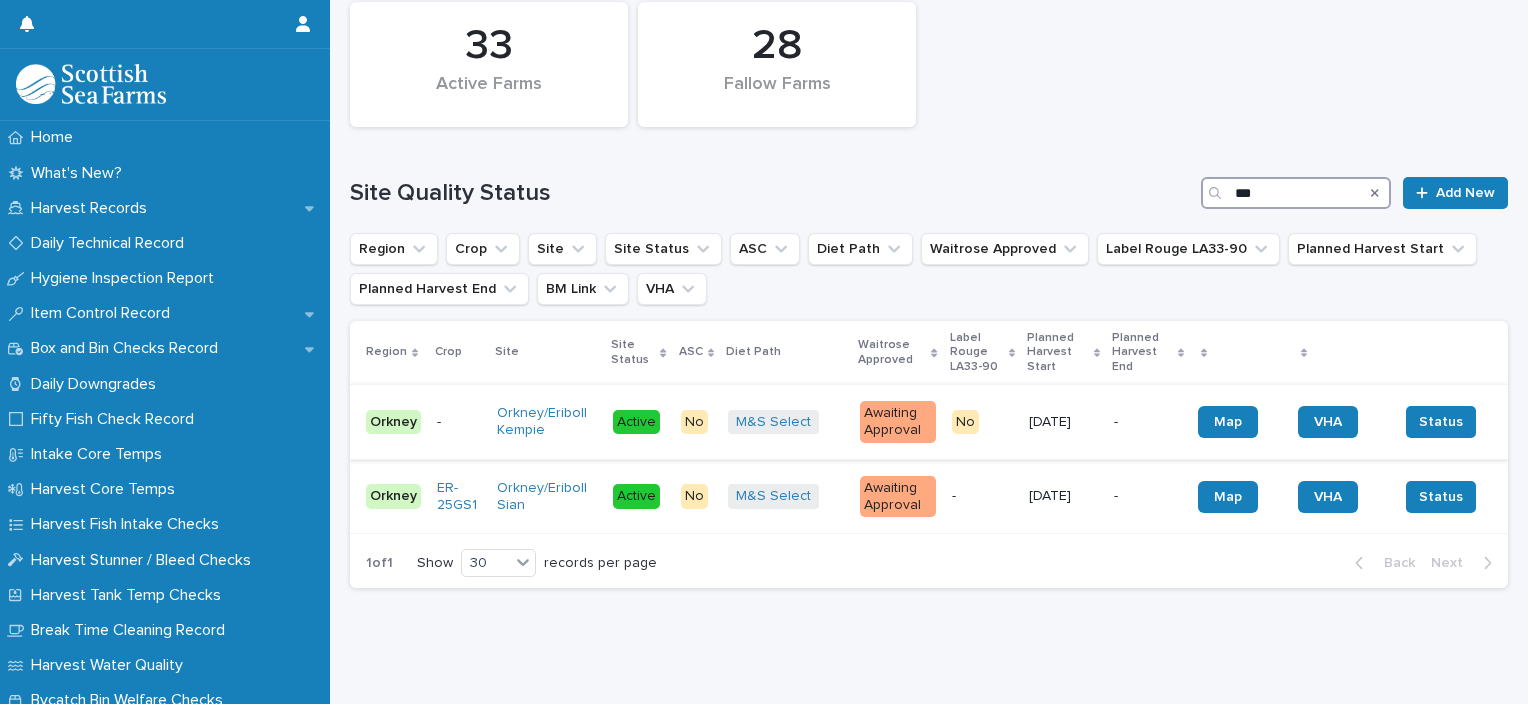 type on "***" 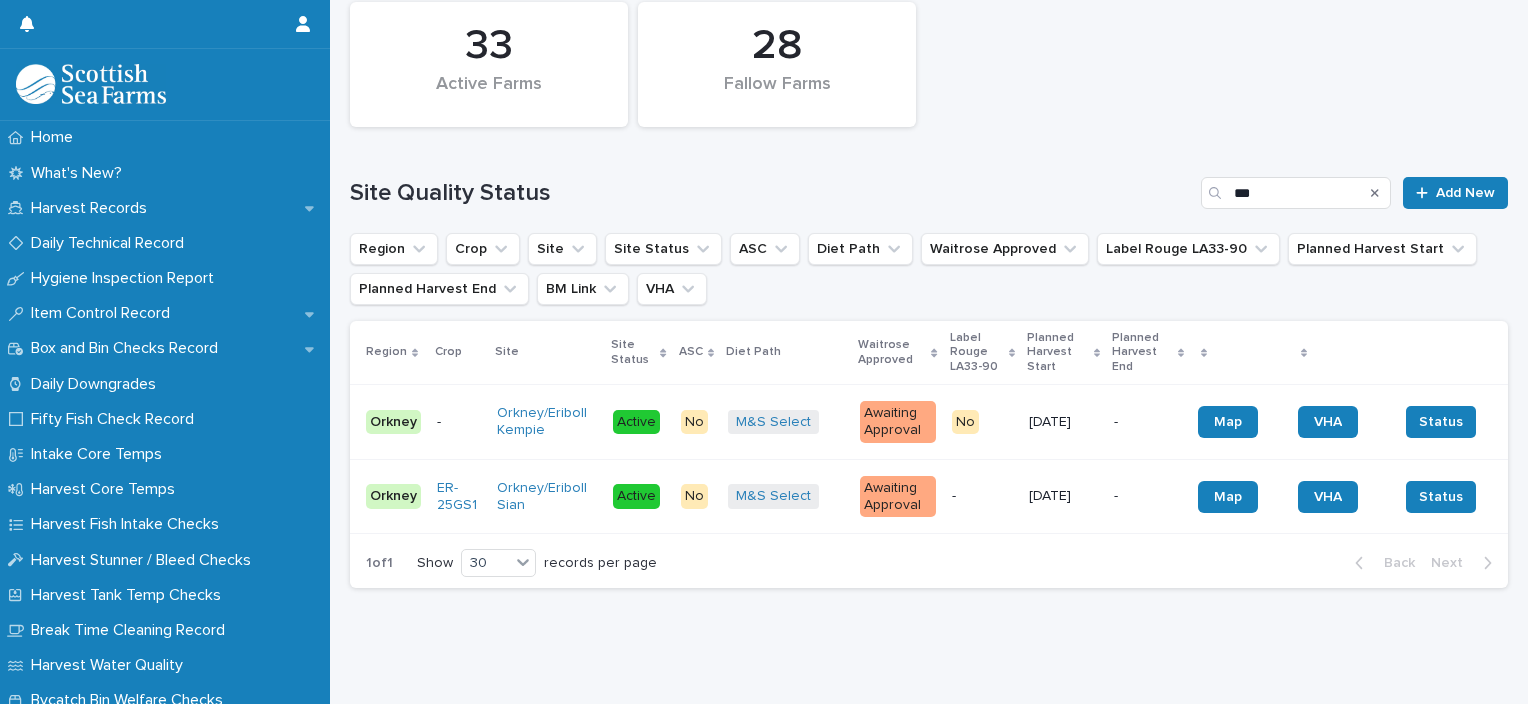 click on "[DATE]" at bounding box center [1063, 422] 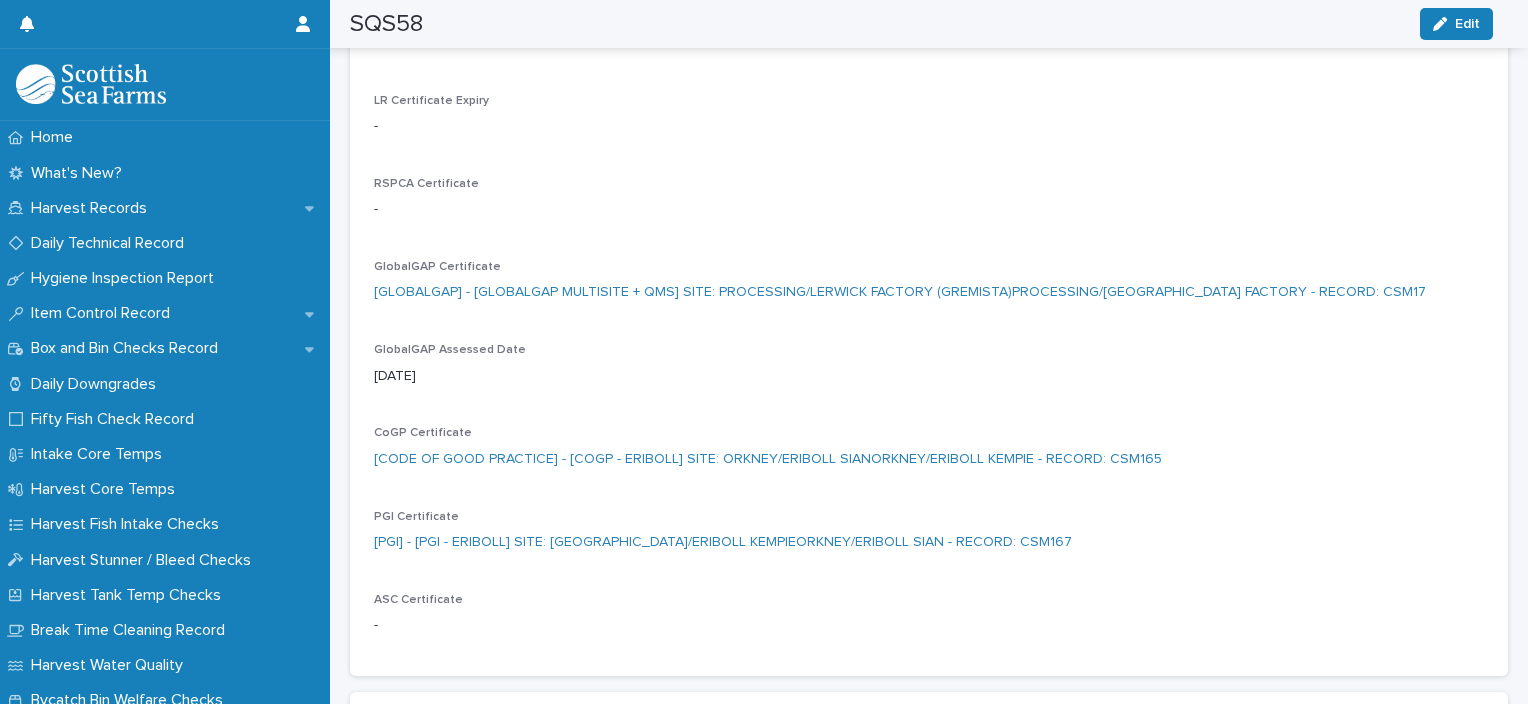 scroll, scrollTop: 1772, scrollLeft: 0, axis: vertical 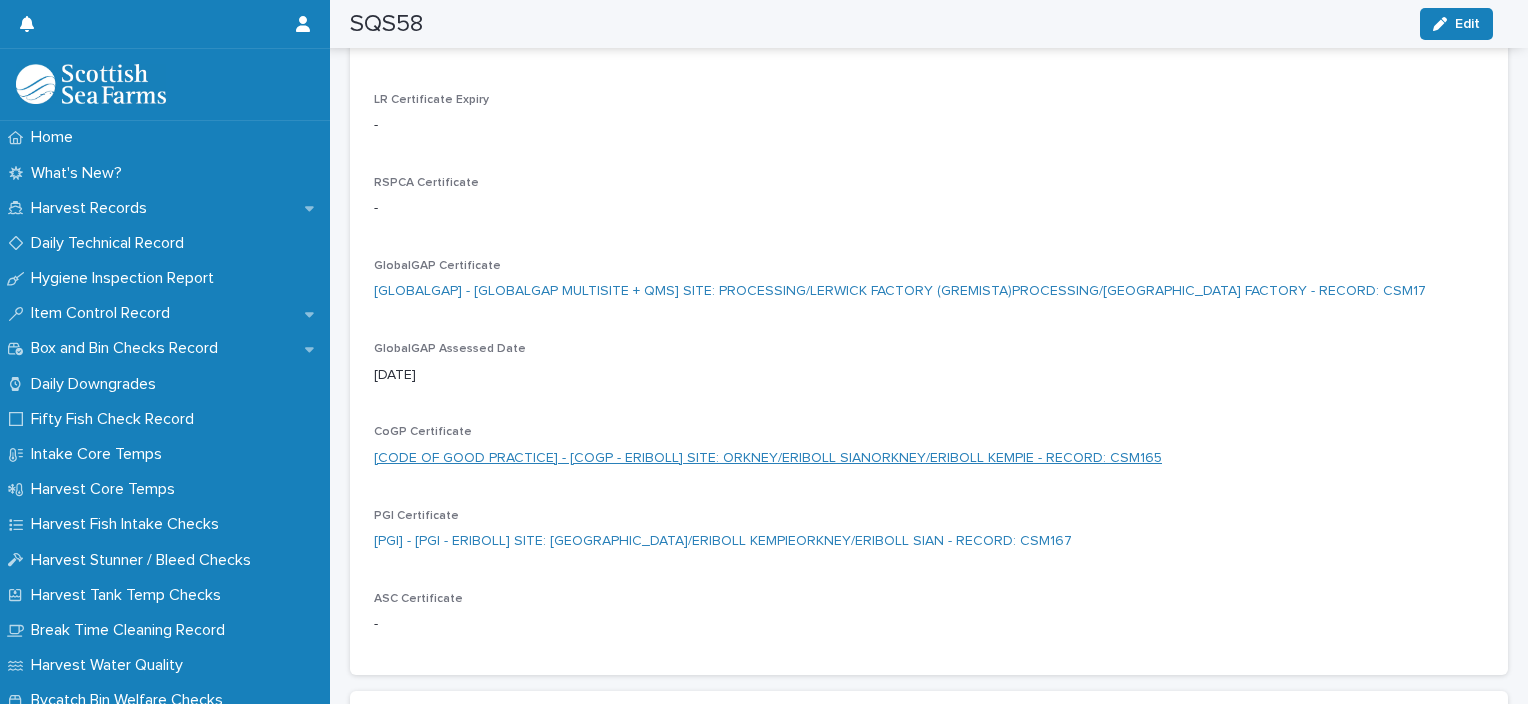 click on "[CODE OF GOOD PRACTICE] - [COGP - ERIBOLL] SITE: ORKNEY/ERIBOLL SIANORKNEY/ERIBOLL KEMPIE - RECORD: CSM165" at bounding box center [768, 458] 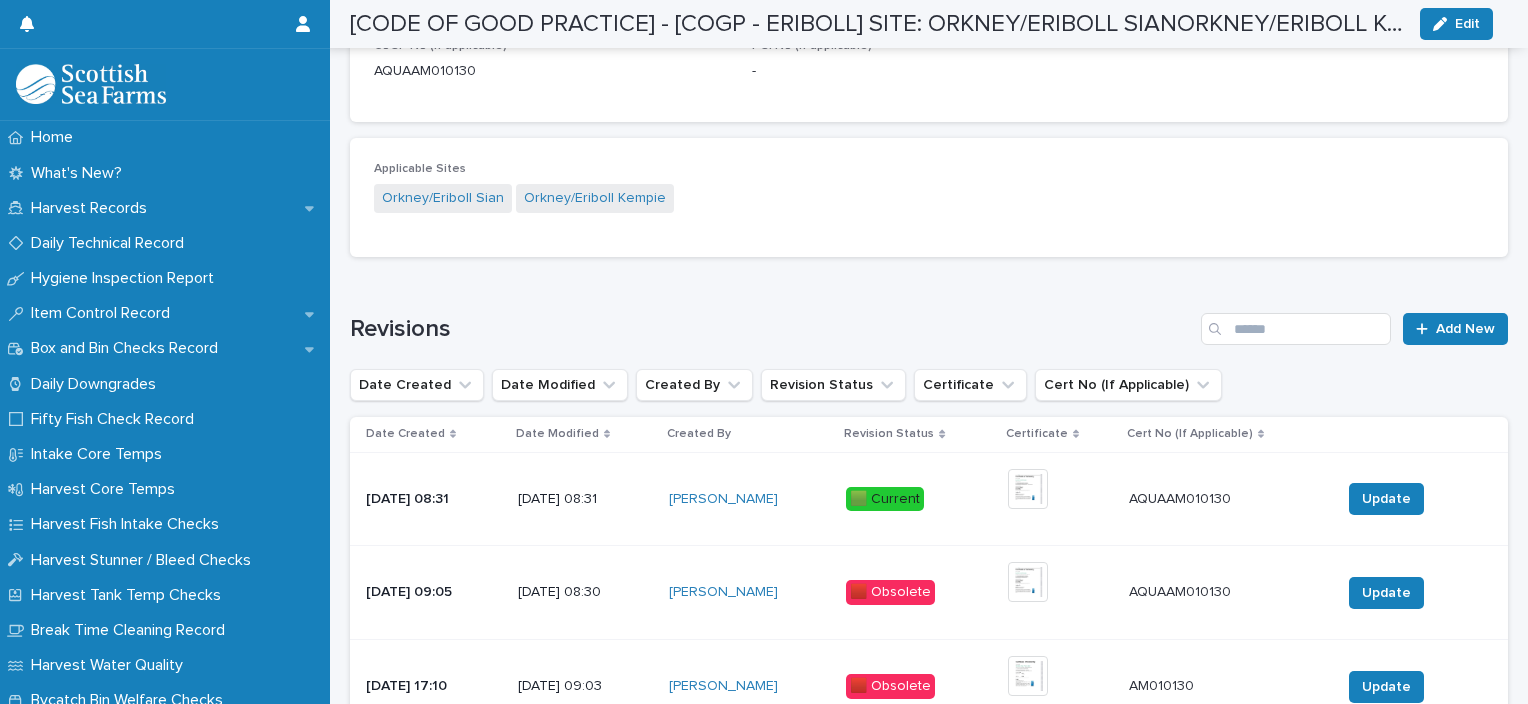 scroll, scrollTop: 1066, scrollLeft: 0, axis: vertical 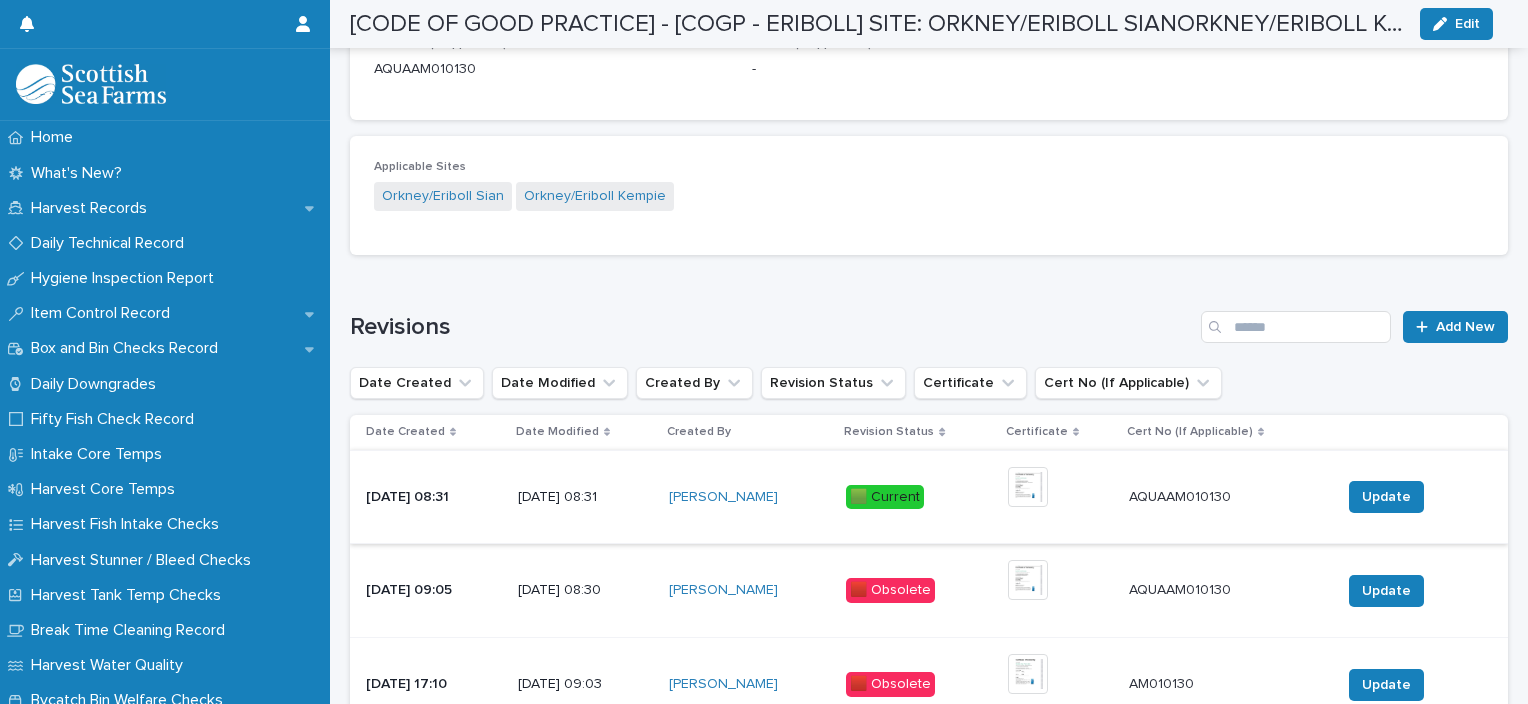 click at bounding box center (1028, 487) 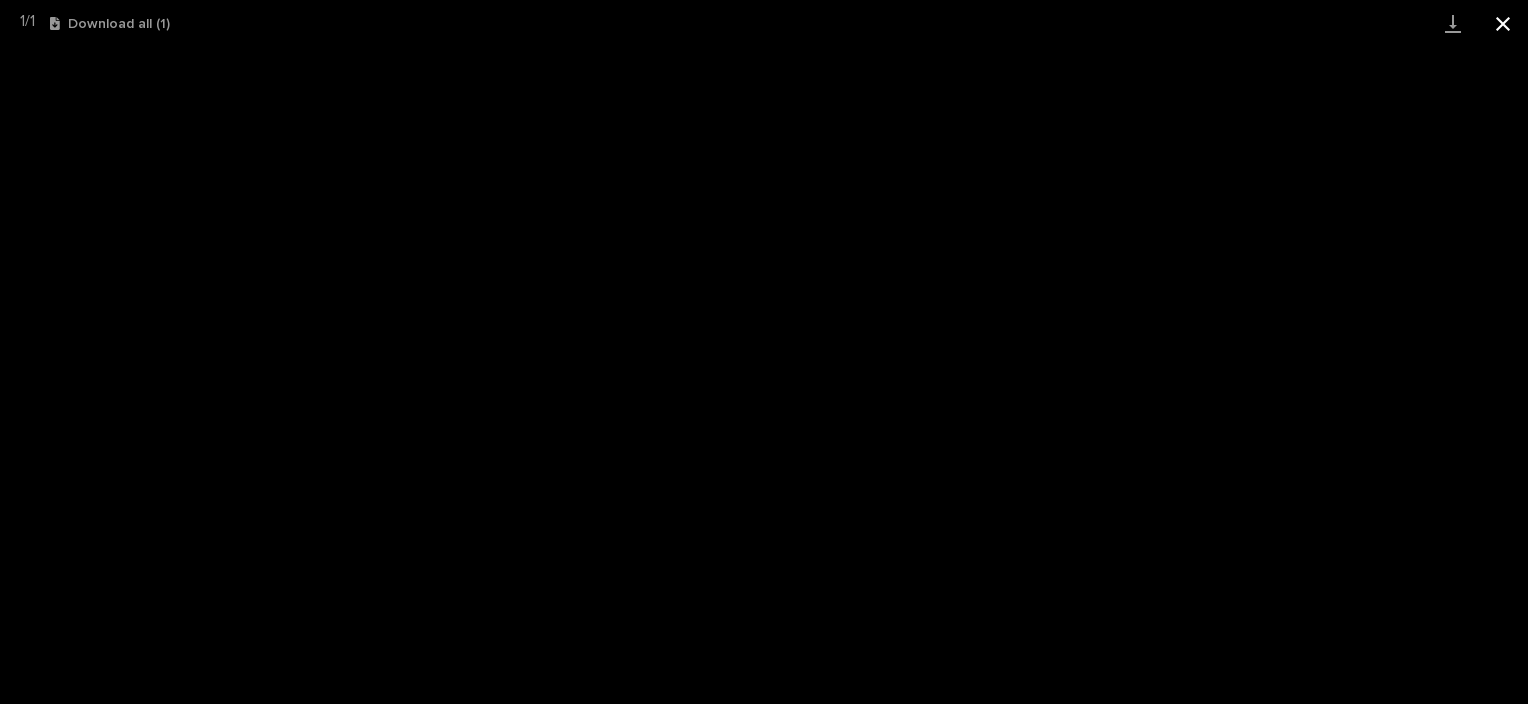 click at bounding box center [1503, 23] 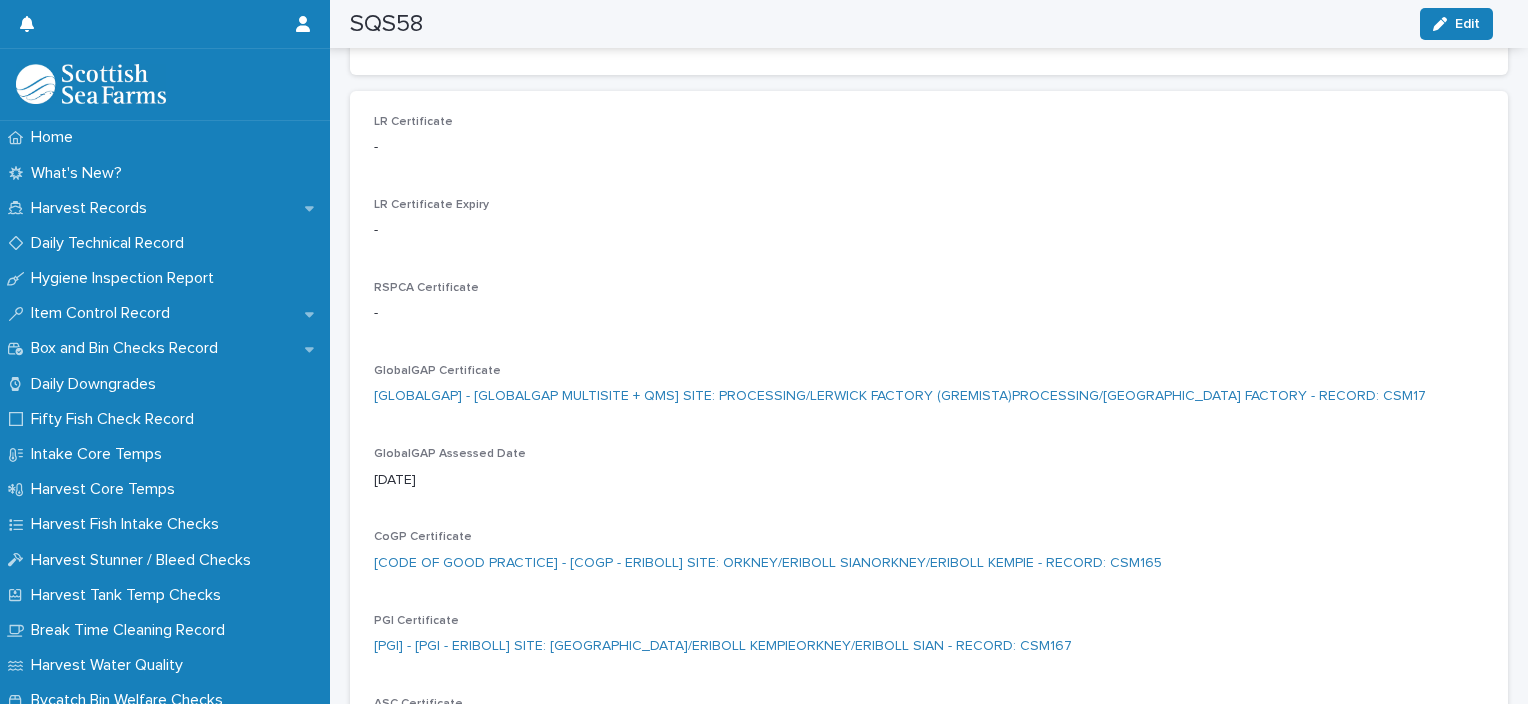 scroll, scrollTop: 1672, scrollLeft: 0, axis: vertical 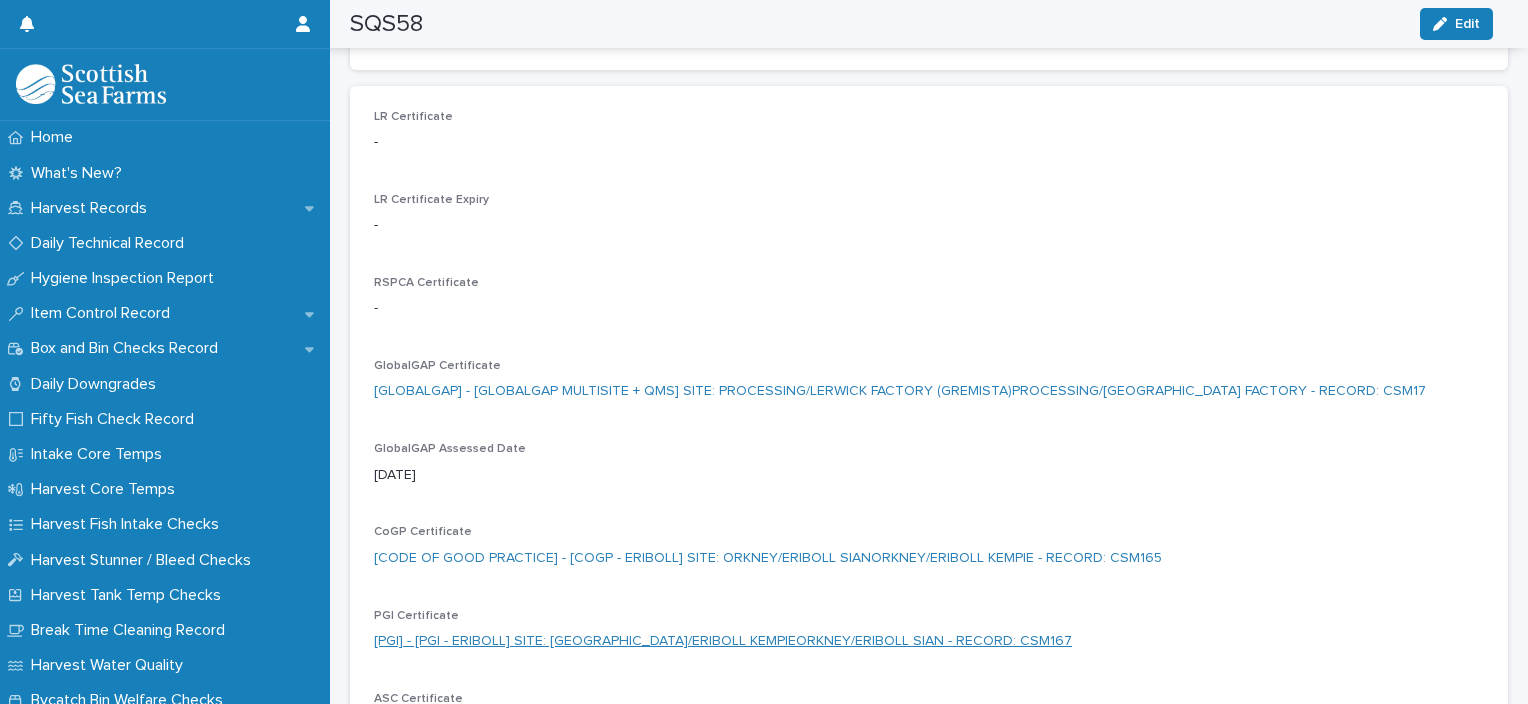 click on "[PGI] - [PGI - ERIBOLL] SITE: [GEOGRAPHIC_DATA]/ERIBOLL KEMPIEORKNEY/ERIBOLL SIAN - RECORD: CSM167" at bounding box center [723, 641] 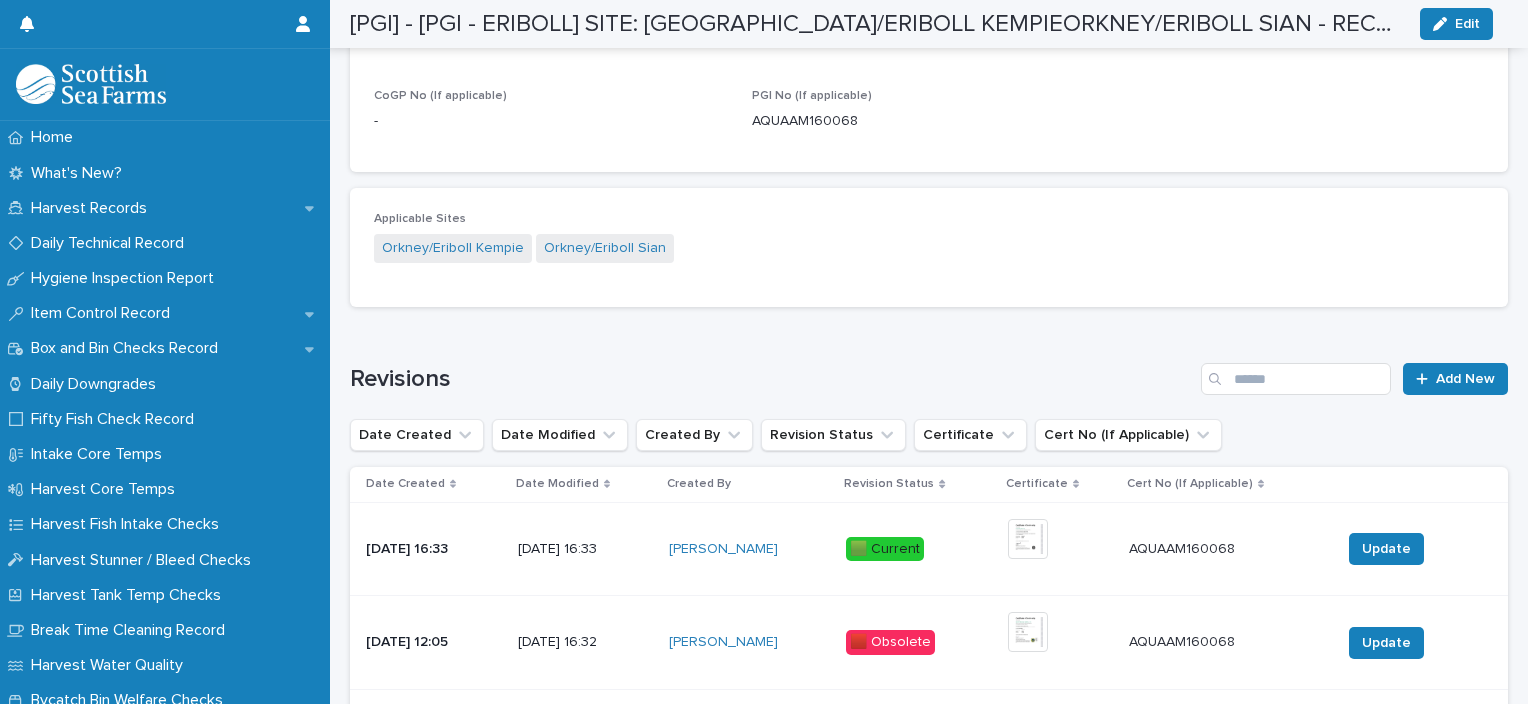 scroll, scrollTop: 1023, scrollLeft: 0, axis: vertical 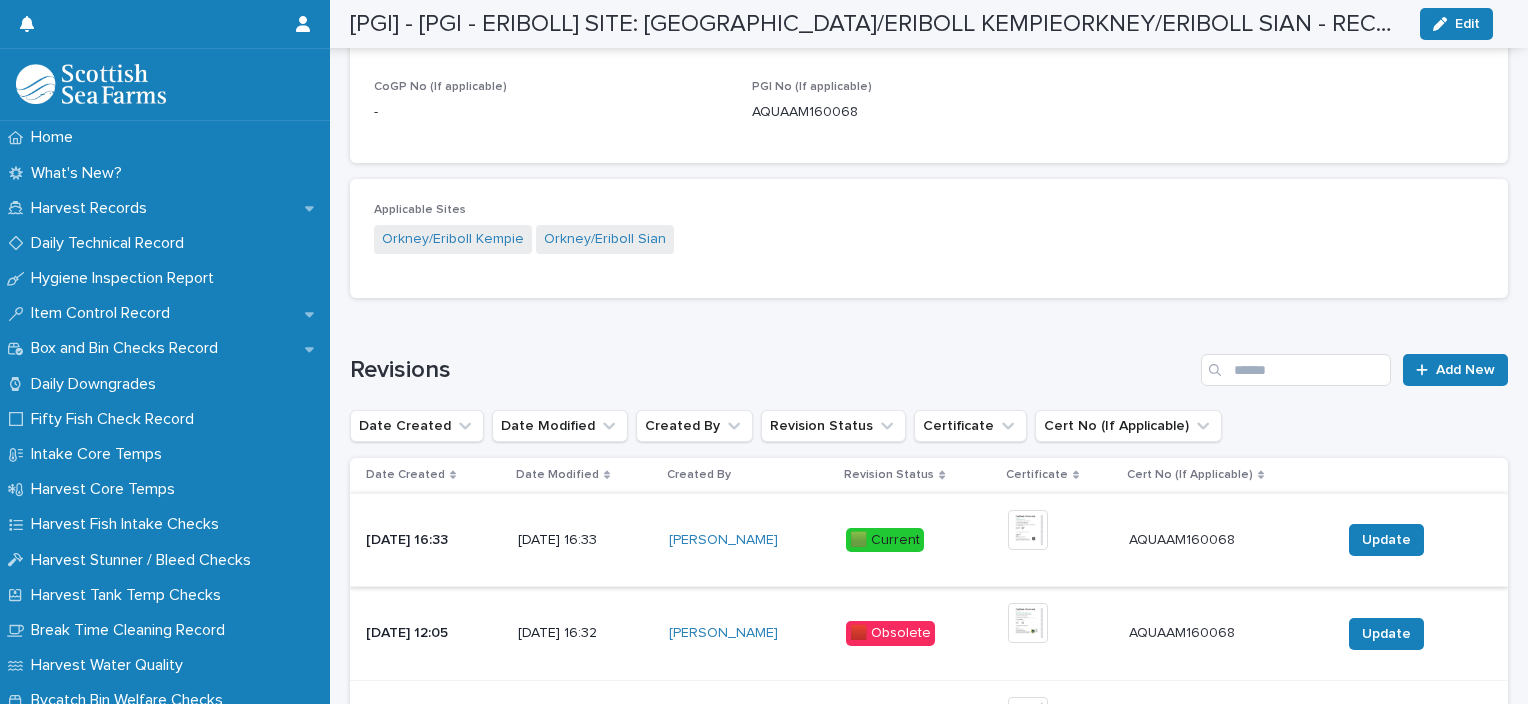 click at bounding box center (1028, 530) 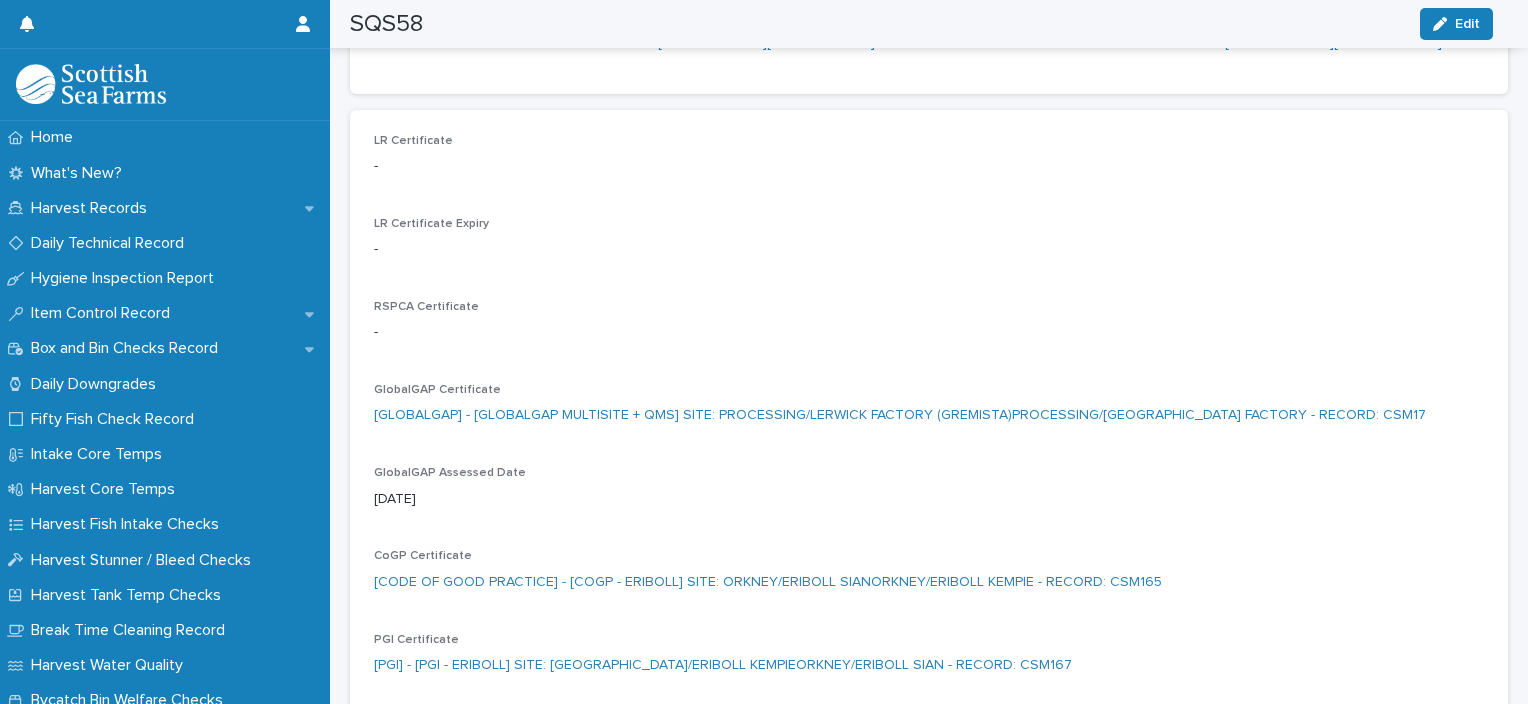 scroll, scrollTop: 1660, scrollLeft: 0, axis: vertical 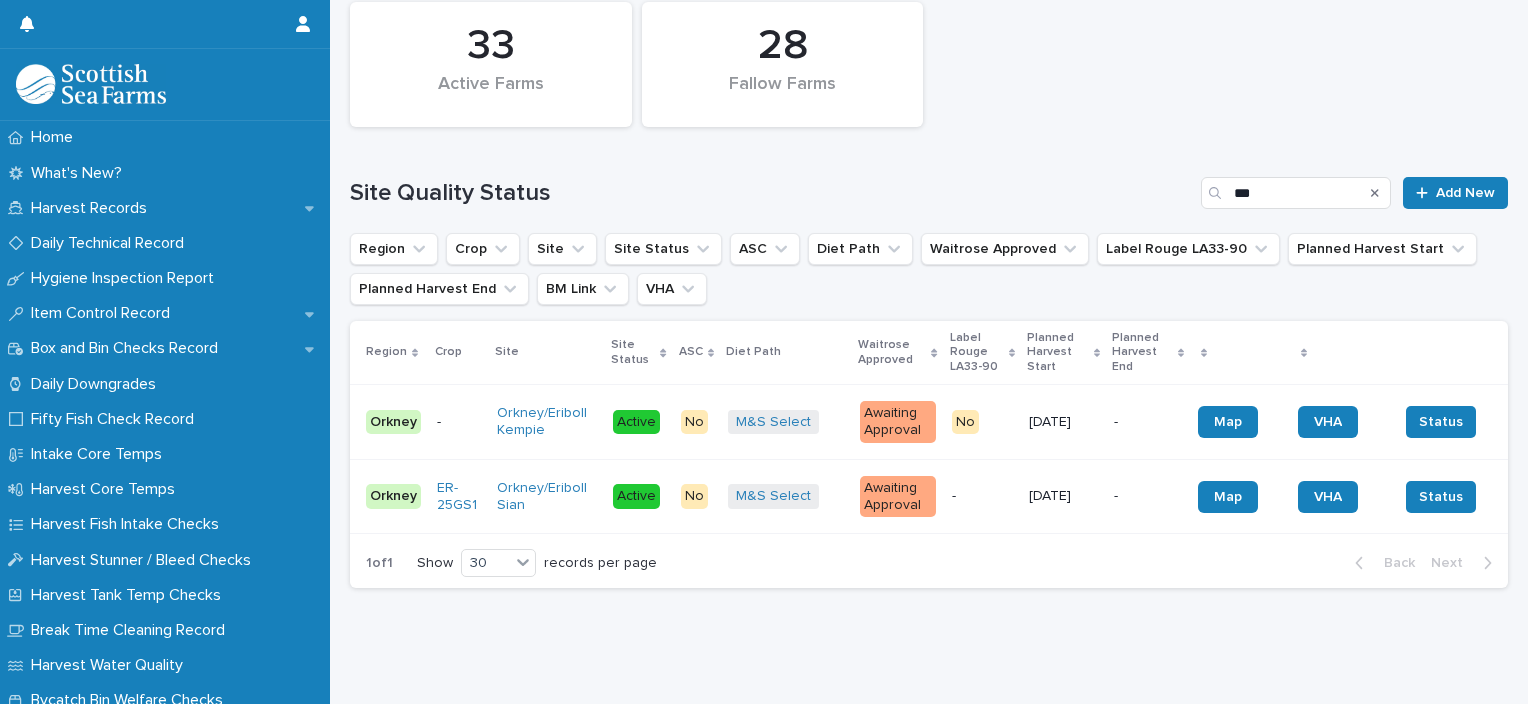 click on "[DATE]" at bounding box center [1063, 496] 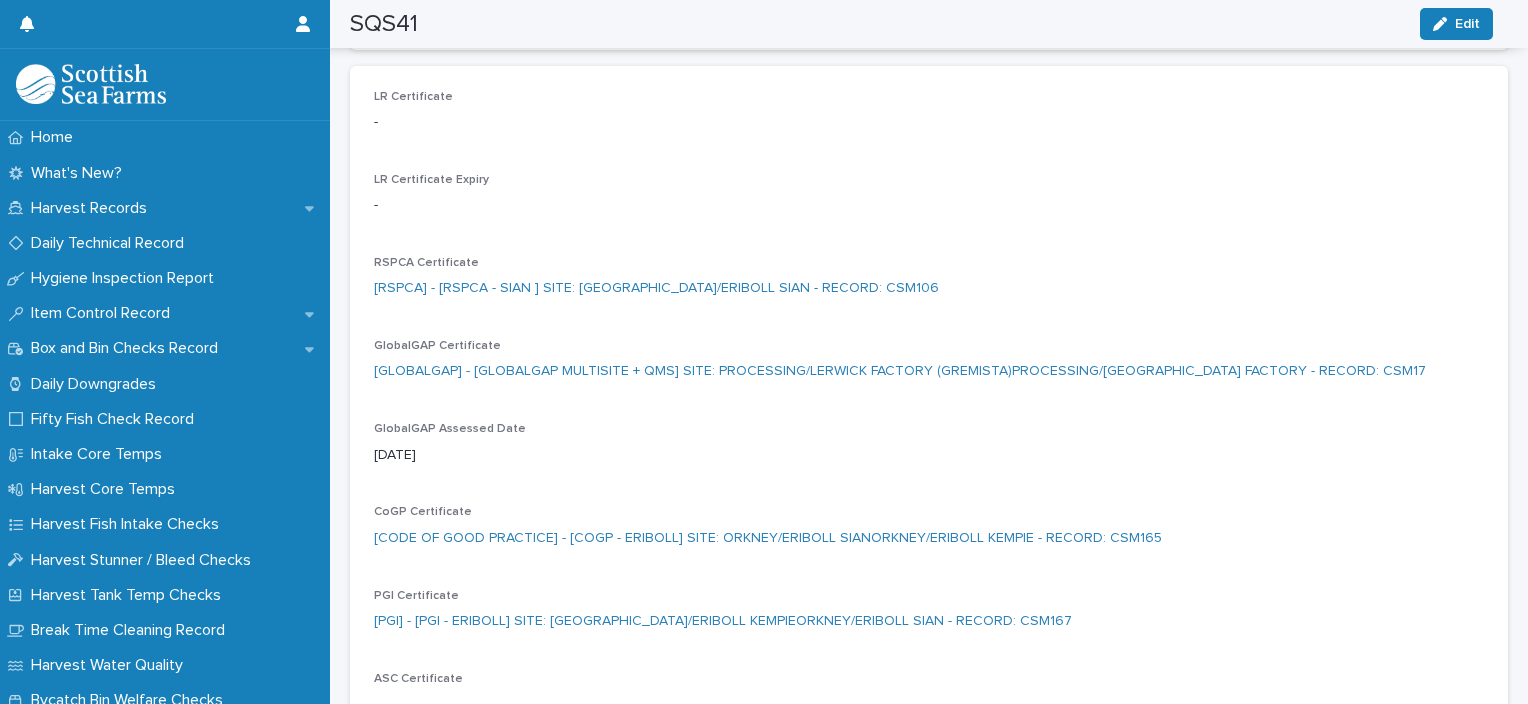 scroll, scrollTop: 1692, scrollLeft: 0, axis: vertical 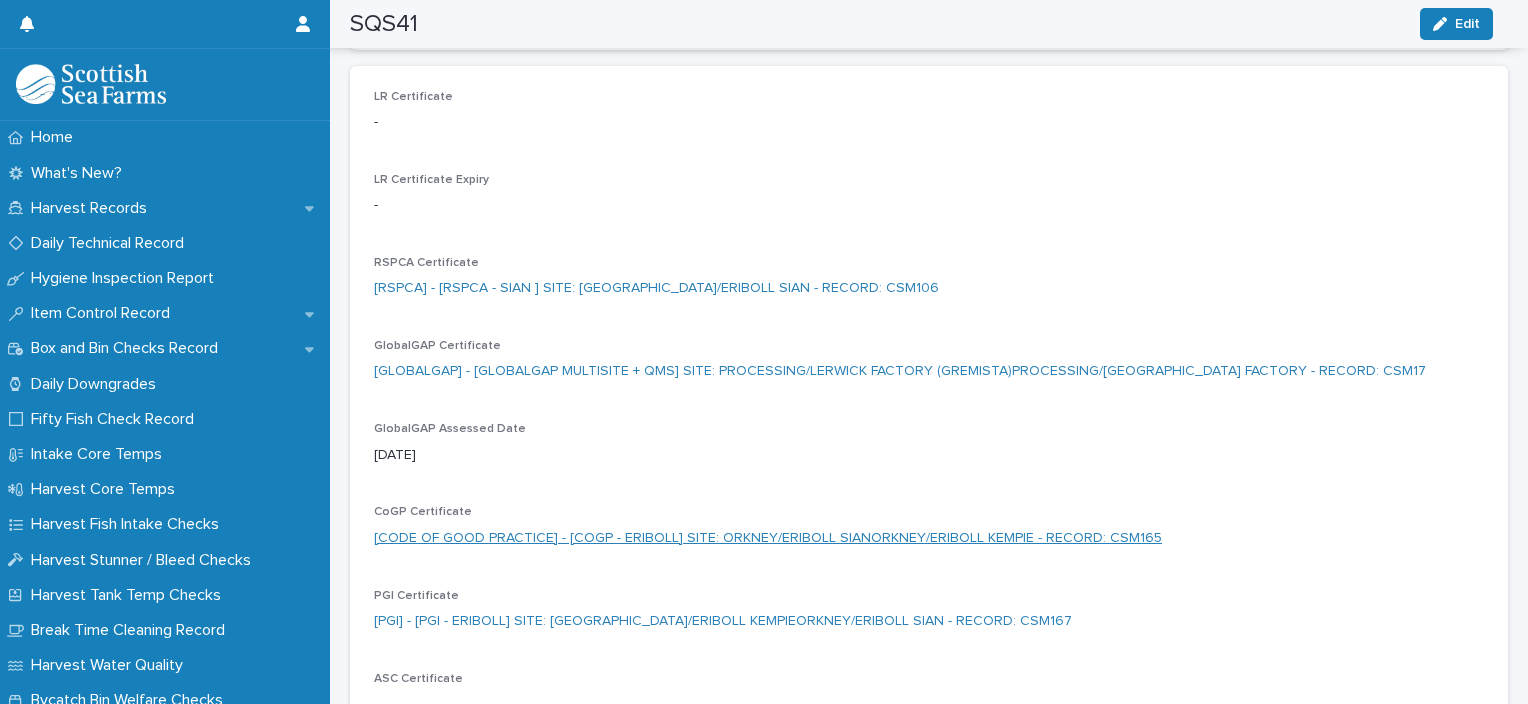 click on "[CODE OF GOOD PRACTICE] - [COGP - ERIBOLL] SITE: ORKNEY/ERIBOLL SIANORKNEY/ERIBOLL KEMPIE - RECORD: CSM165" at bounding box center [768, 538] 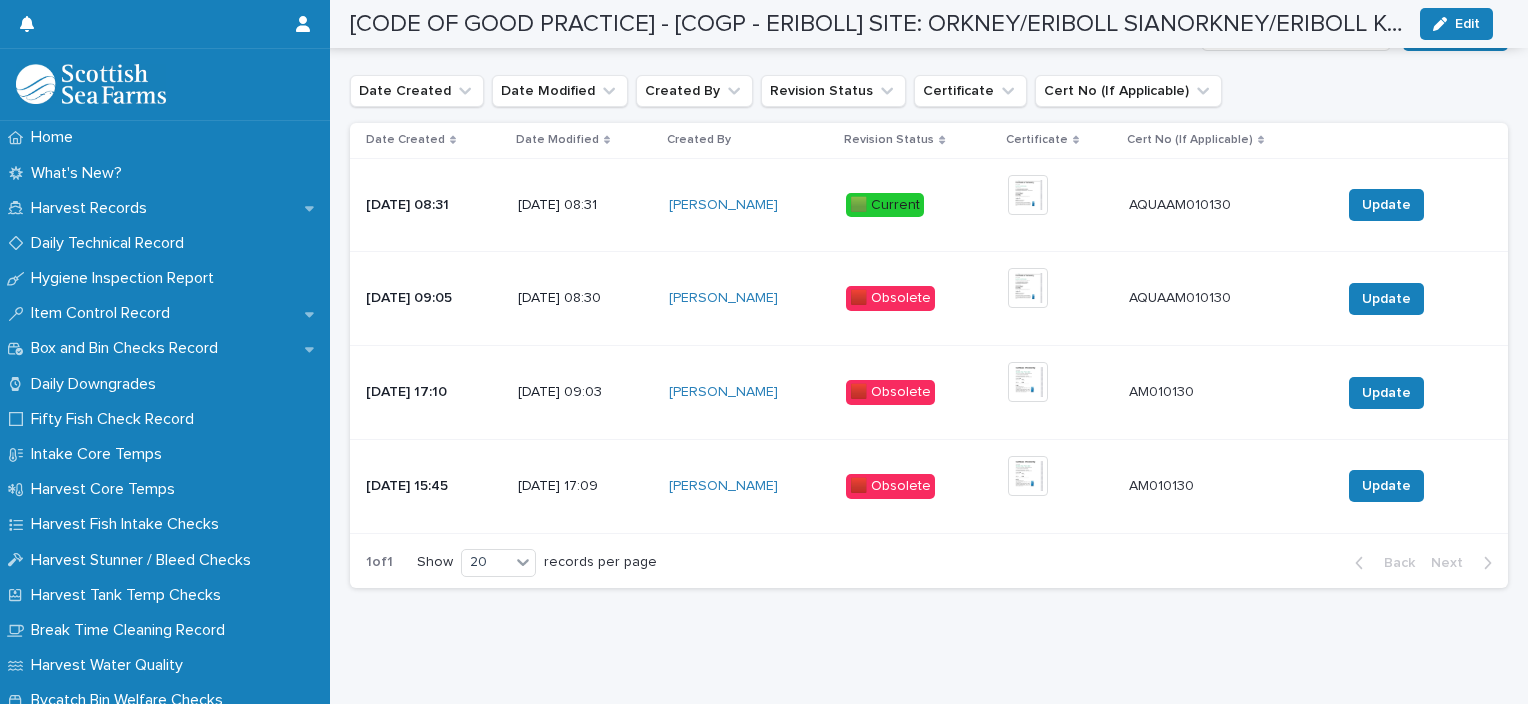 scroll, scrollTop: 1288, scrollLeft: 0, axis: vertical 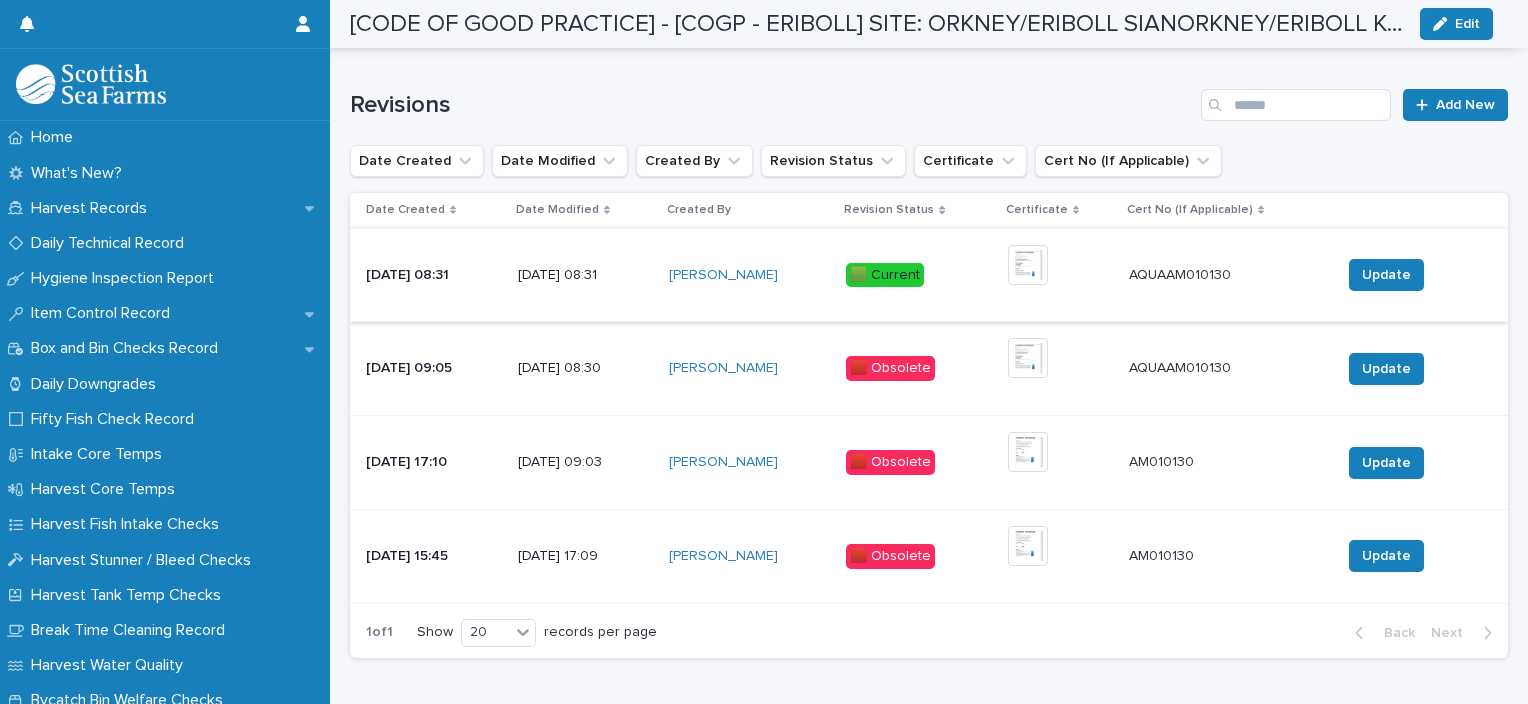 click at bounding box center [1028, 265] 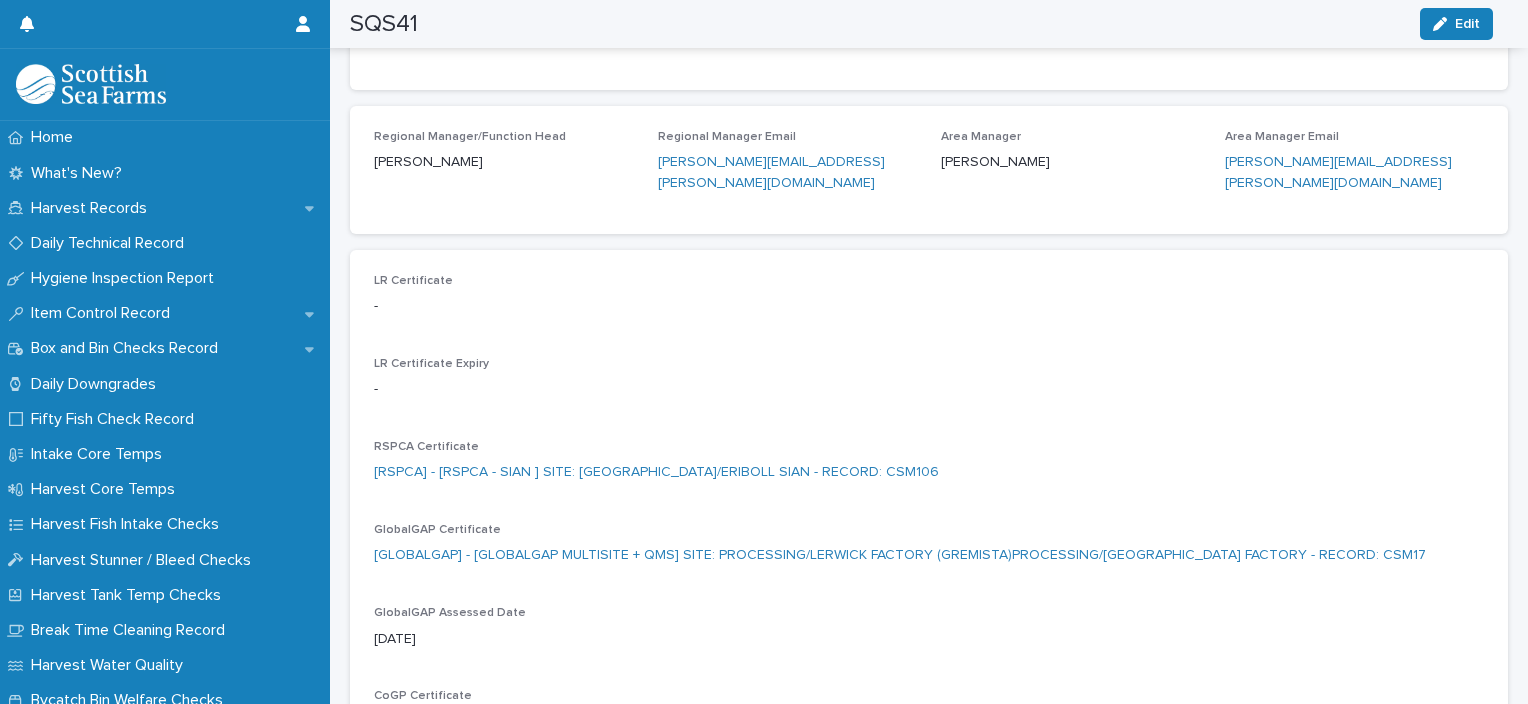 scroll, scrollTop: 1668, scrollLeft: 0, axis: vertical 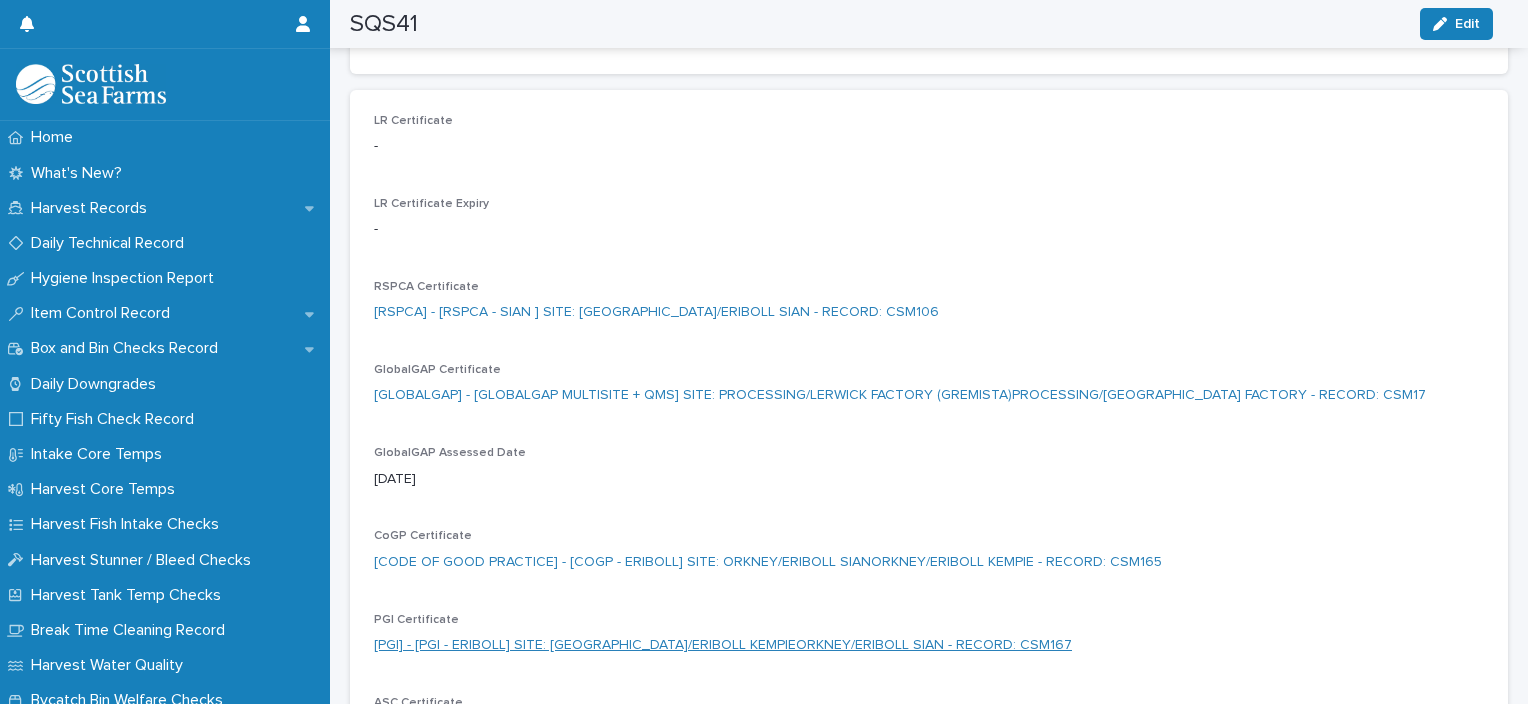 click on "[PGI] - [PGI - ERIBOLL] SITE: [GEOGRAPHIC_DATA]/ERIBOLL KEMPIEORKNEY/ERIBOLL SIAN - RECORD: CSM167" at bounding box center [723, 645] 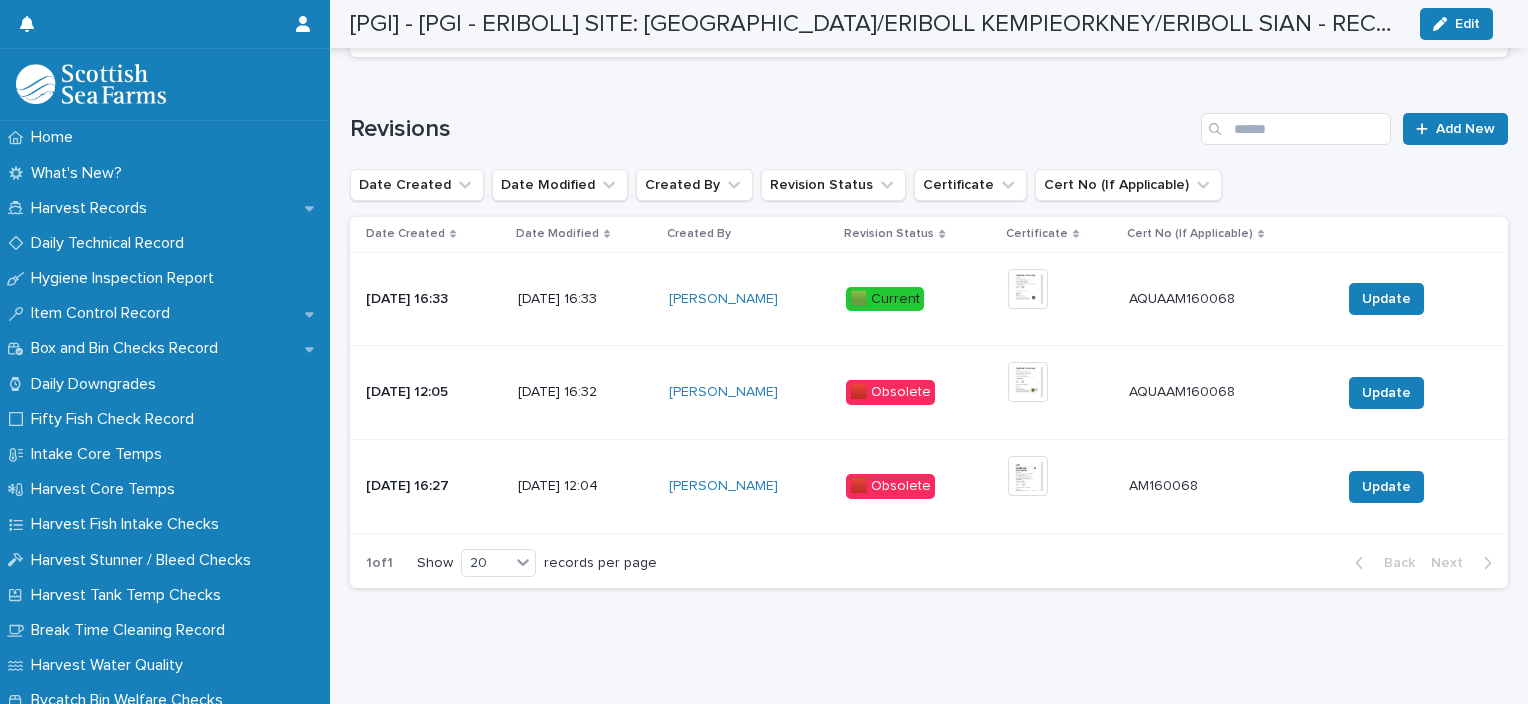 scroll, scrollTop: 1276, scrollLeft: 0, axis: vertical 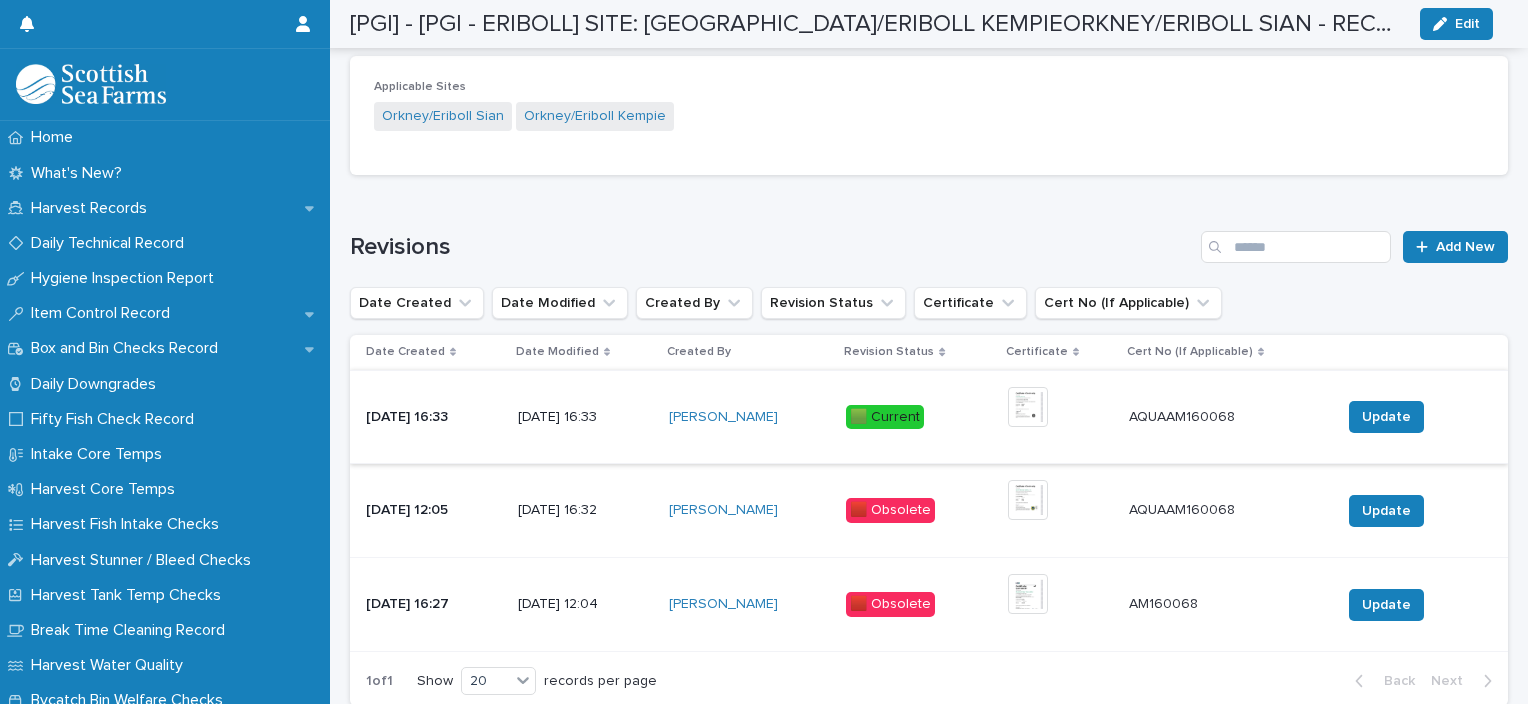 click at bounding box center (1028, 407) 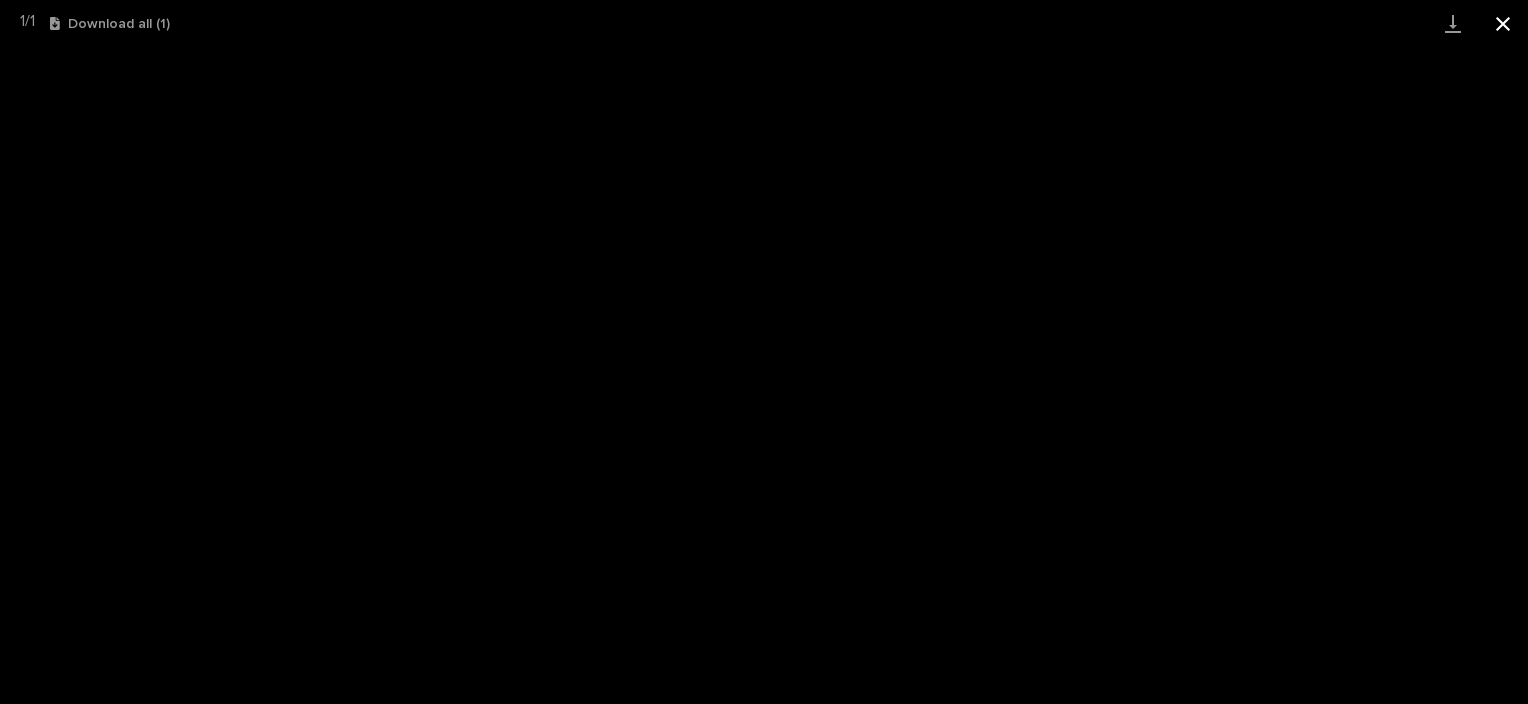 click at bounding box center (1503, 23) 